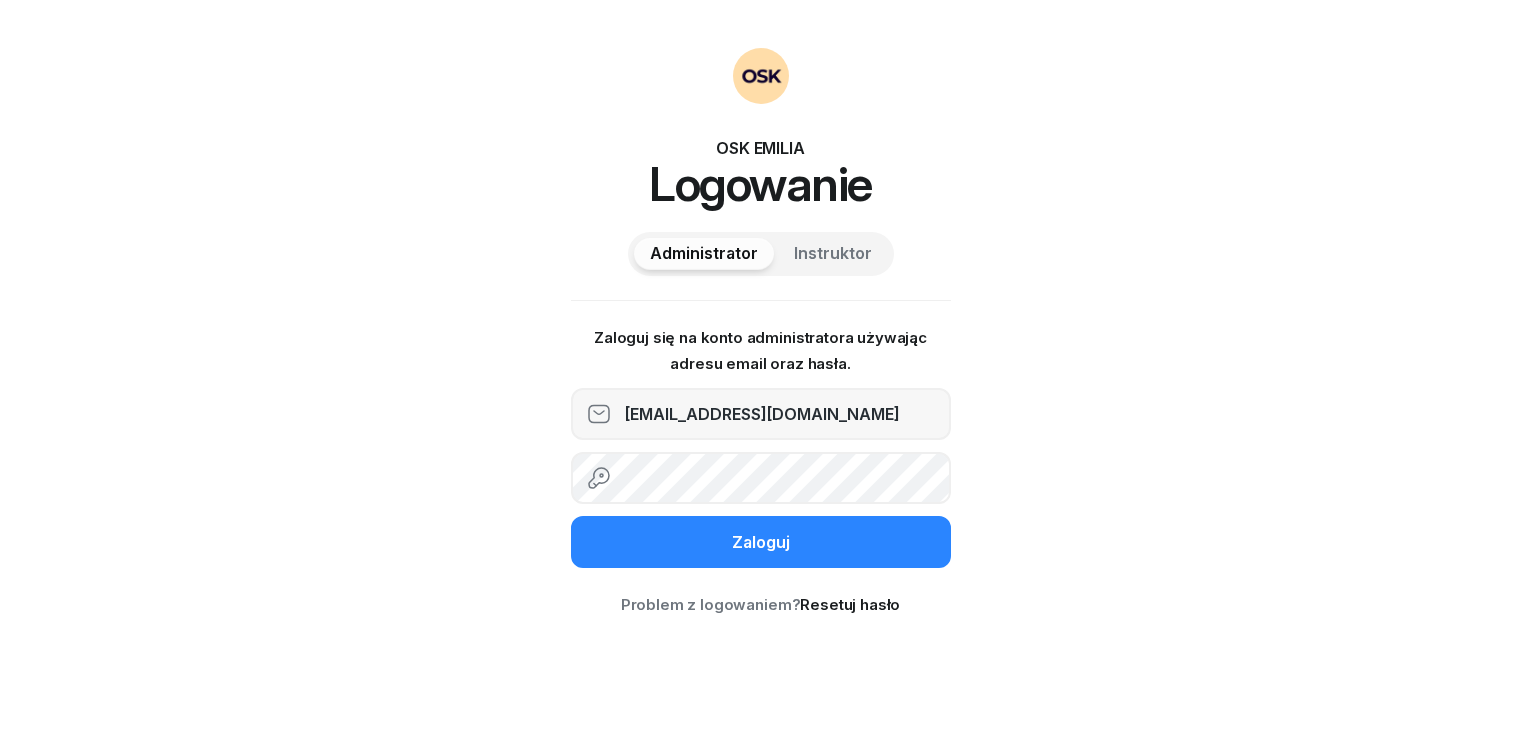 scroll, scrollTop: 0, scrollLeft: 0, axis: both 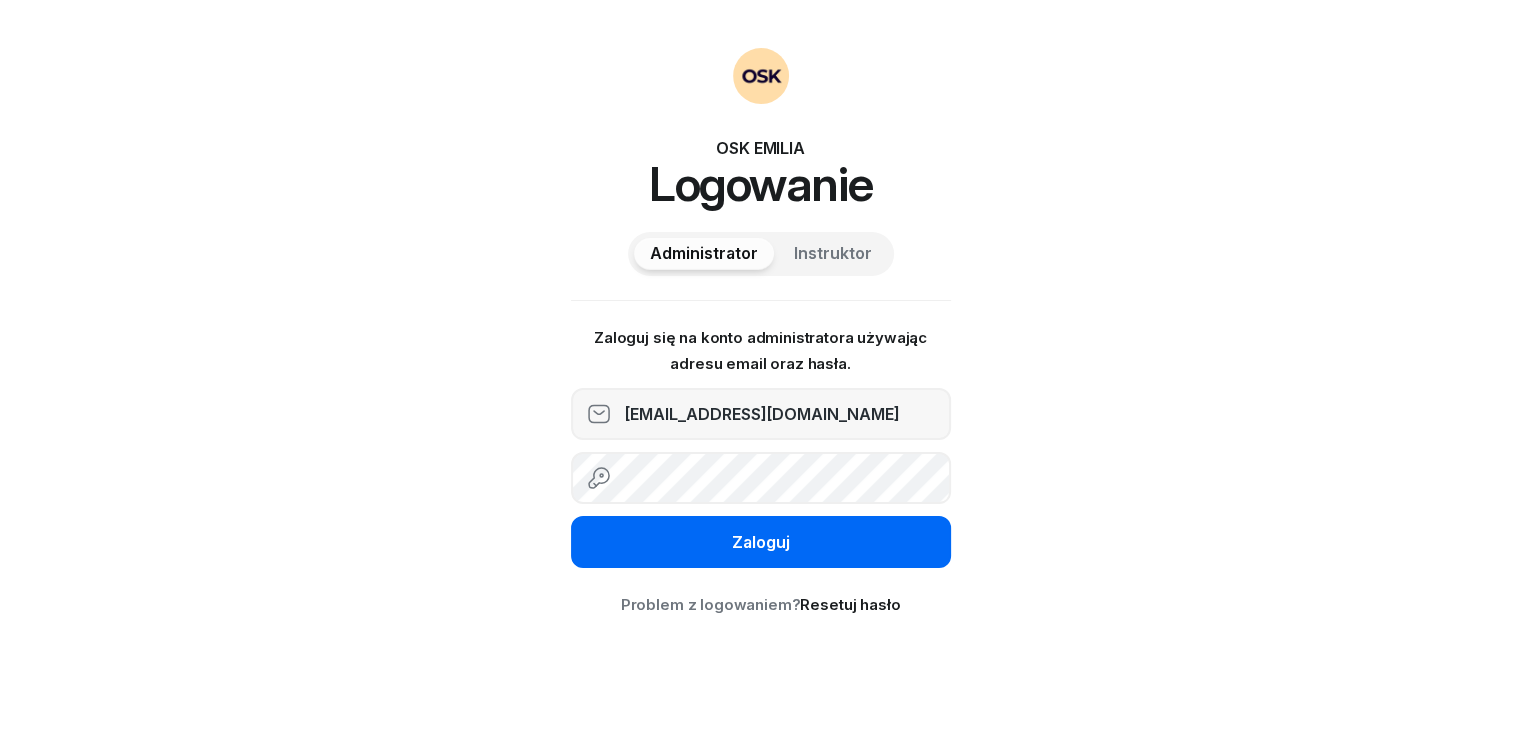 click on "Zaloguj" at bounding box center [761, 543] 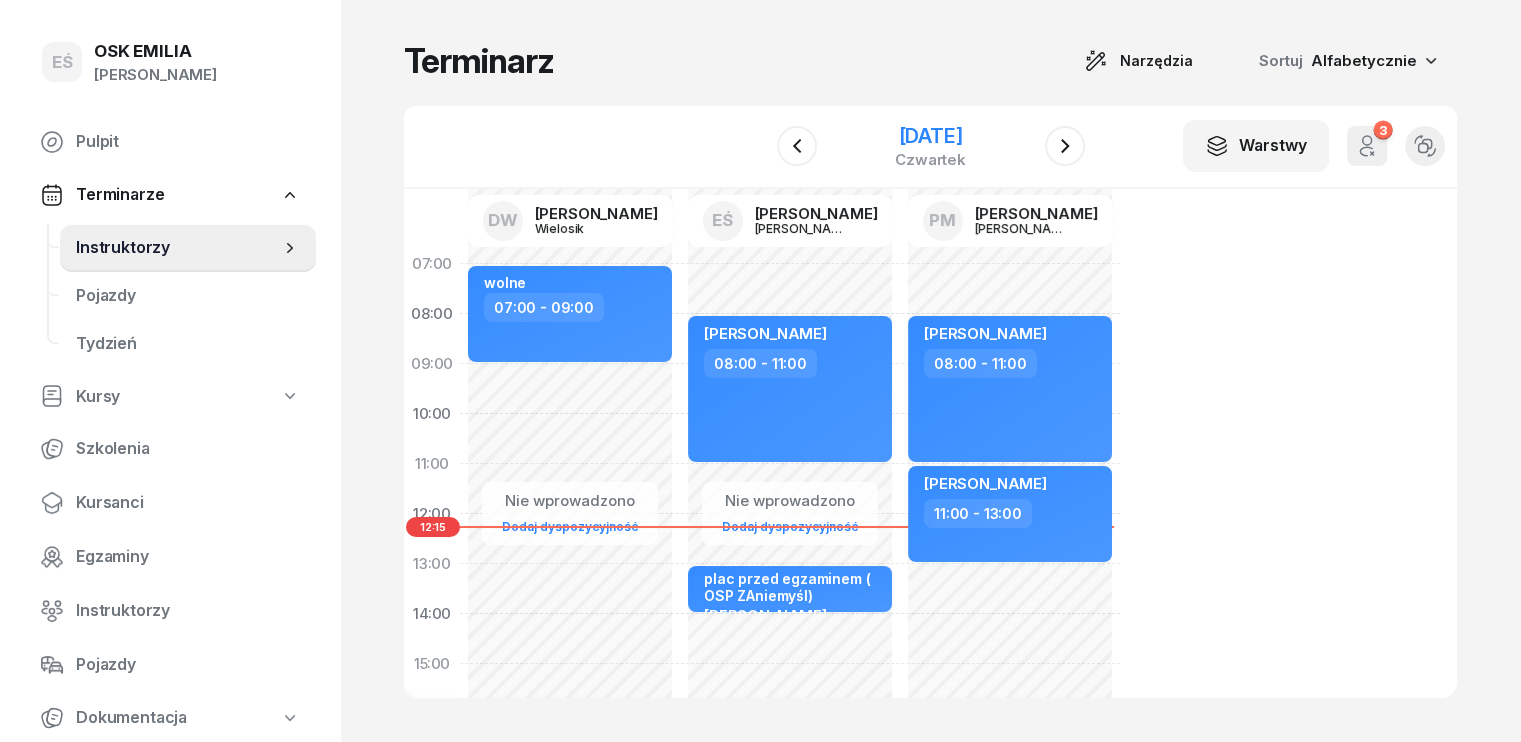 click on "[DATE]" at bounding box center (930, 136) 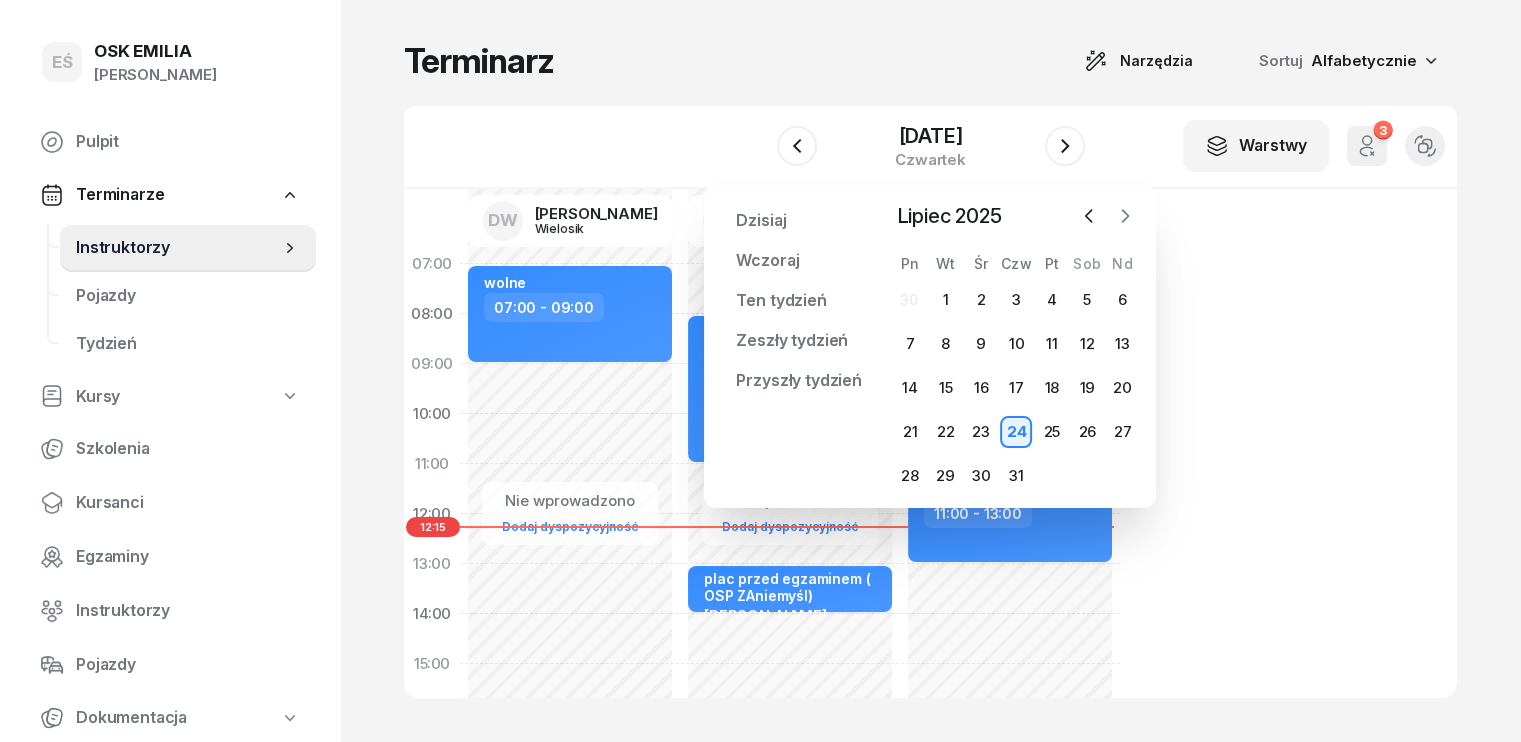 click 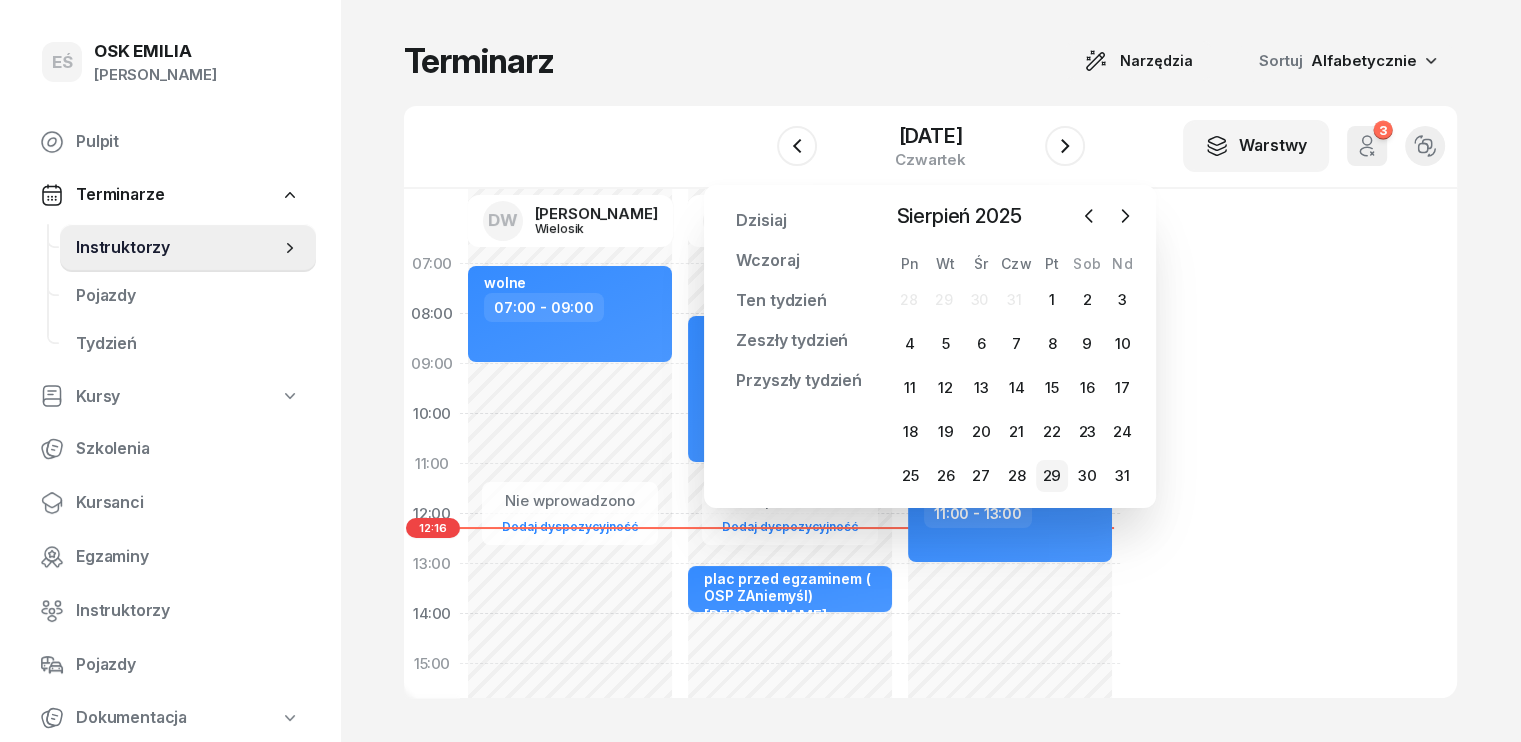 click on "29" at bounding box center [1052, 476] 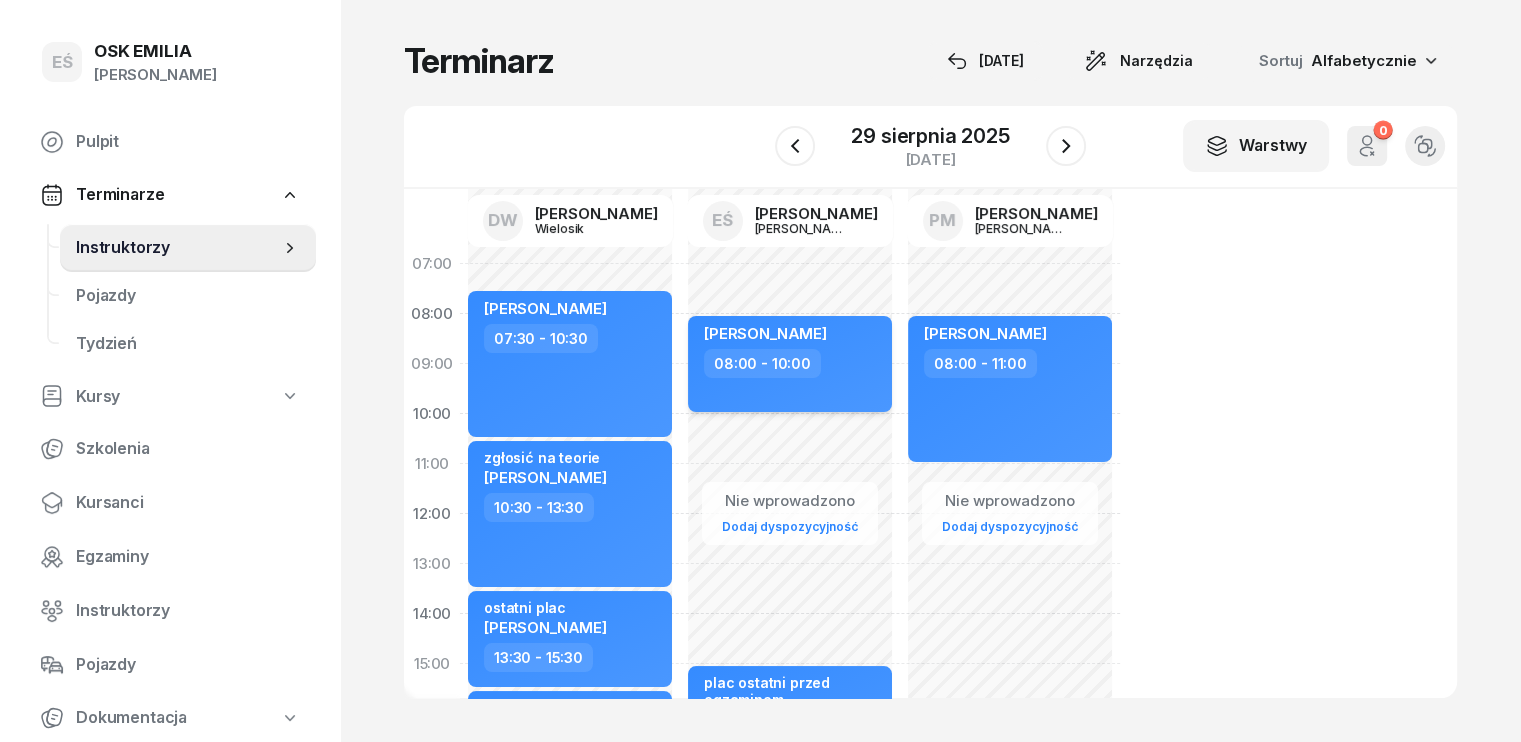 scroll, scrollTop: 100, scrollLeft: 0, axis: vertical 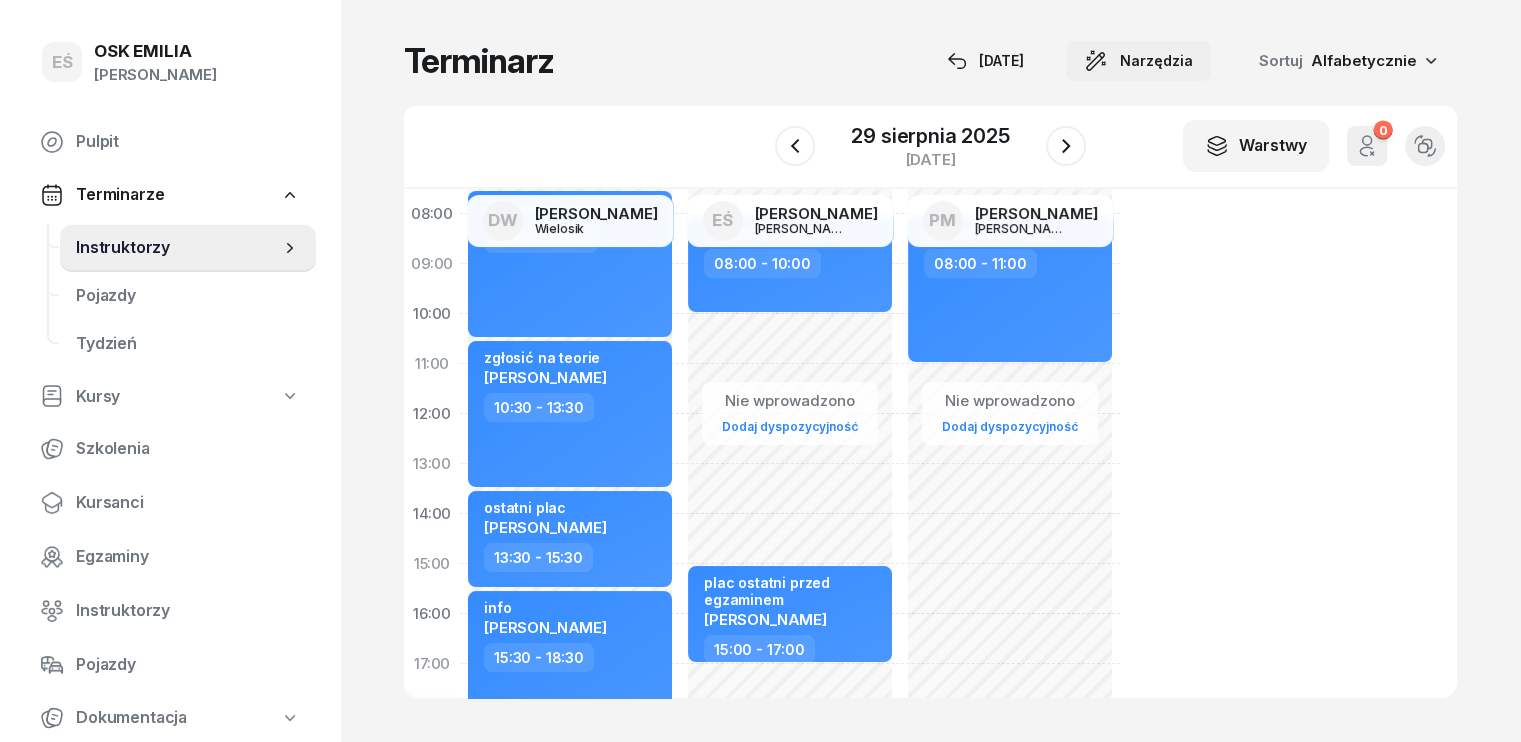click on "Narzędzia" 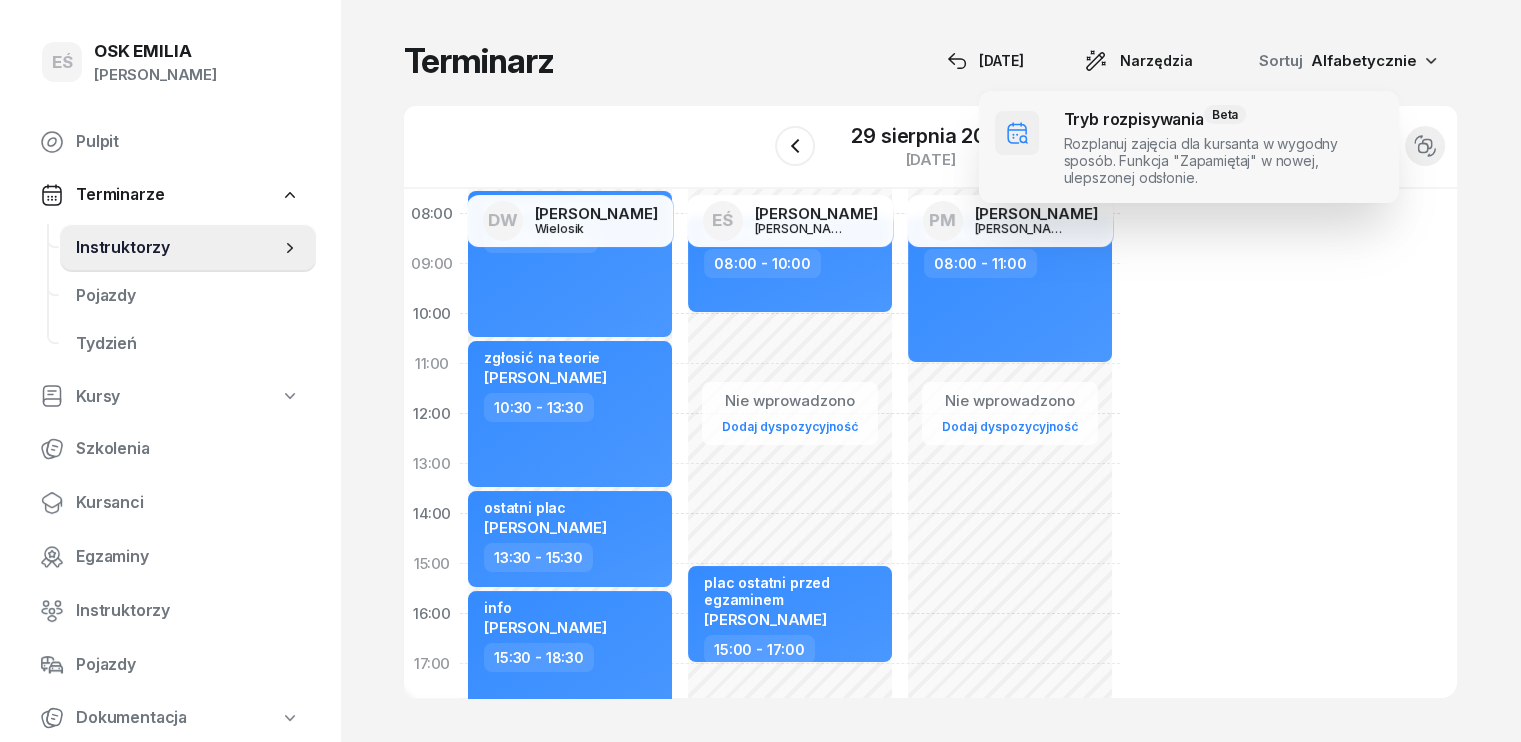 click at bounding box center (1189, 147) 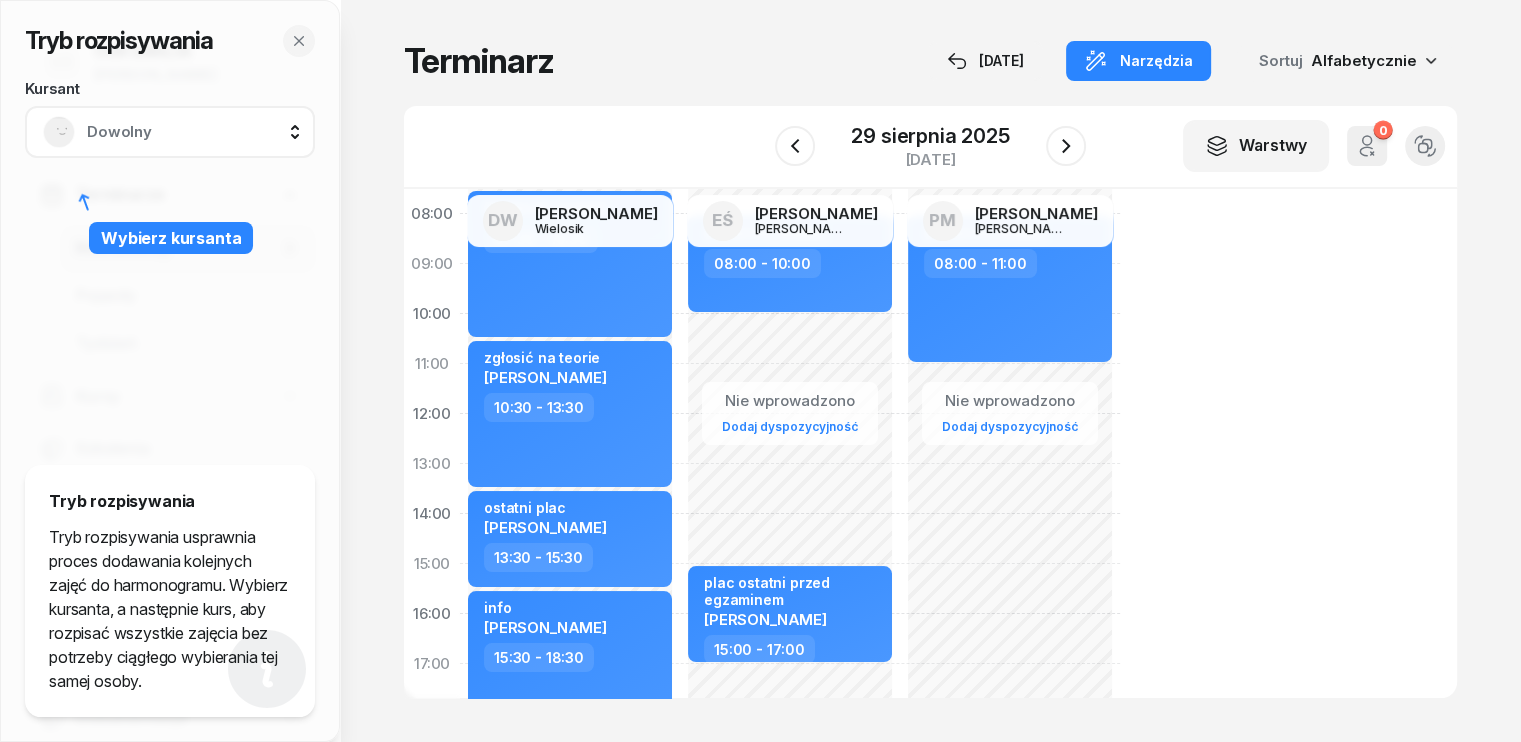 click on "Dowolny" at bounding box center [170, 132] 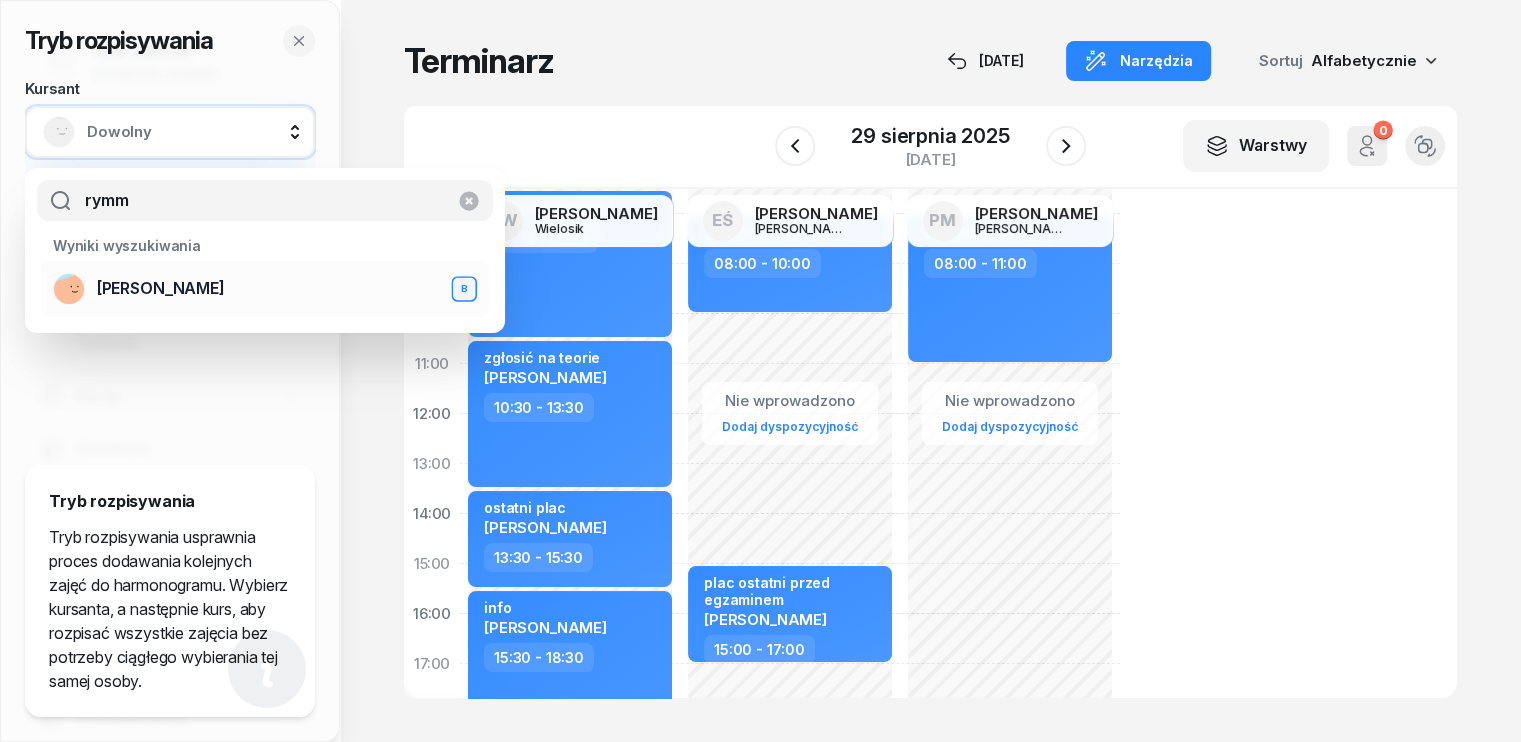 type on "rymm" 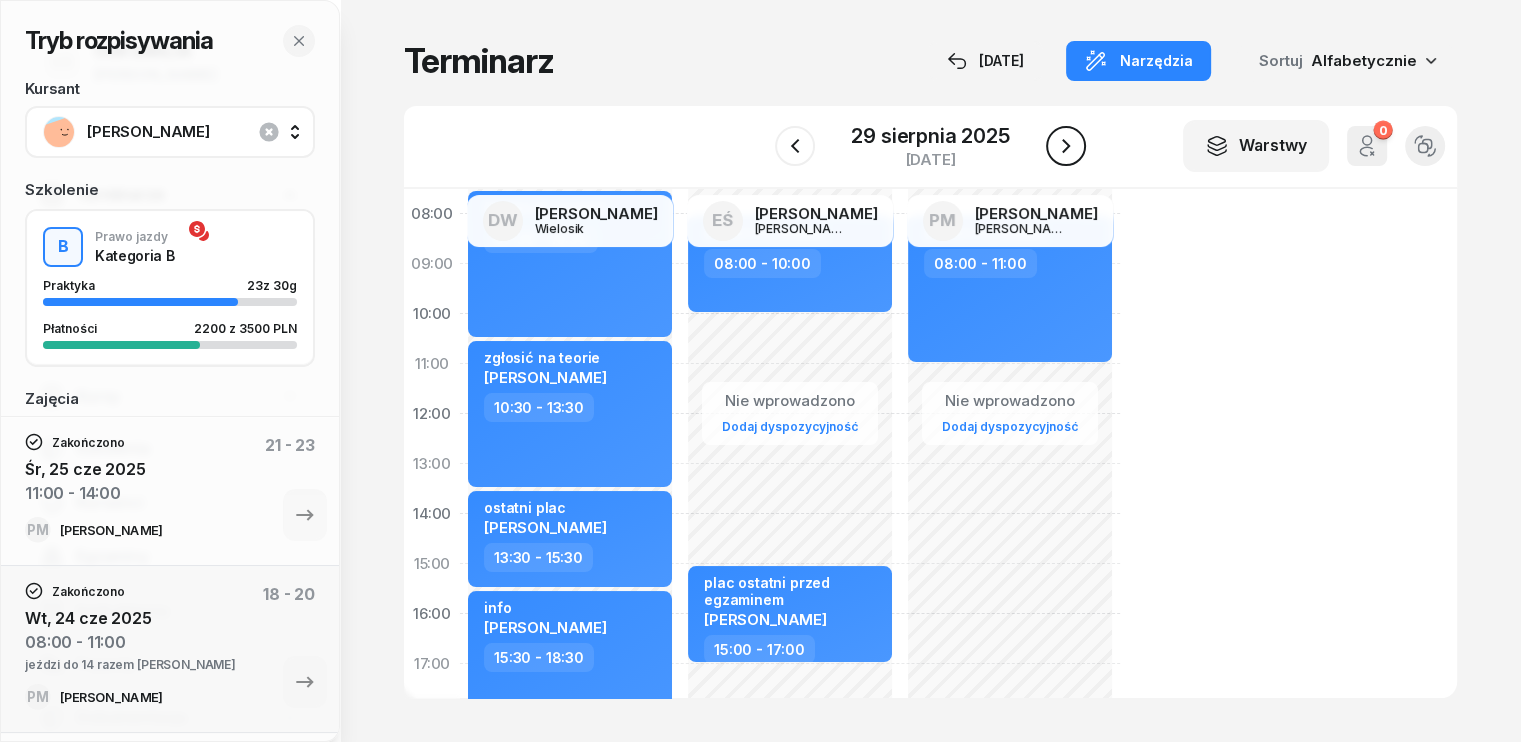 click 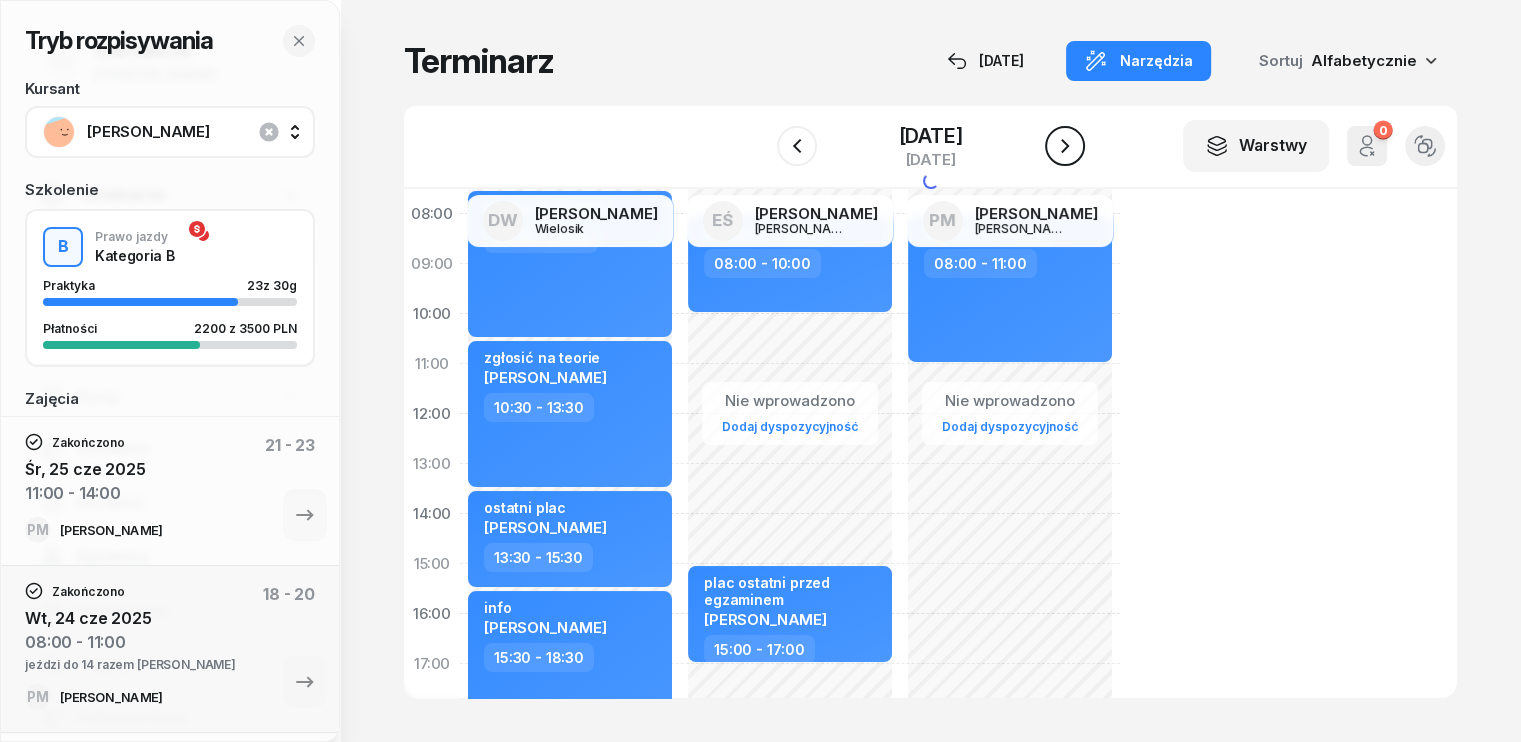 click 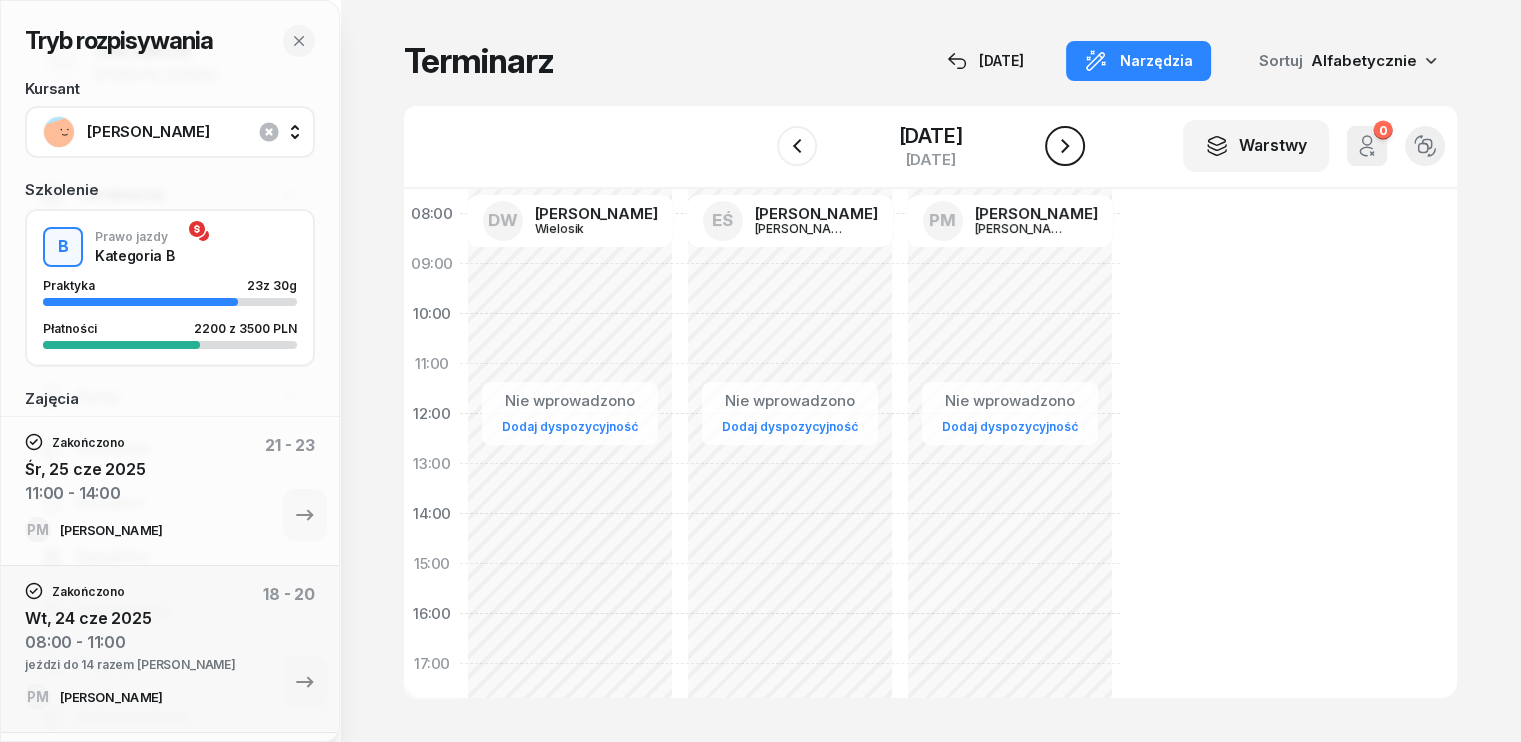 click 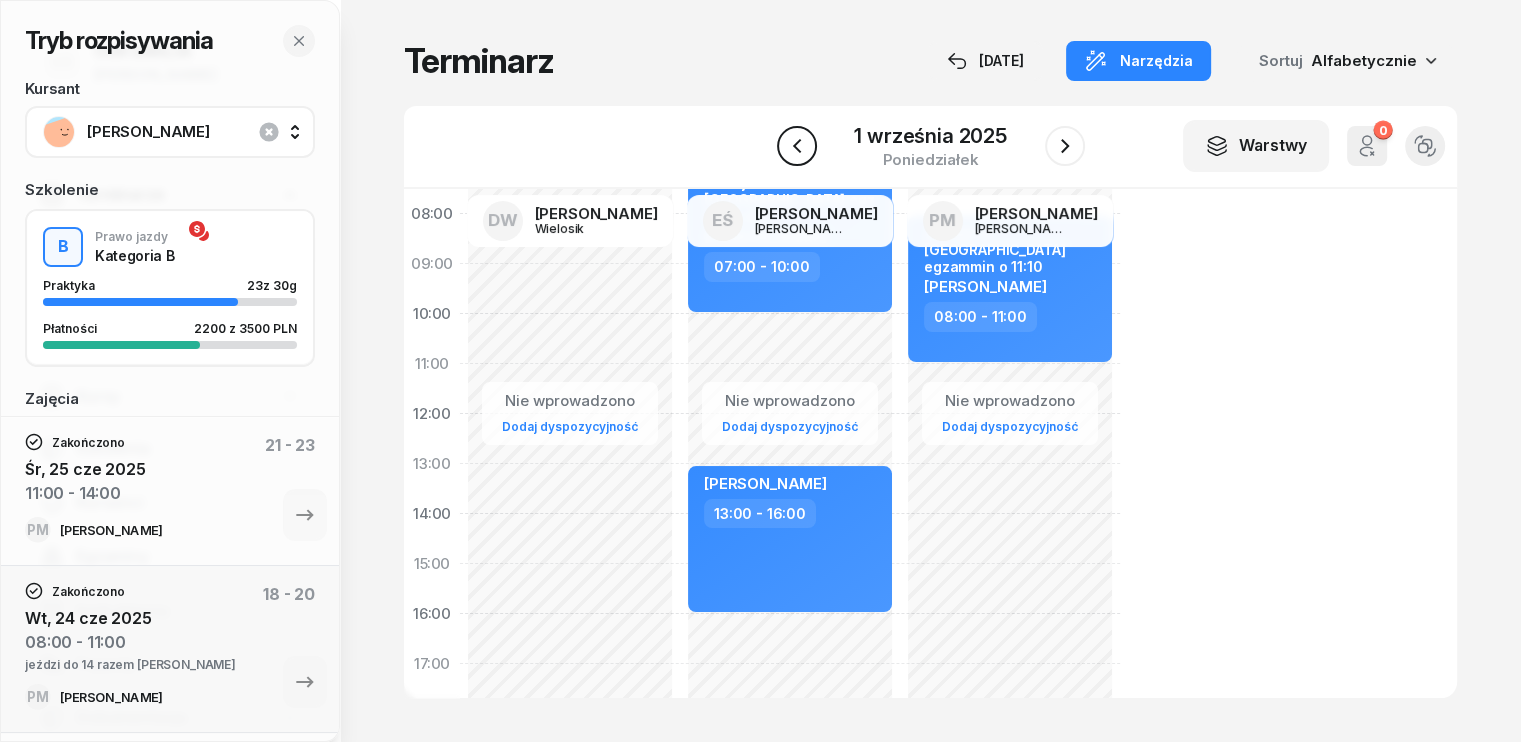 click 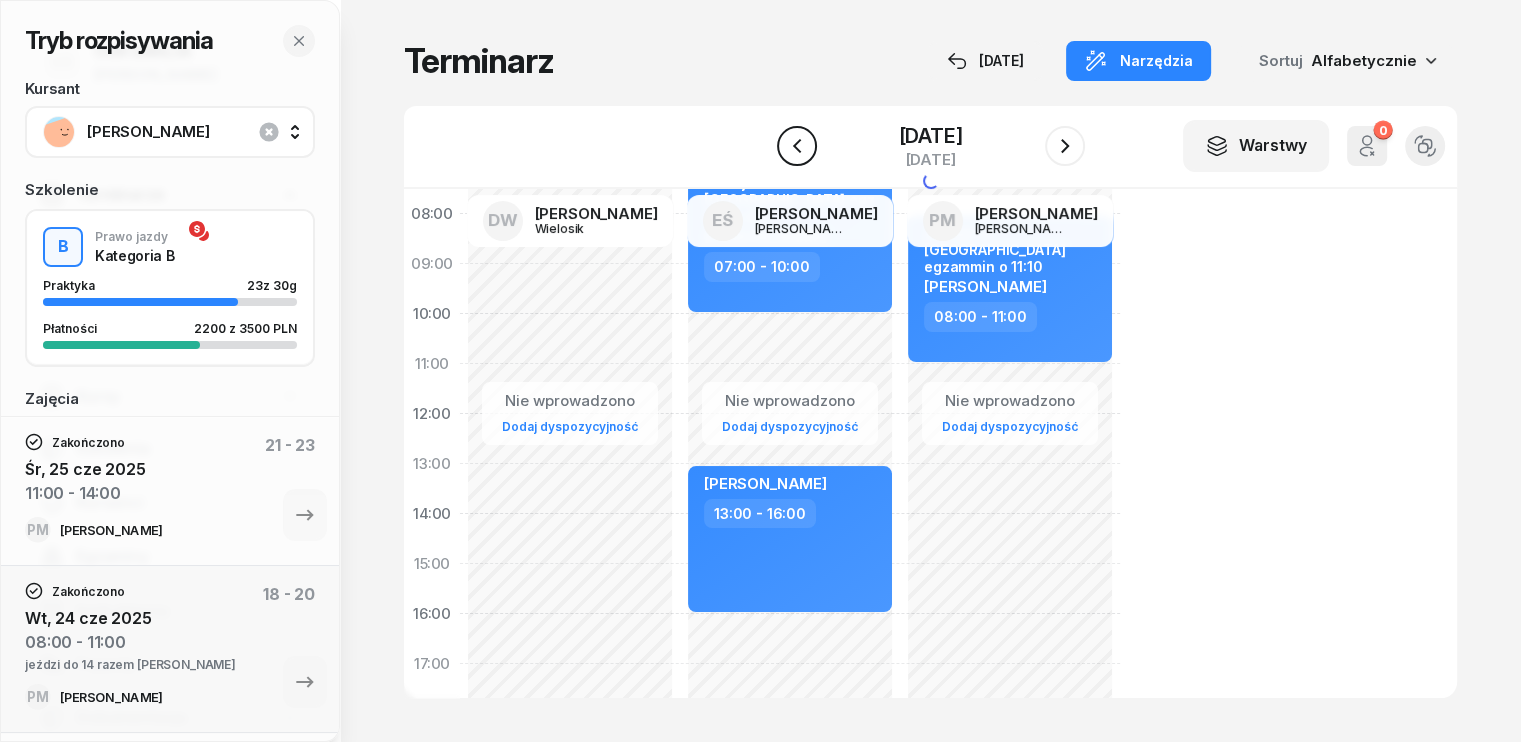 click 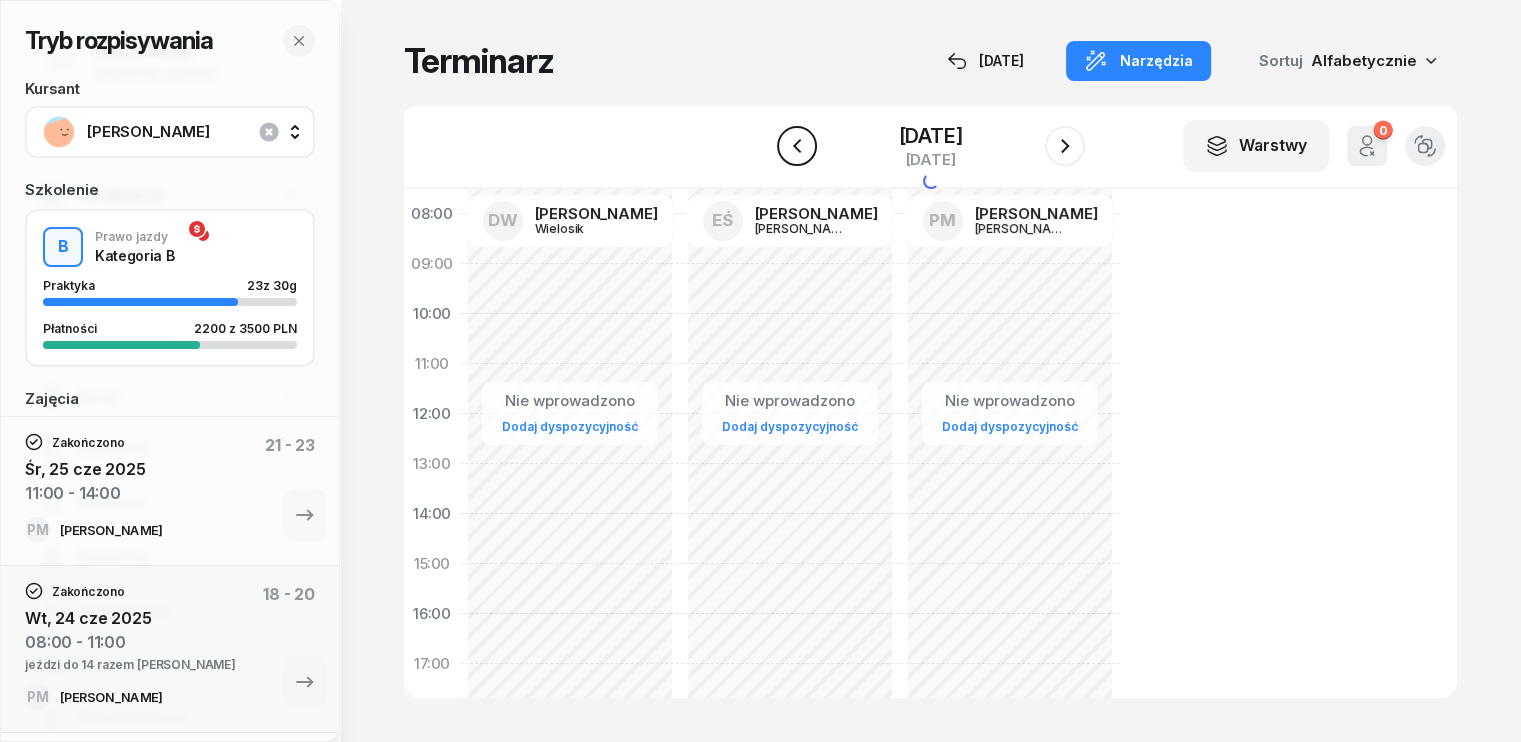 click 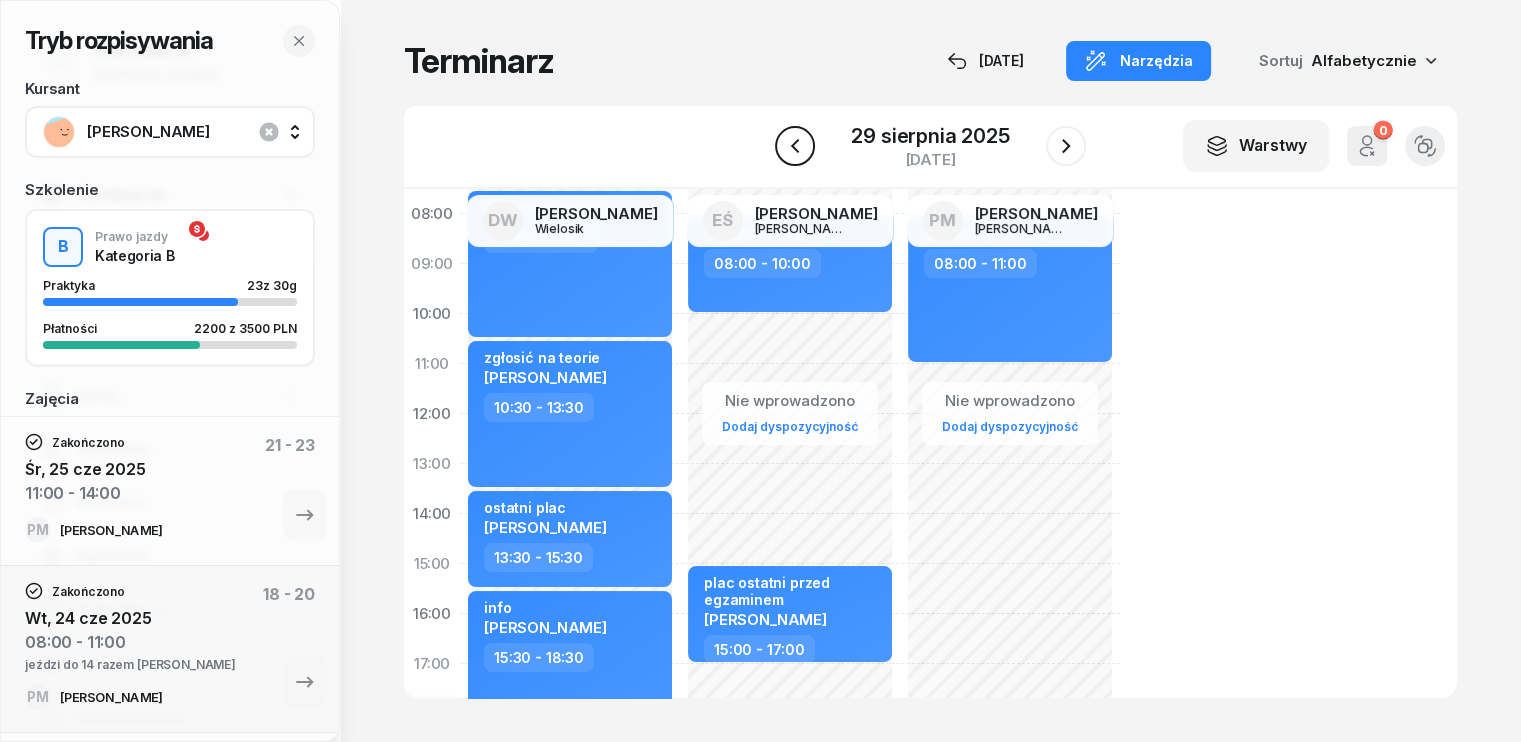 click 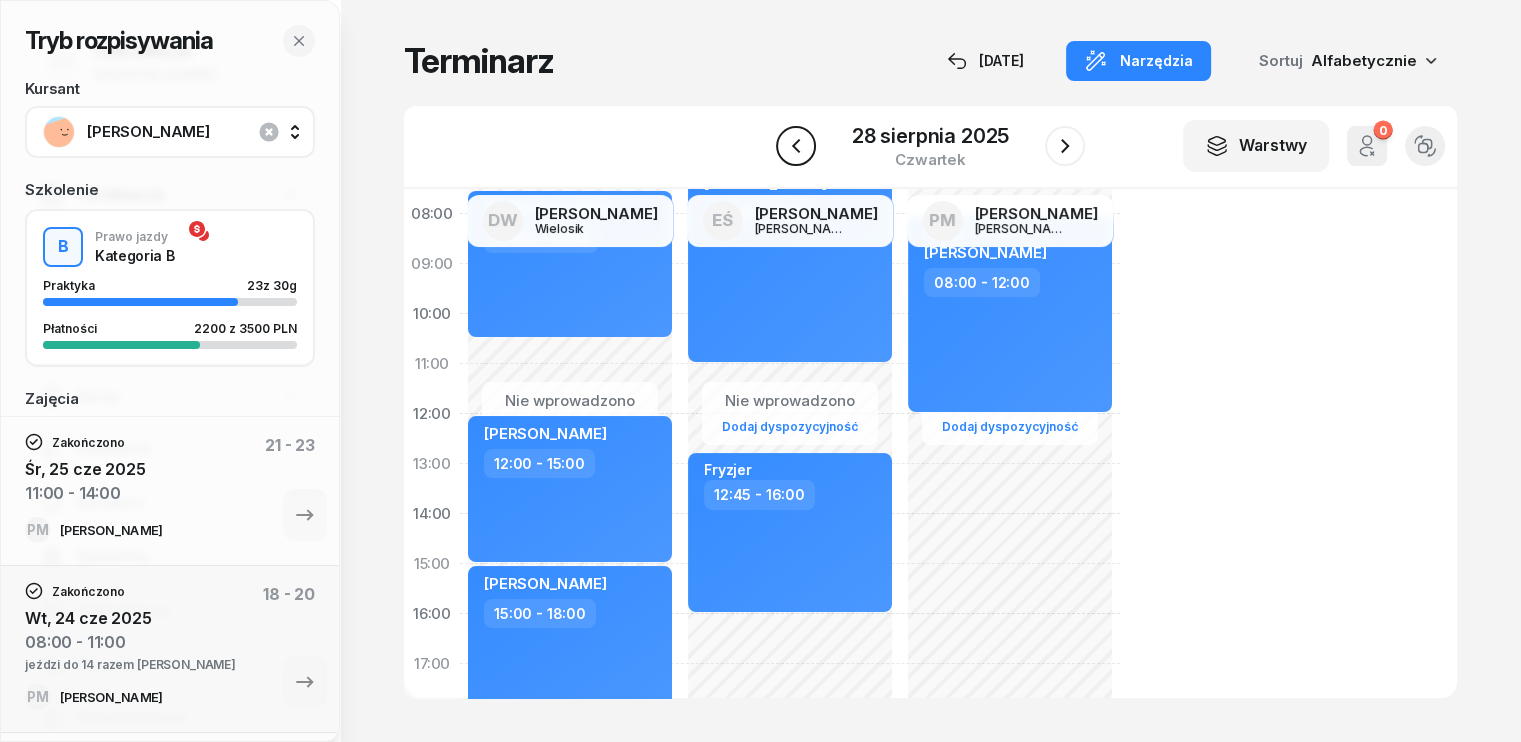 click 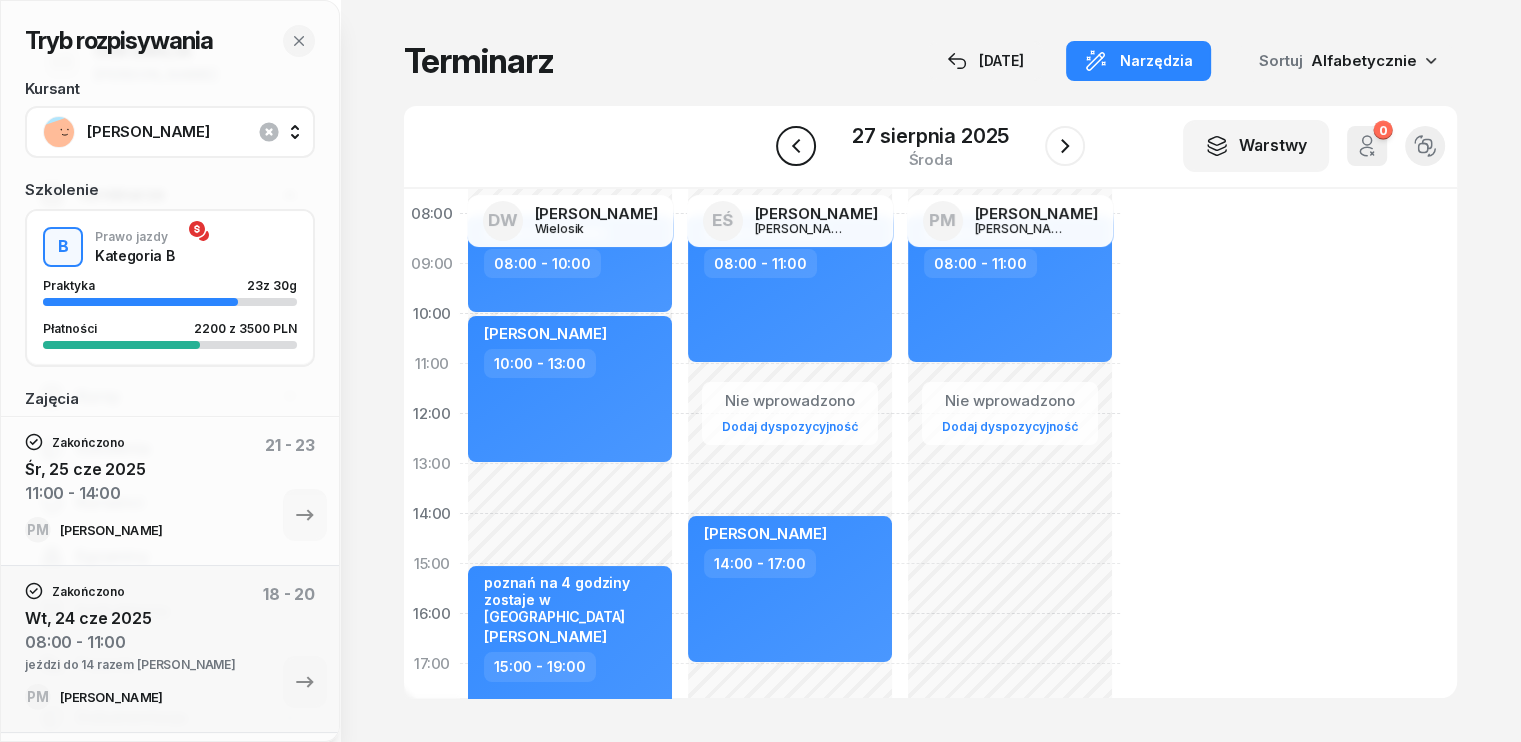 click 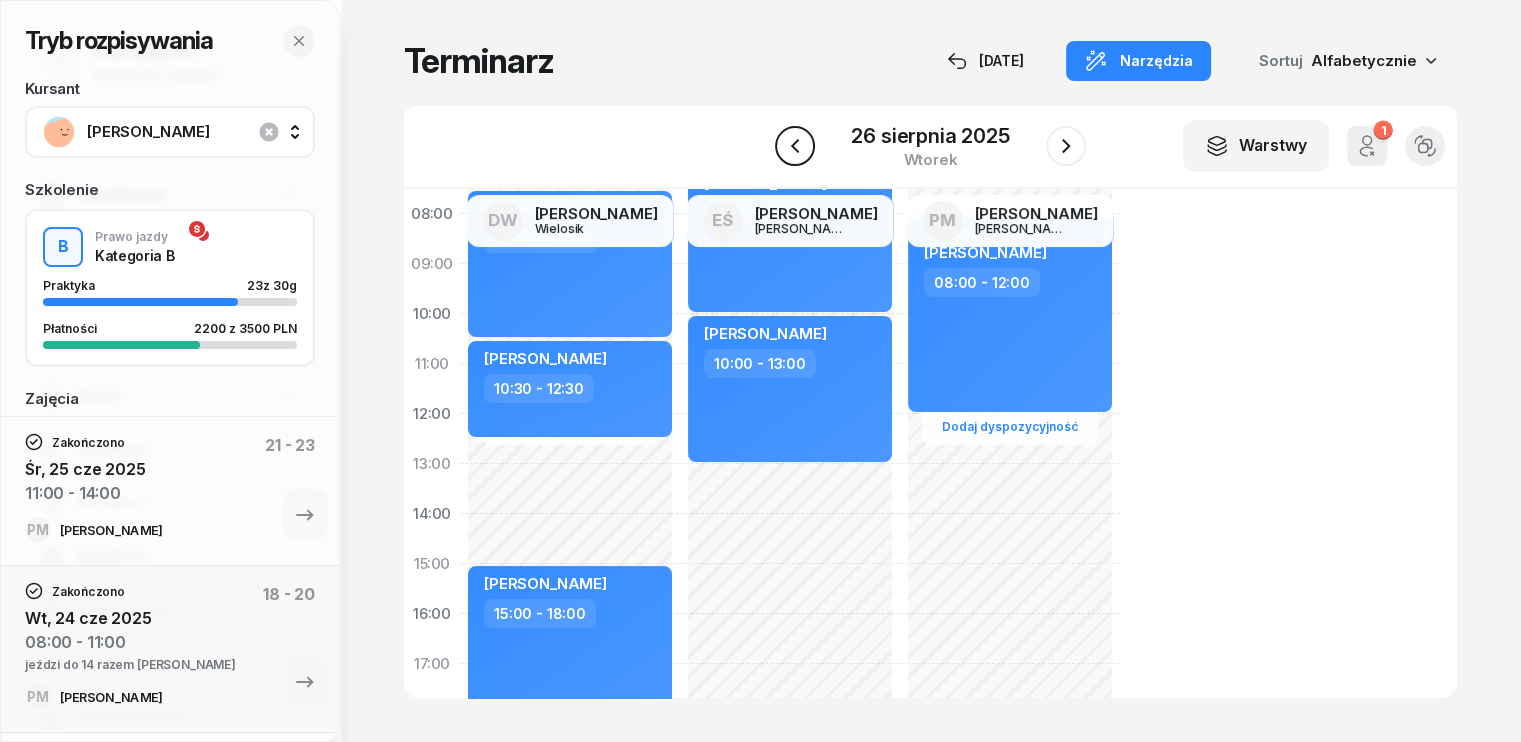 click 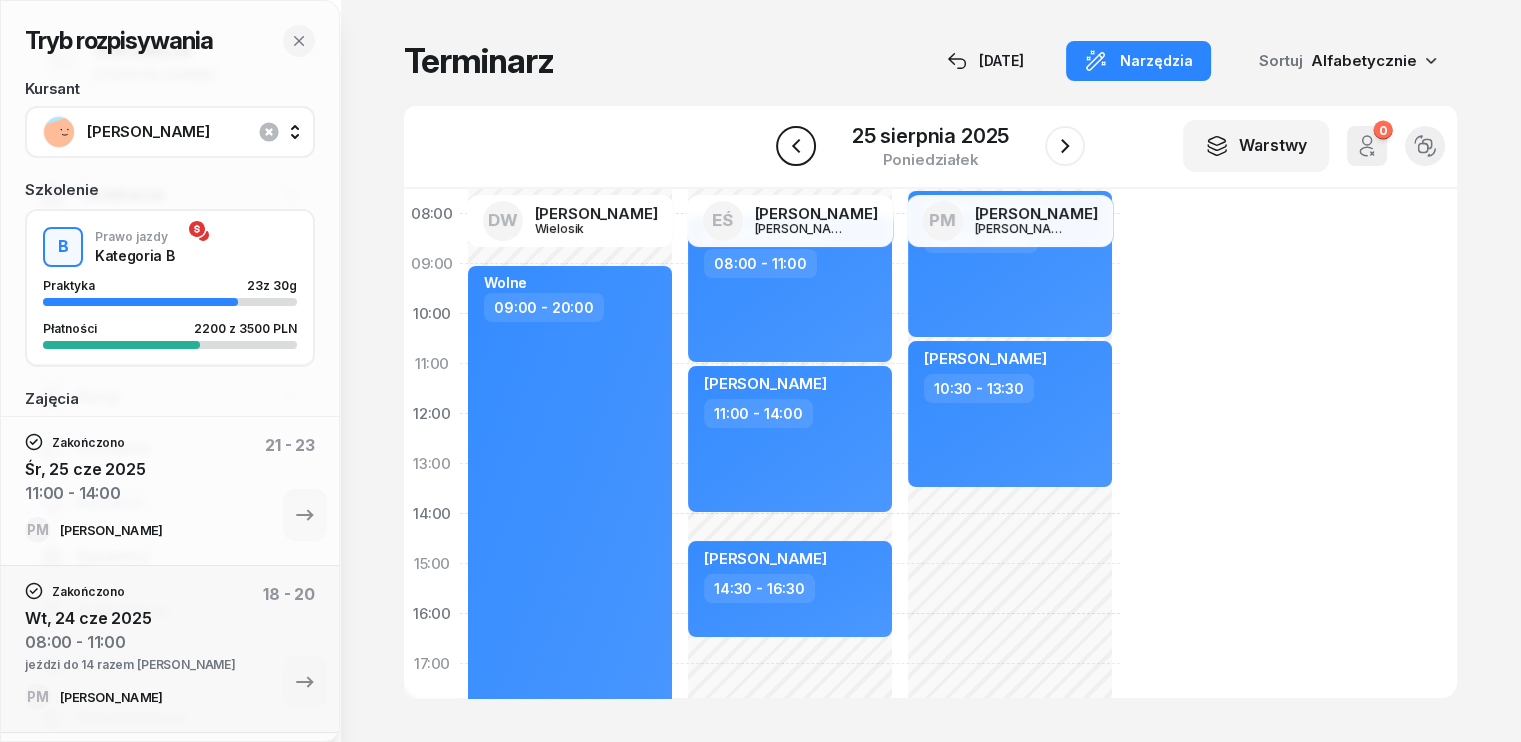 click 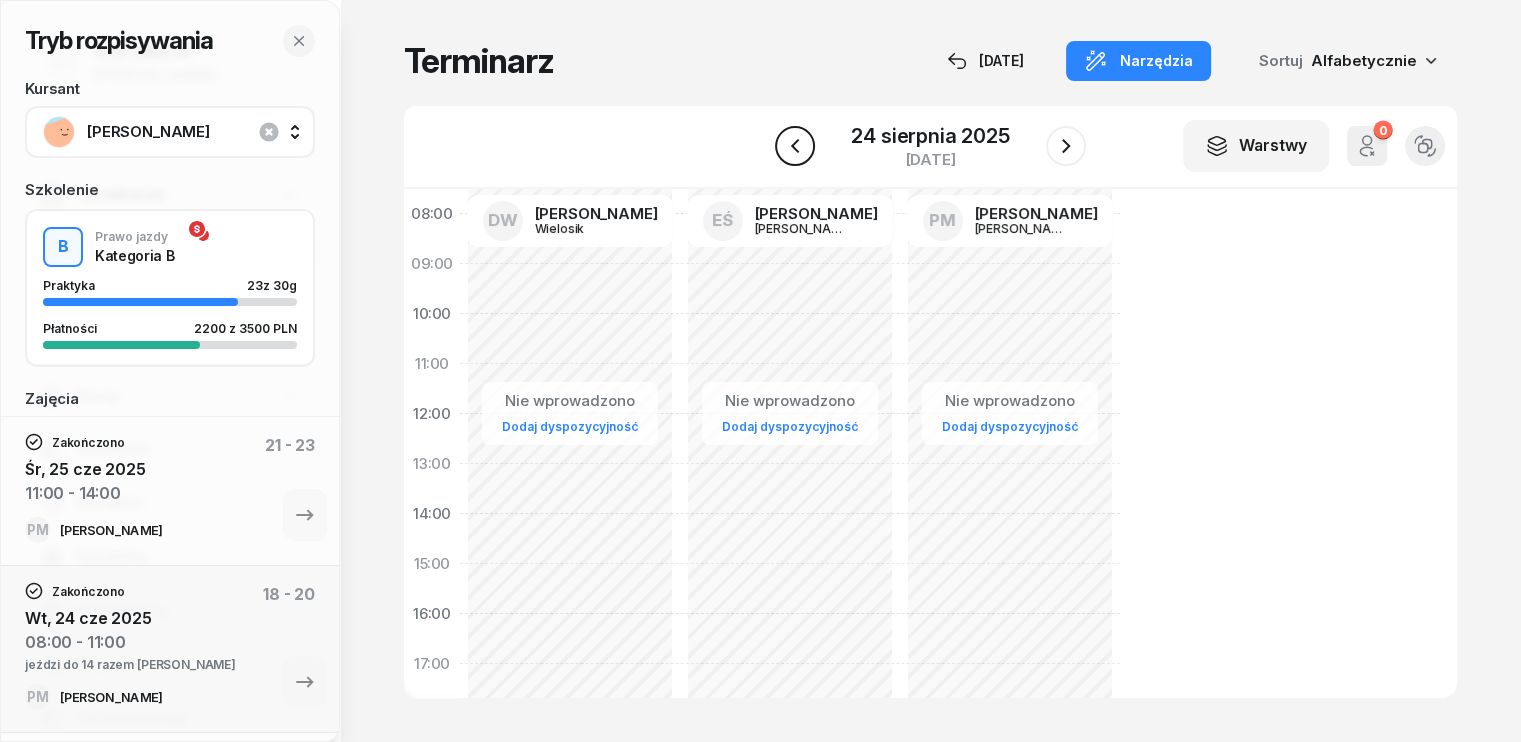 click 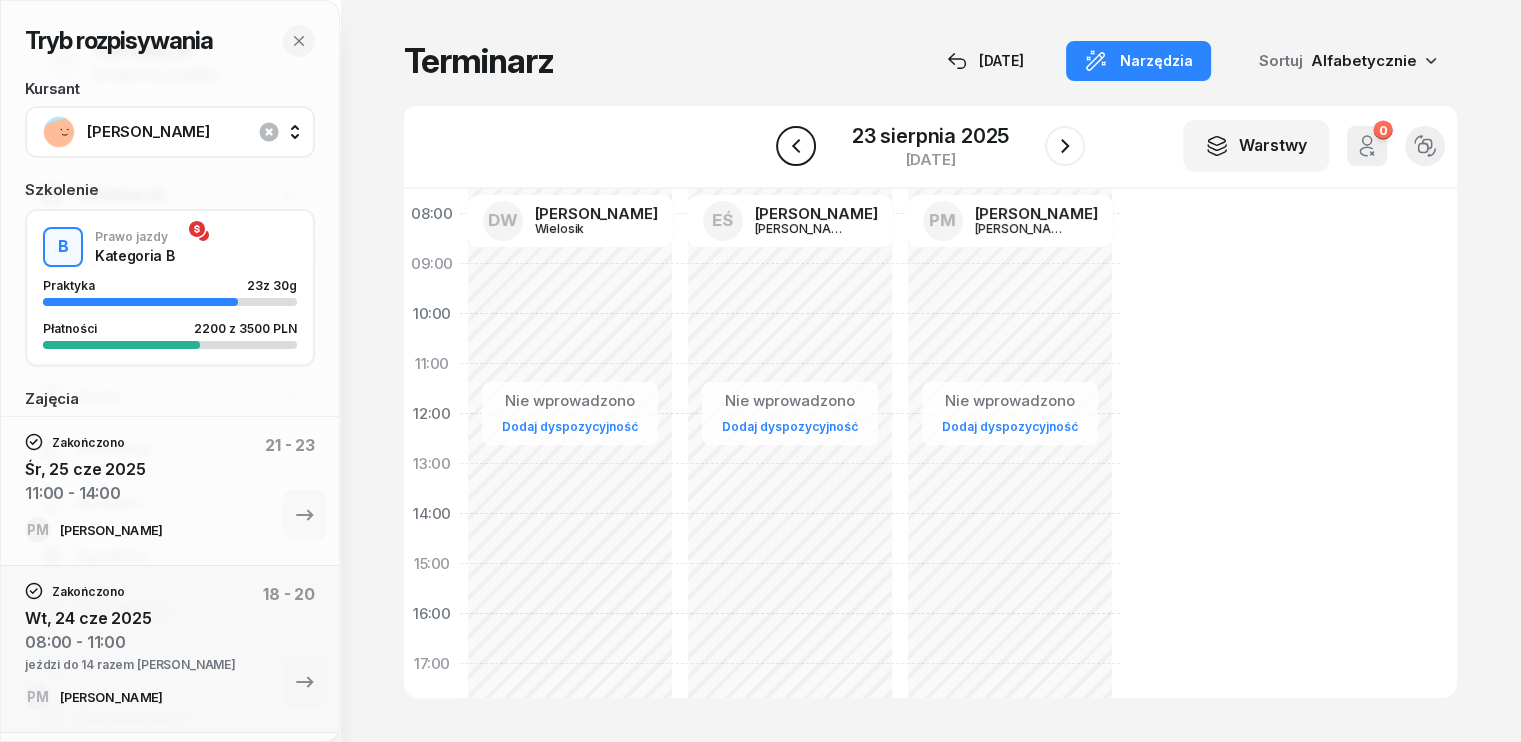 click 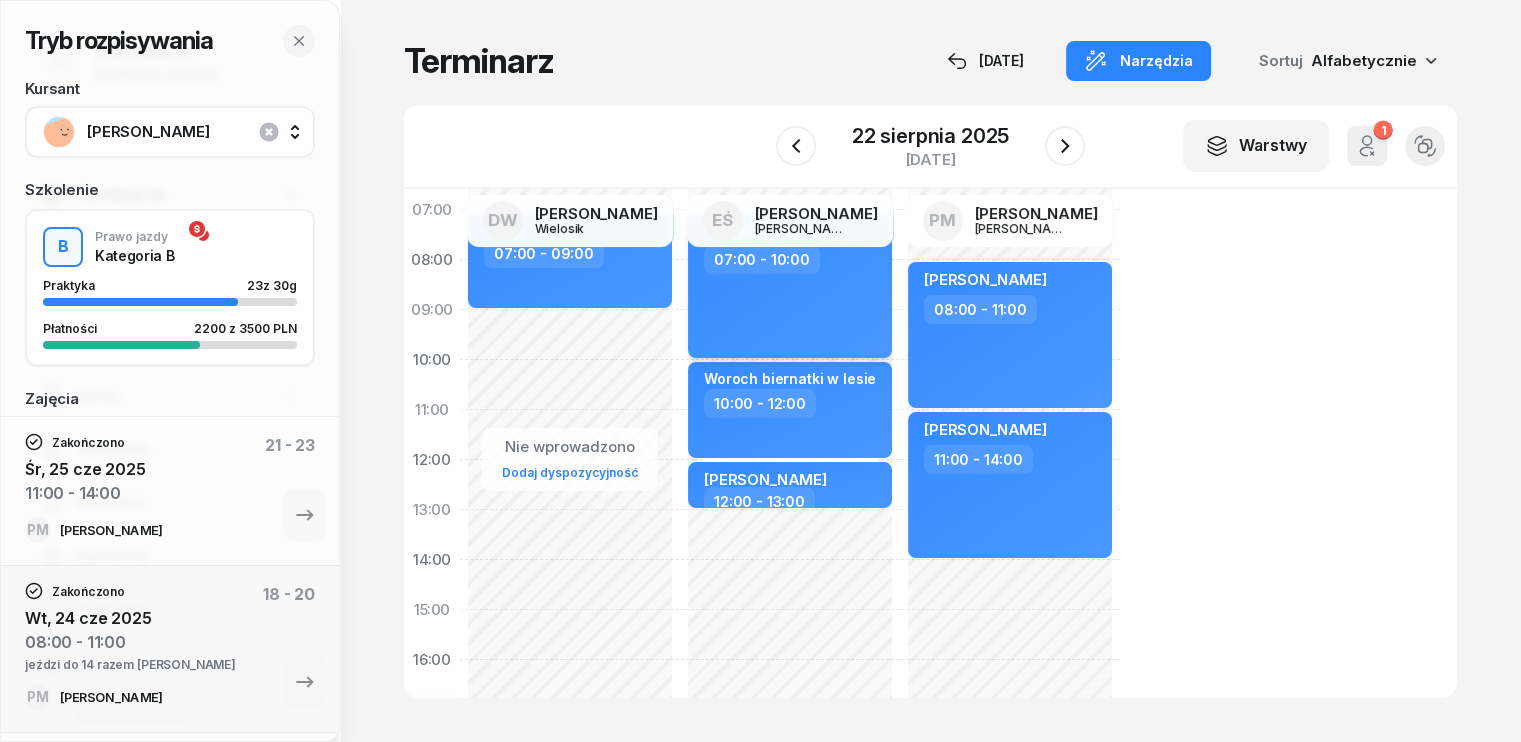 scroll, scrollTop: 100, scrollLeft: 0, axis: vertical 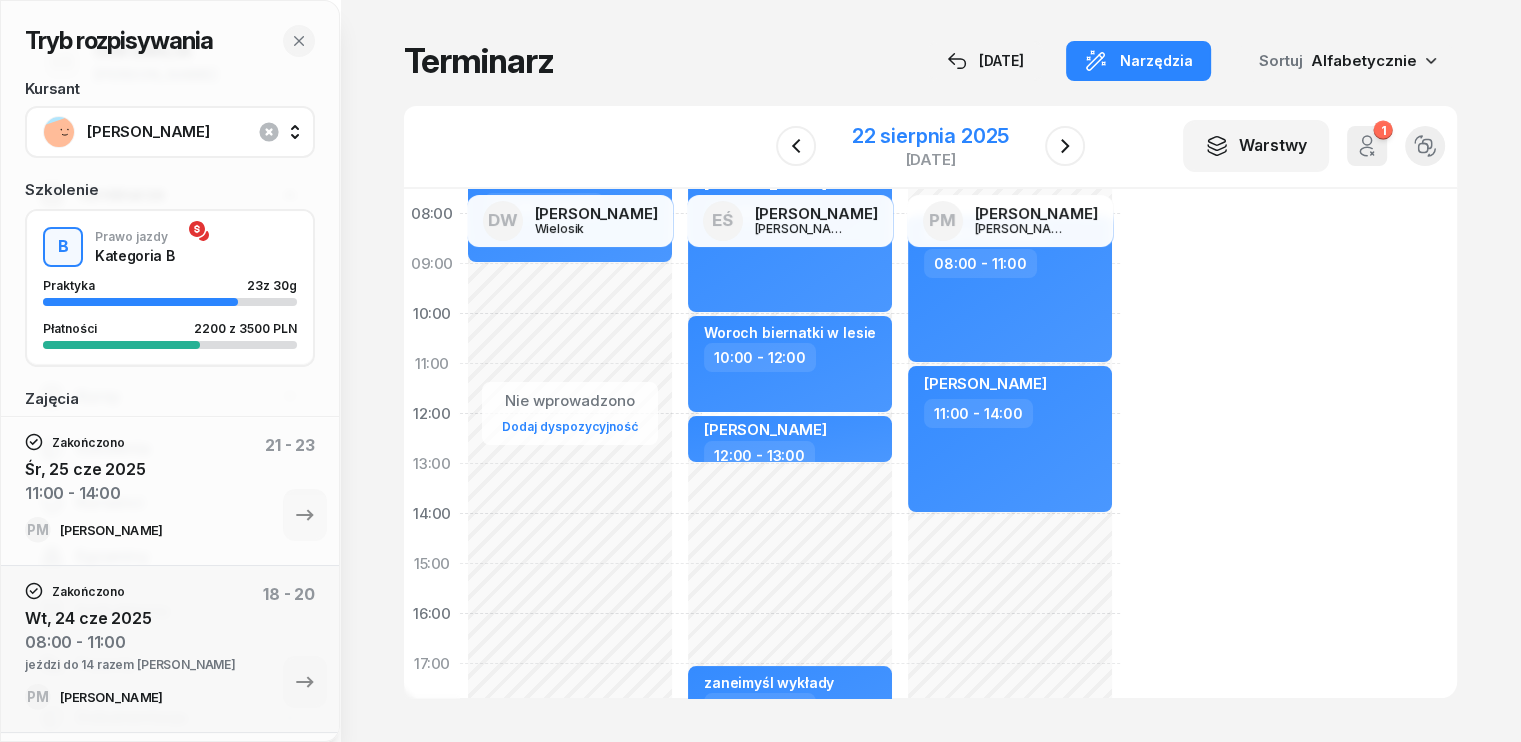 click on "22 sierpnia 2025" at bounding box center (930, 136) 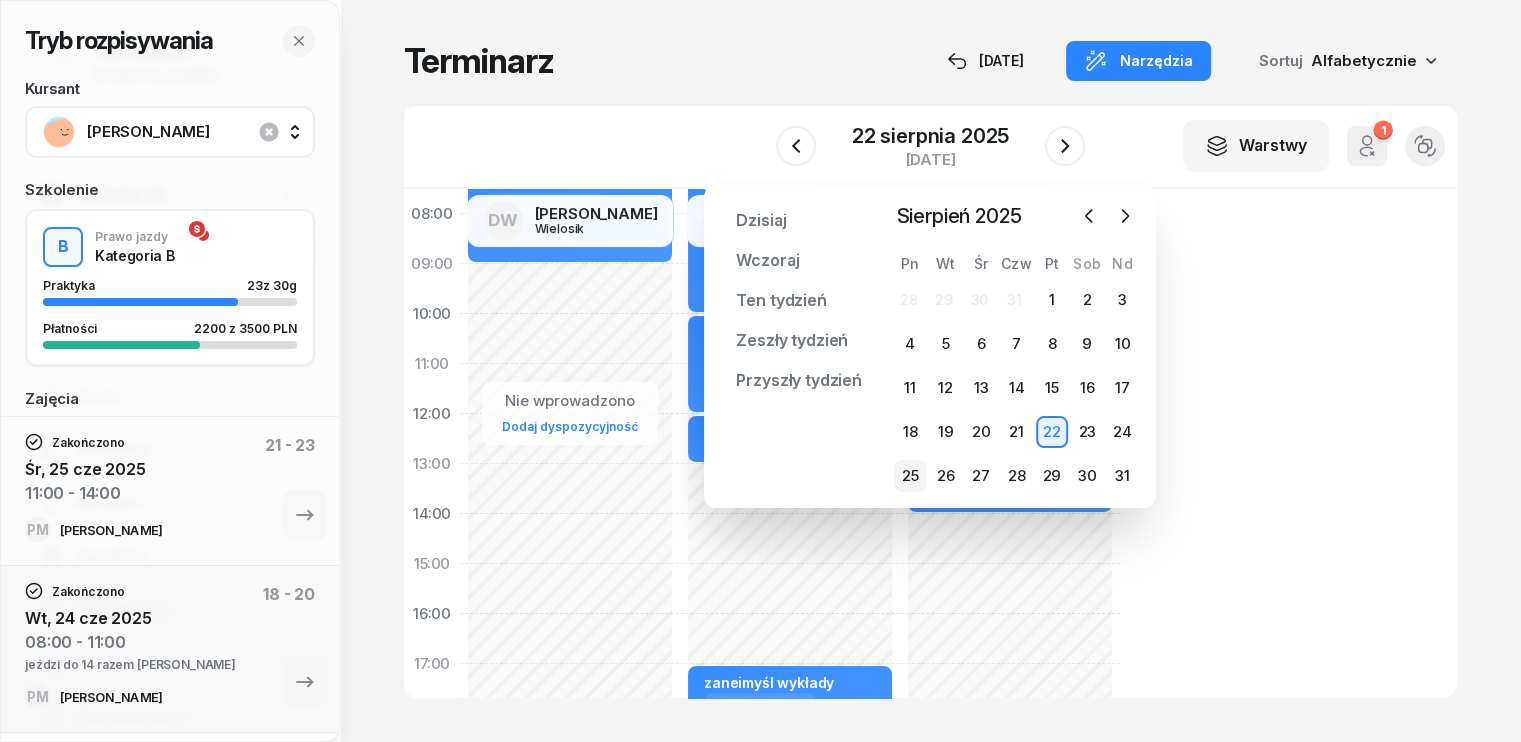 click on "25" at bounding box center [910, 476] 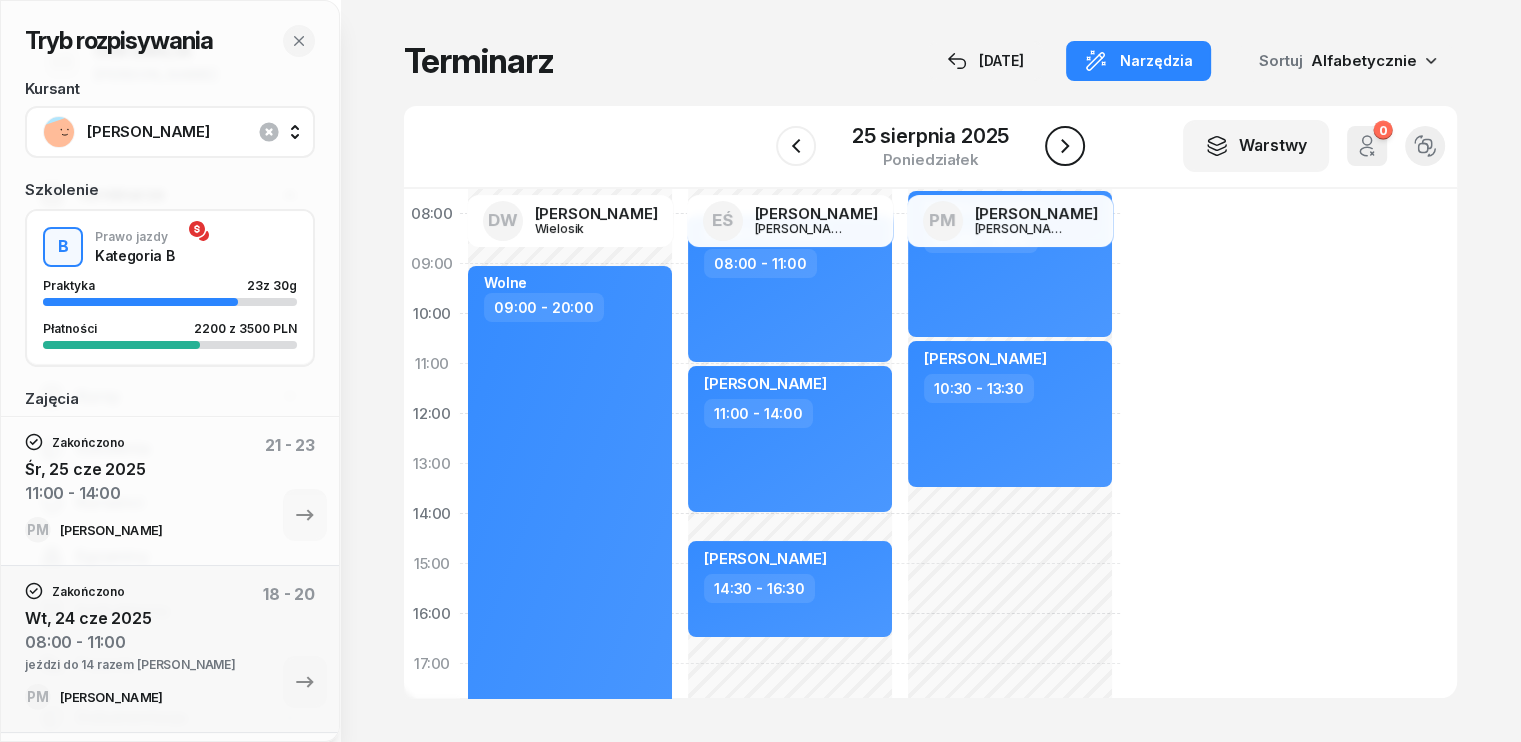 click 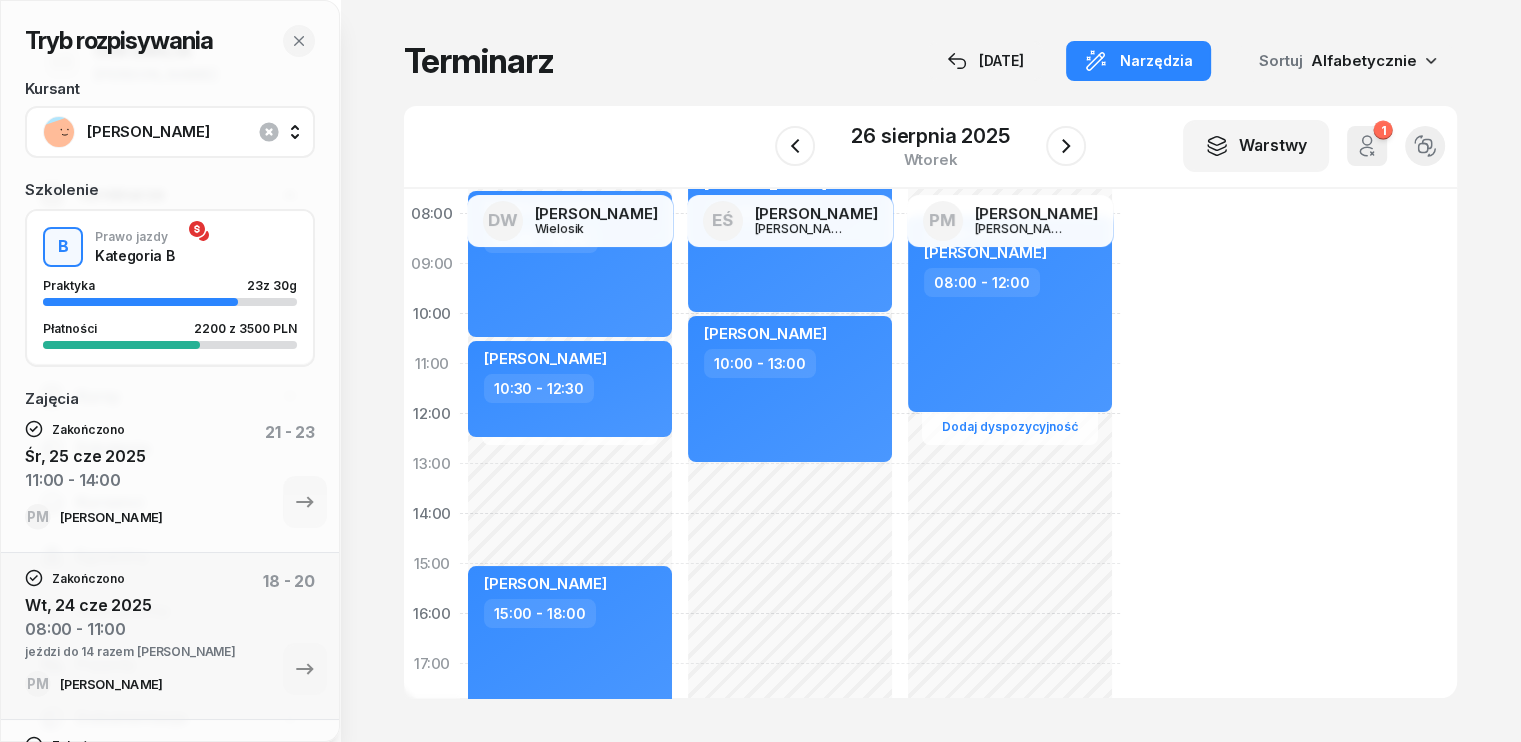 scroll, scrollTop: 0, scrollLeft: 0, axis: both 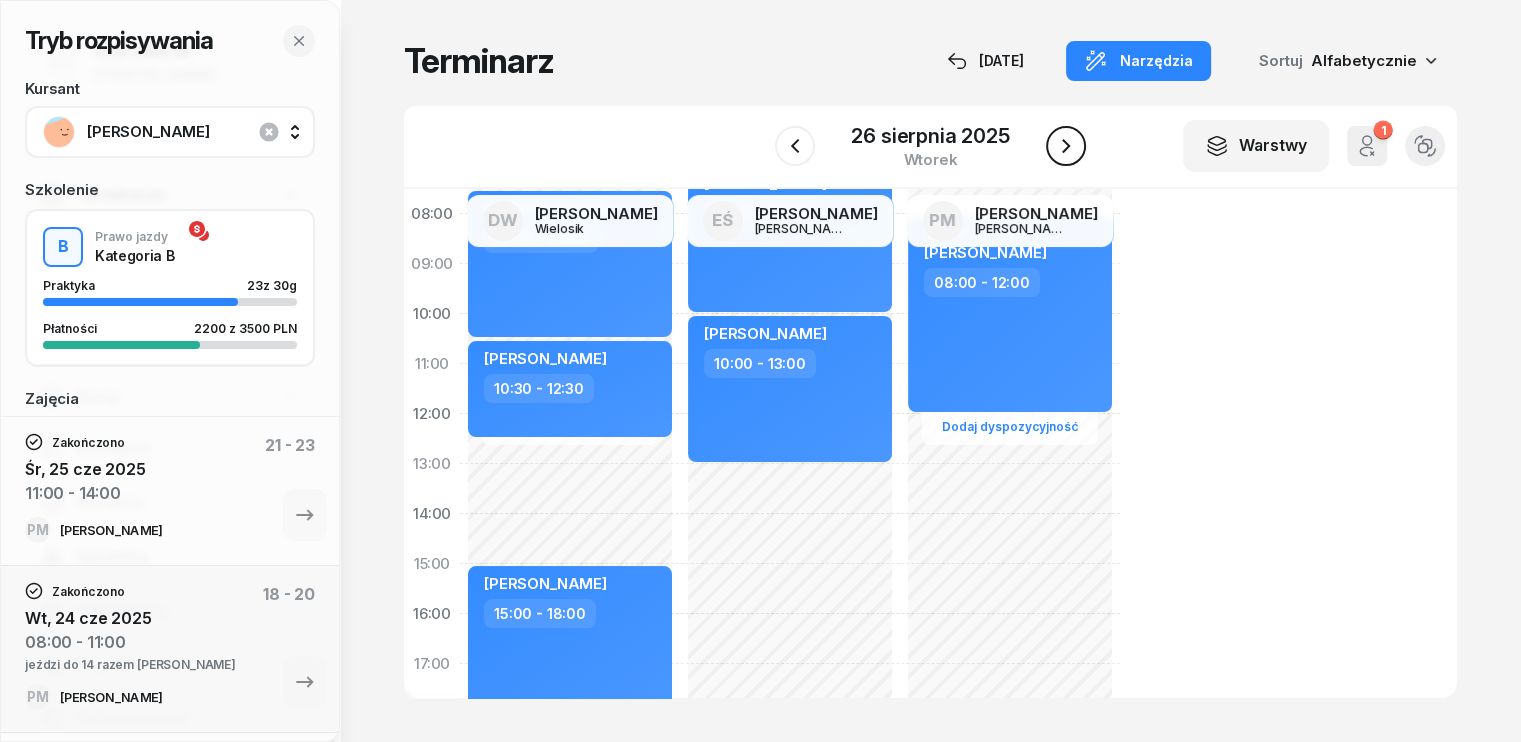 click 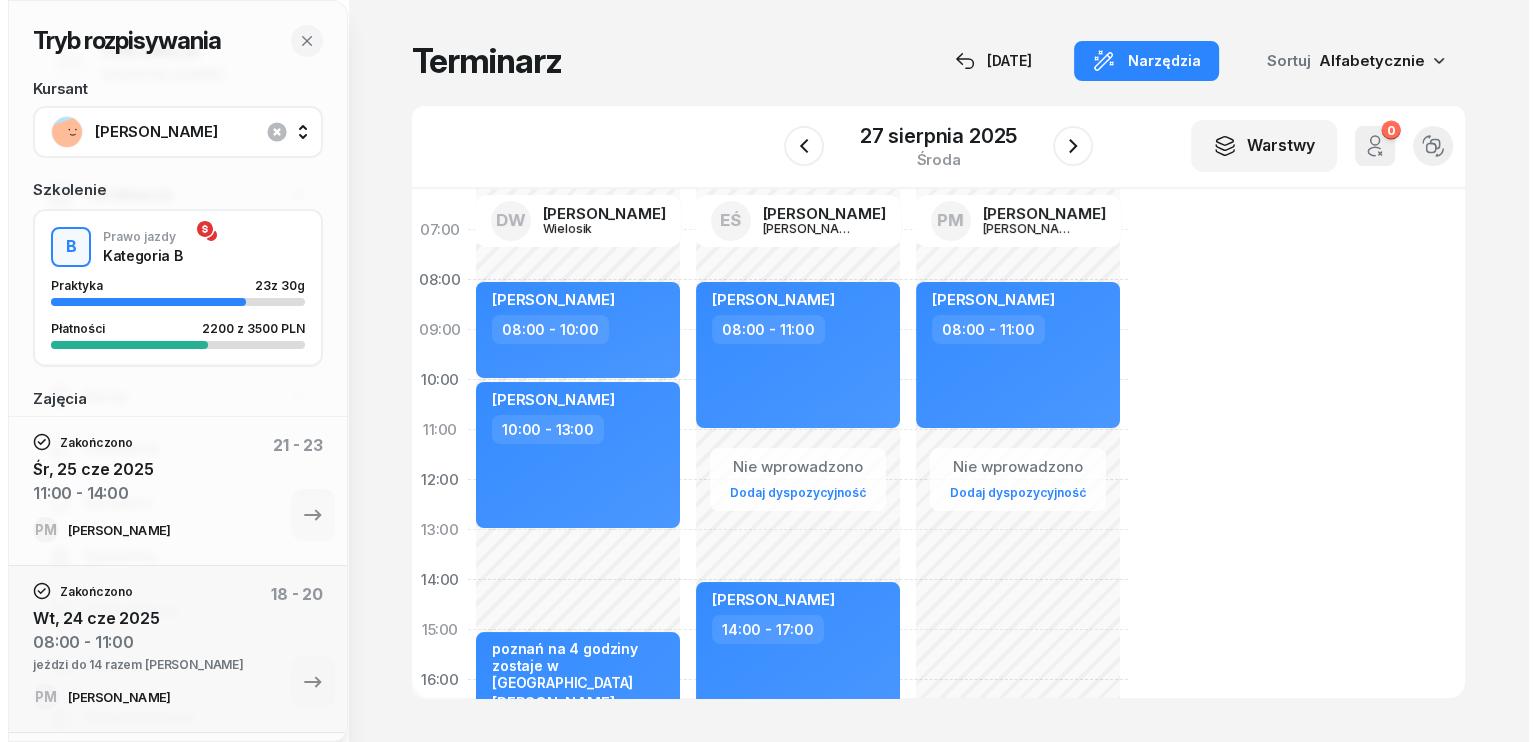 scroll, scrollTop: 0, scrollLeft: 0, axis: both 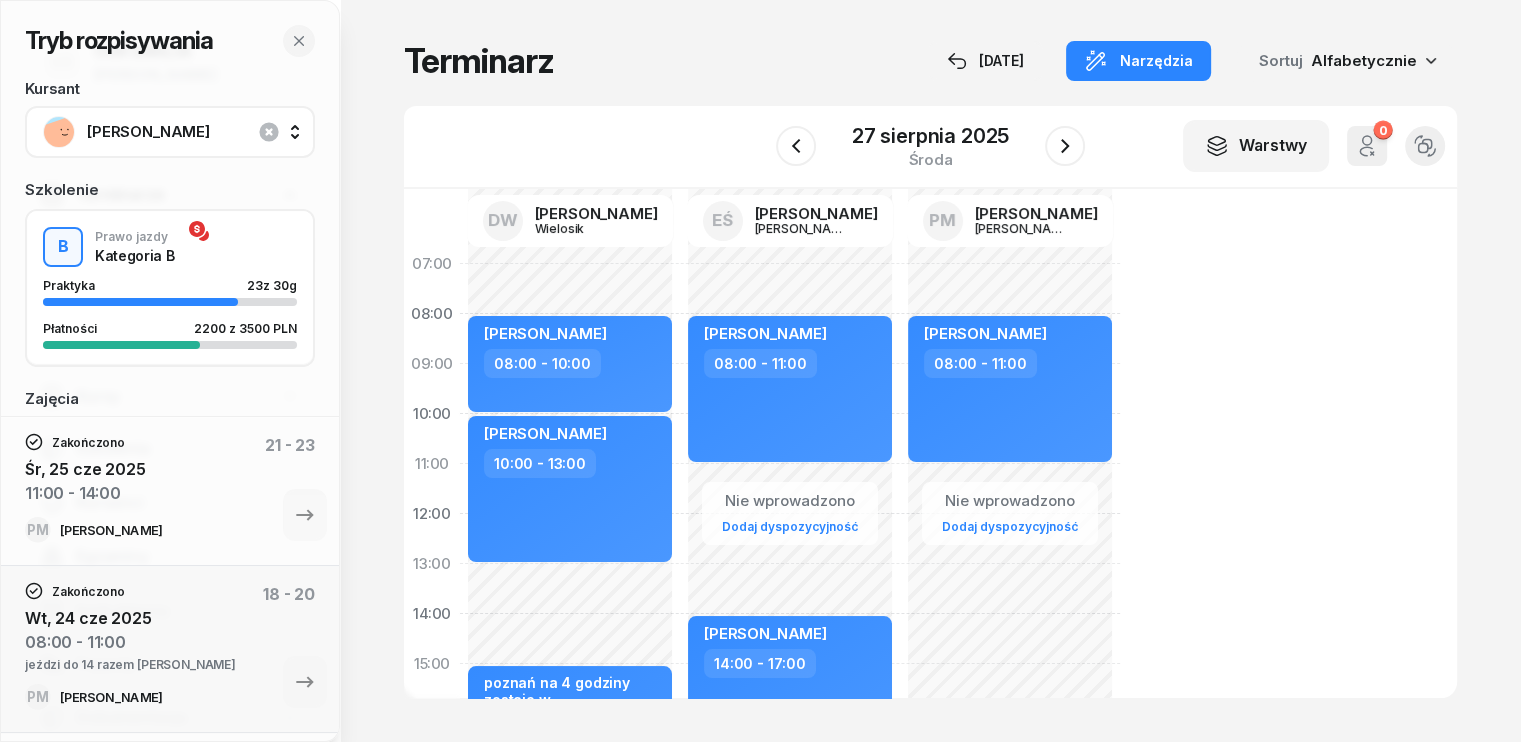 click on "Nie wprowadzono Dodaj dyspozycyjność [PERSON_NAME]  08:00 - 11:00" 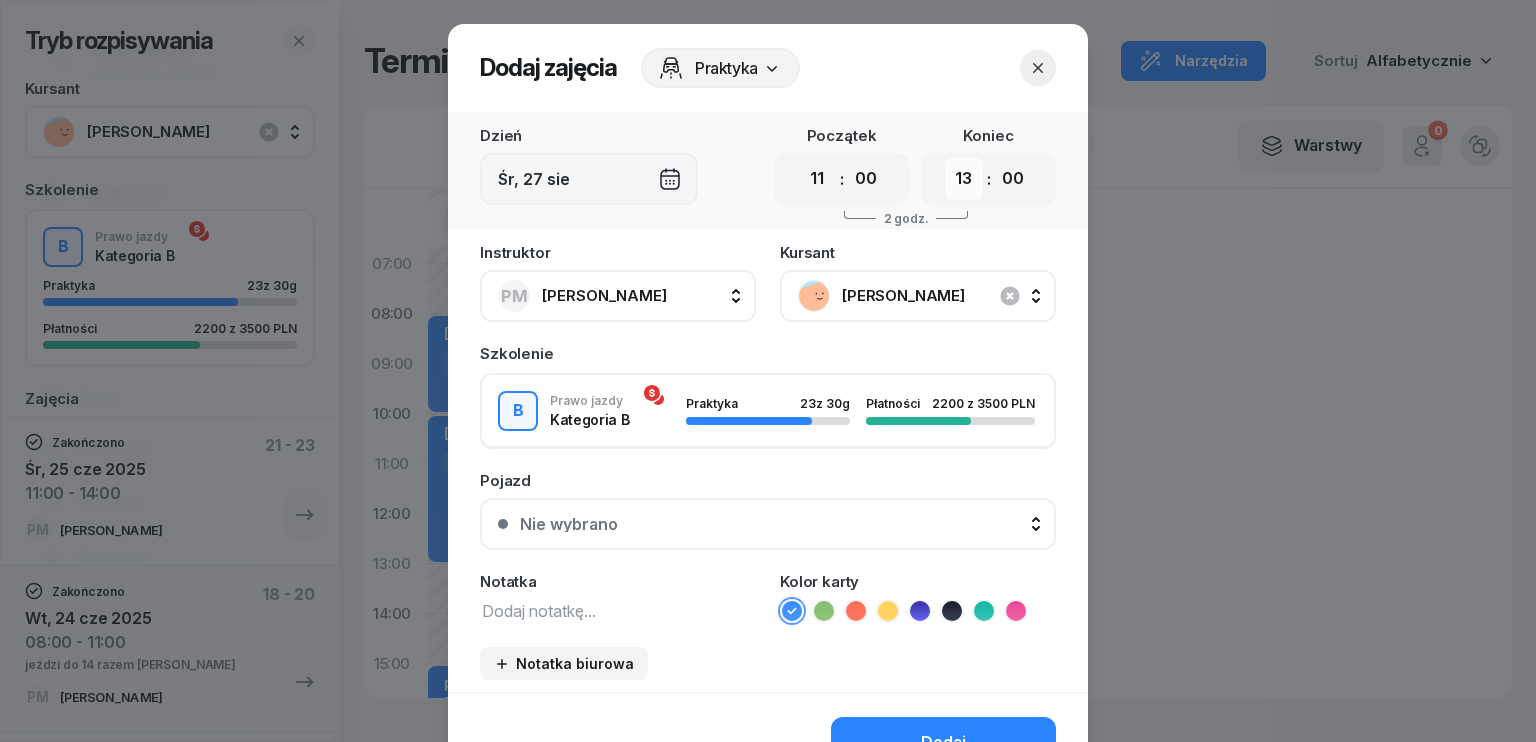 click on "00 01 02 03 04 05 06 07 08 09 10 11 12 13 14 15 16 17 18 19 20 21 22 23" at bounding box center (964, 179) 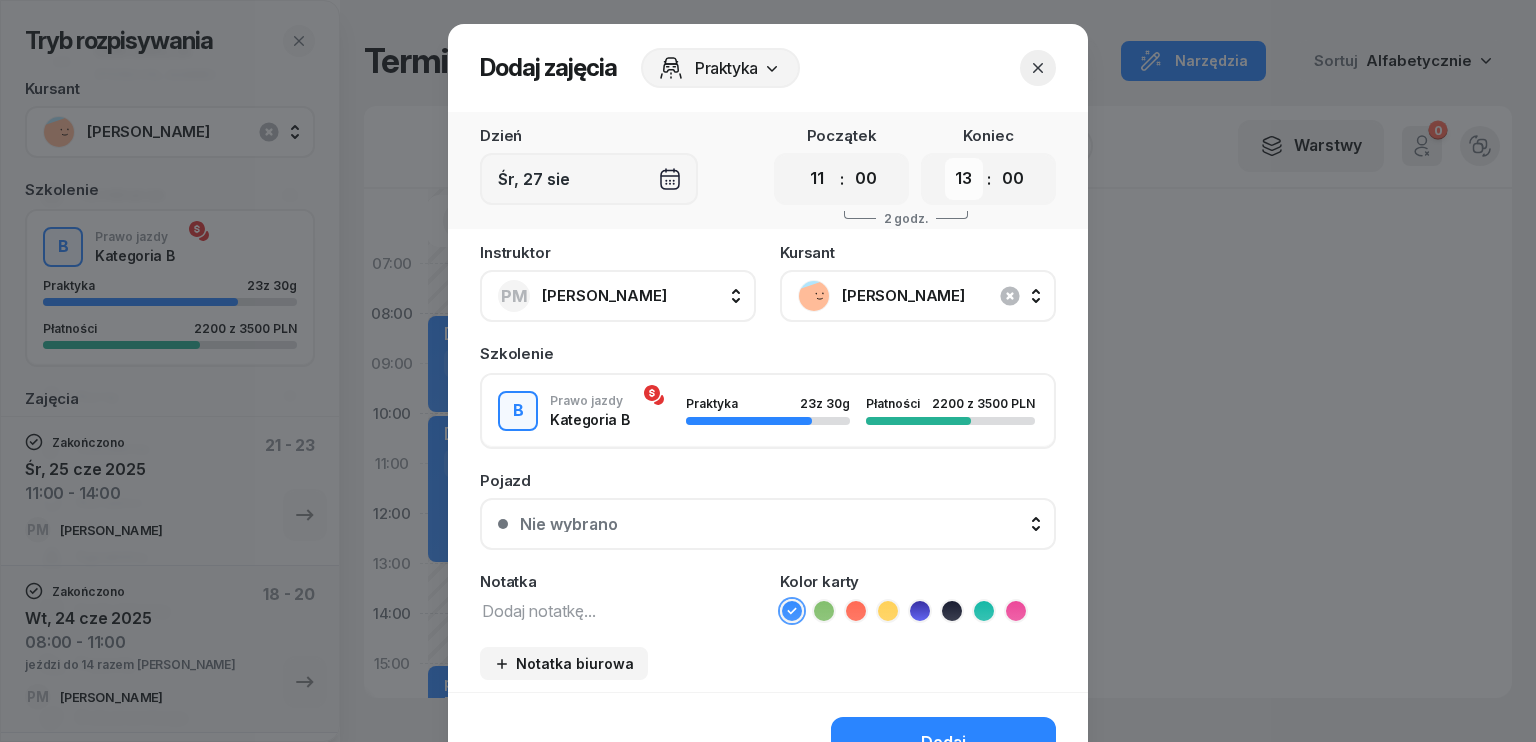select on "14" 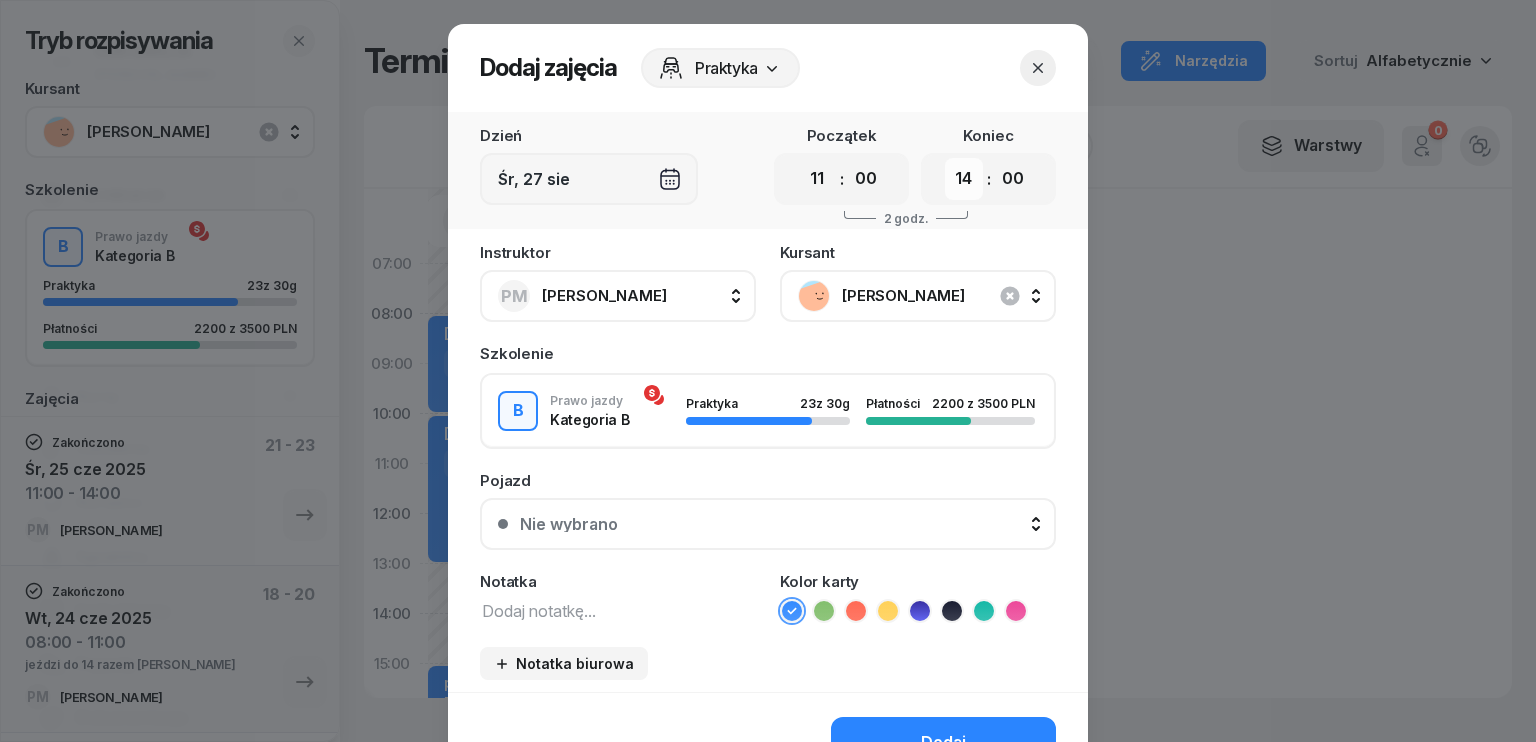 click on "00 01 02 03 04 05 06 07 08 09 10 11 12 13 14 15 16 17 18 19 20 21 22 23" at bounding box center [964, 179] 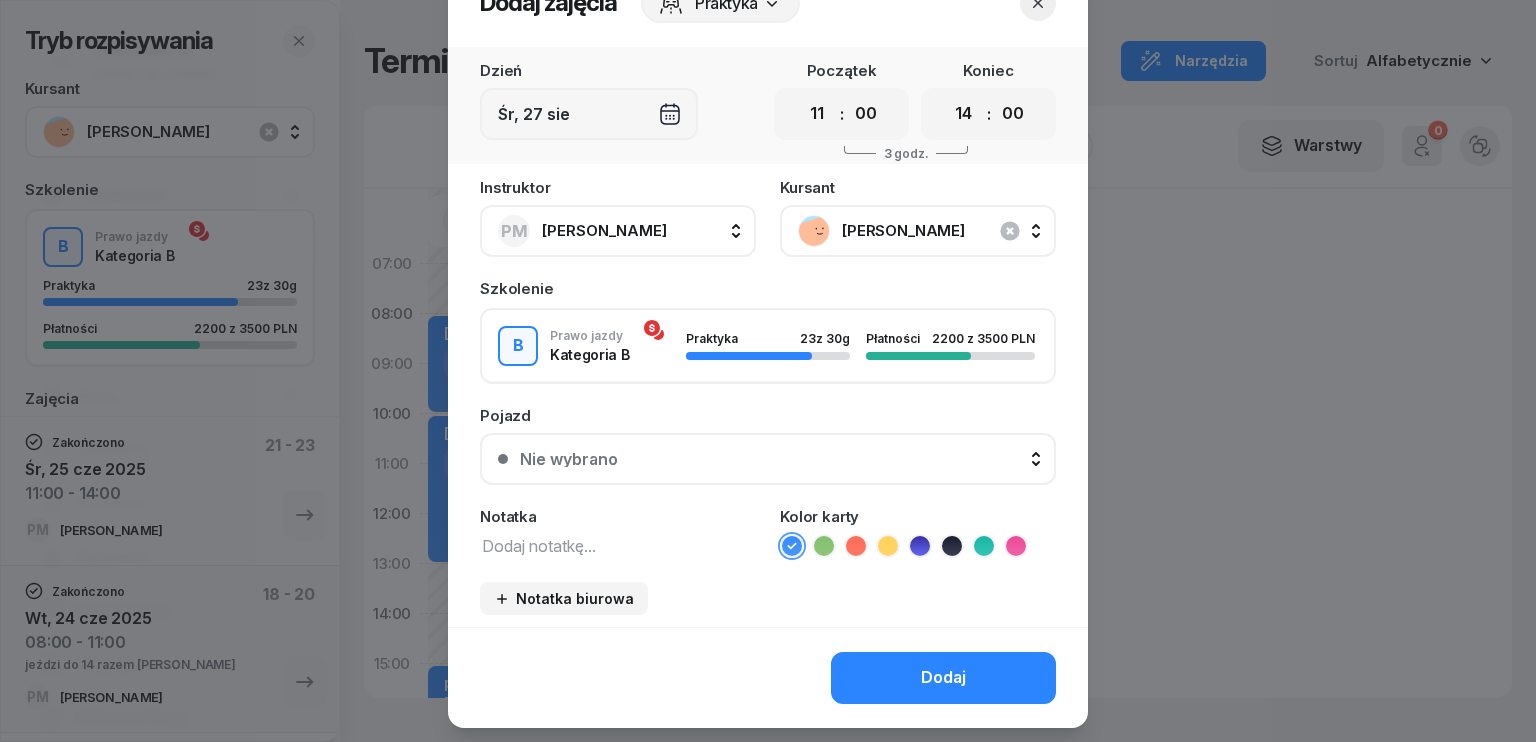 scroll, scrollTop: 100, scrollLeft: 0, axis: vertical 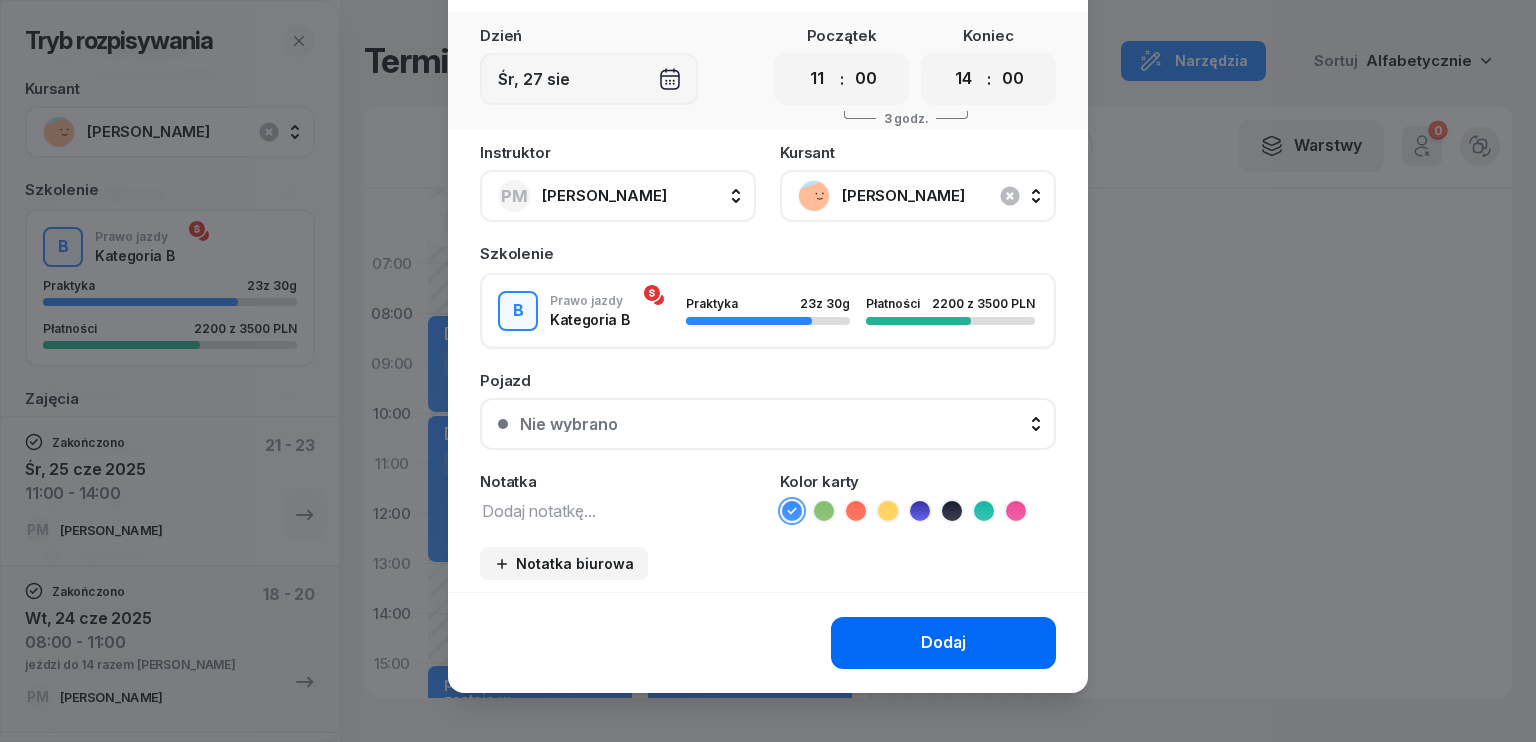click on "Dodaj" at bounding box center [943, 643] 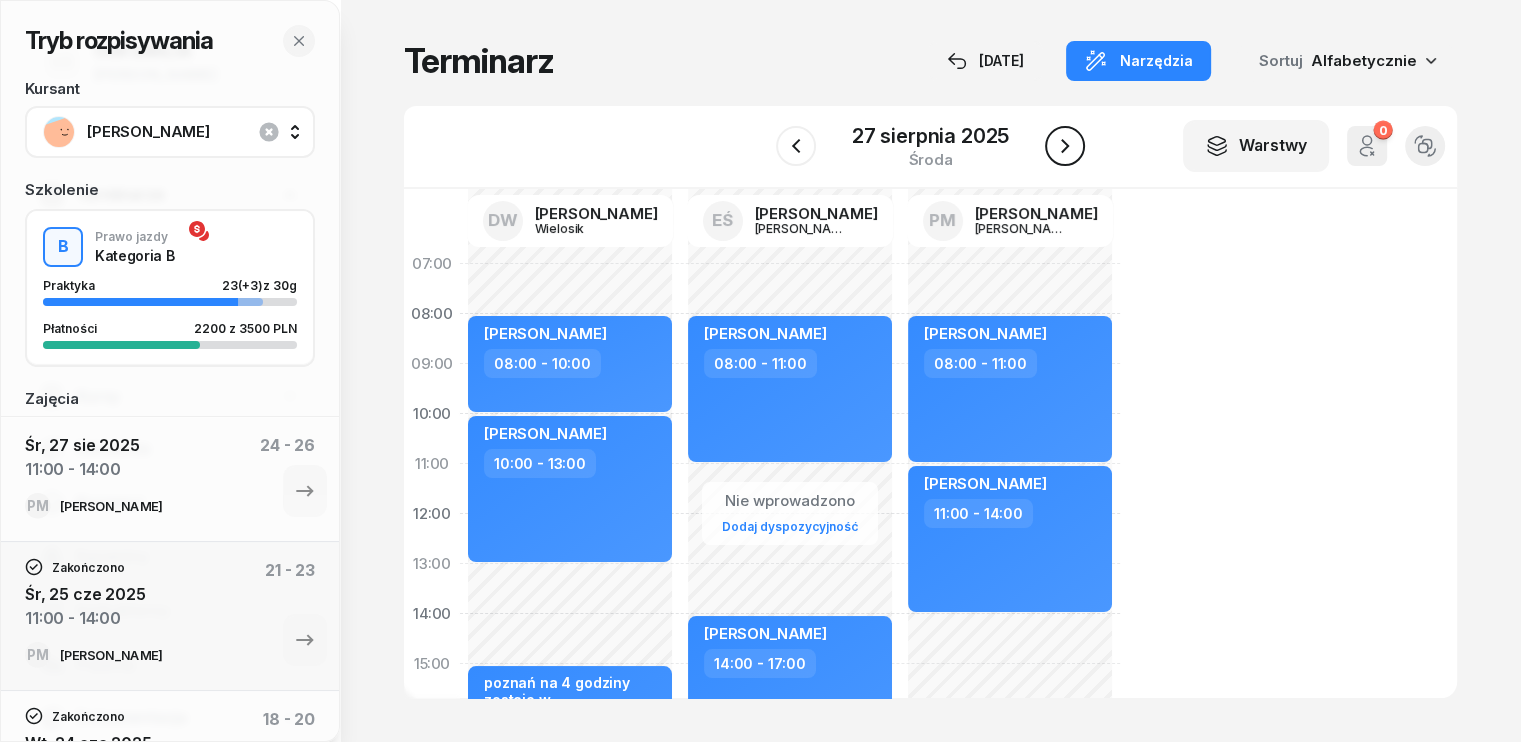 click at bounding box center [1065, 146] 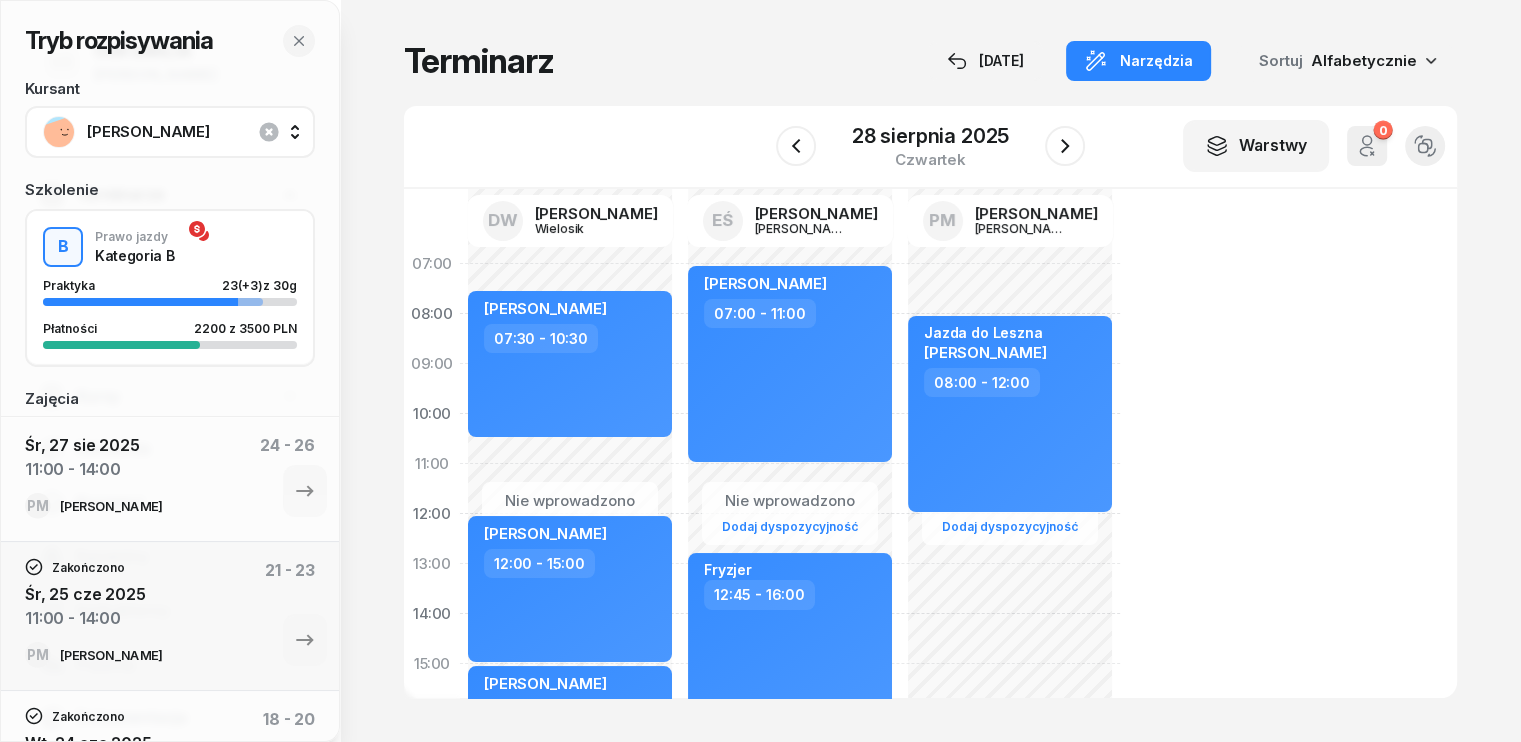 click on "Nie wprowadzono Dodaj dyspozycyjność Jazda do Leszna  [PERSON_NAME]  08:00 - 12:00" 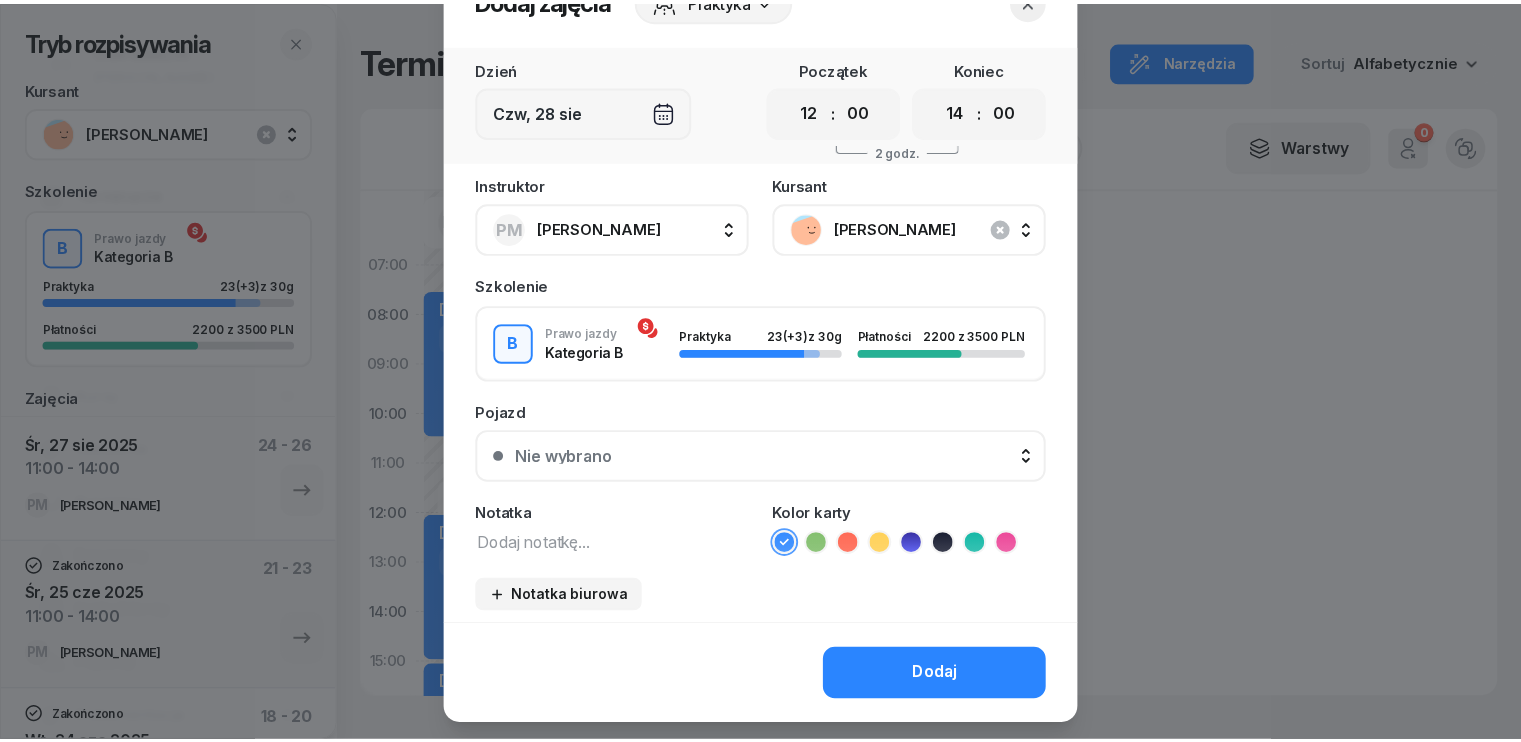 scroll, scrollTop: 100, scrollLeft: 0, axis: vertical 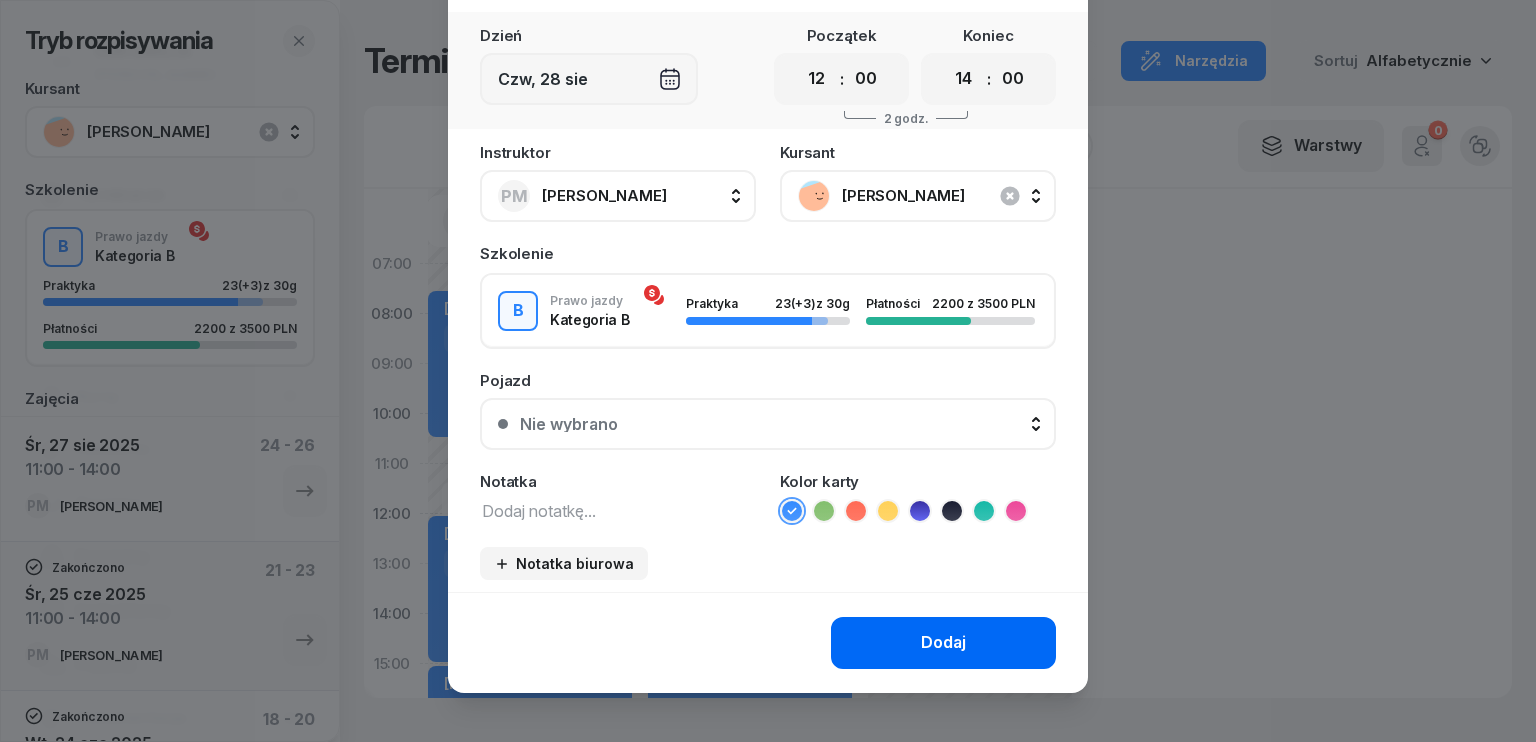 click on "Dodaj" 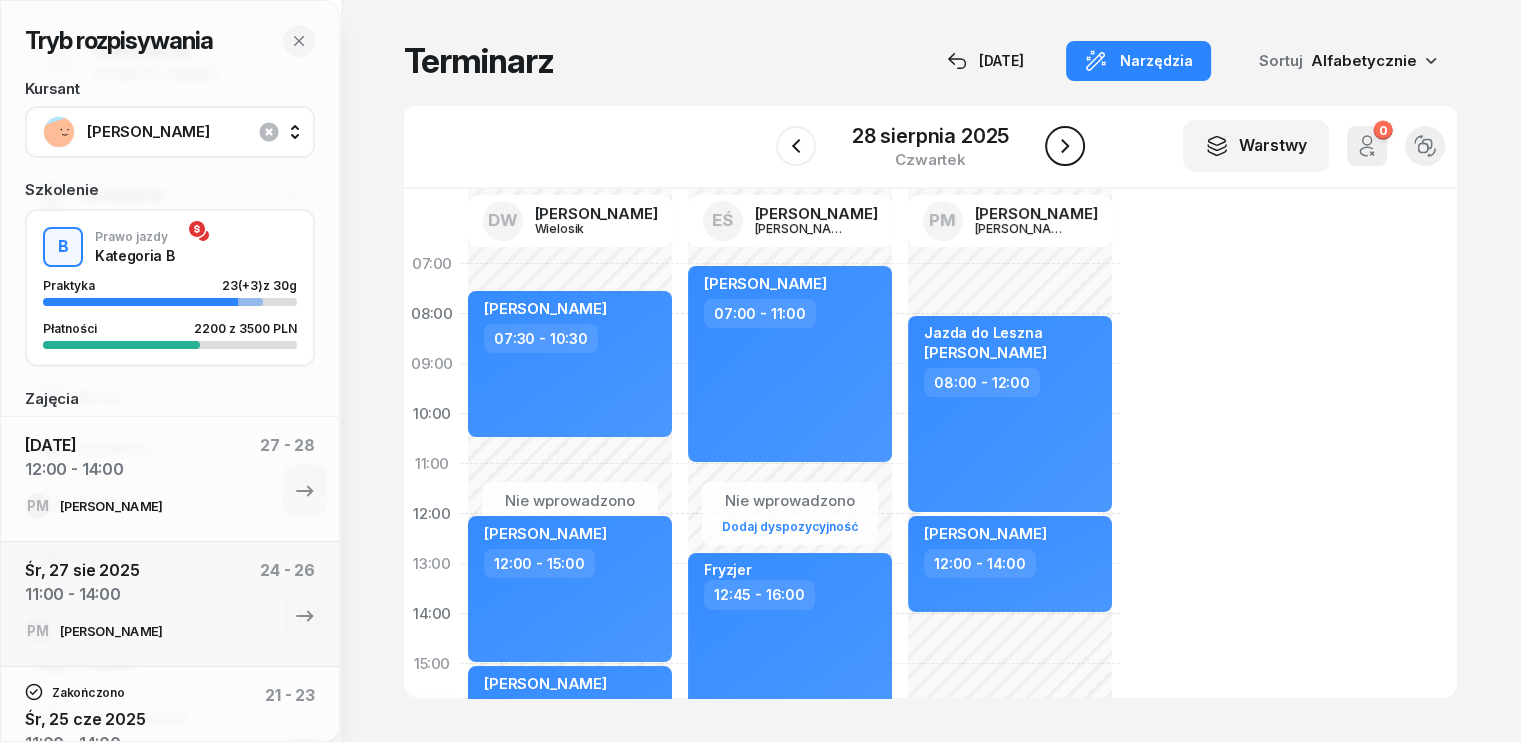 click 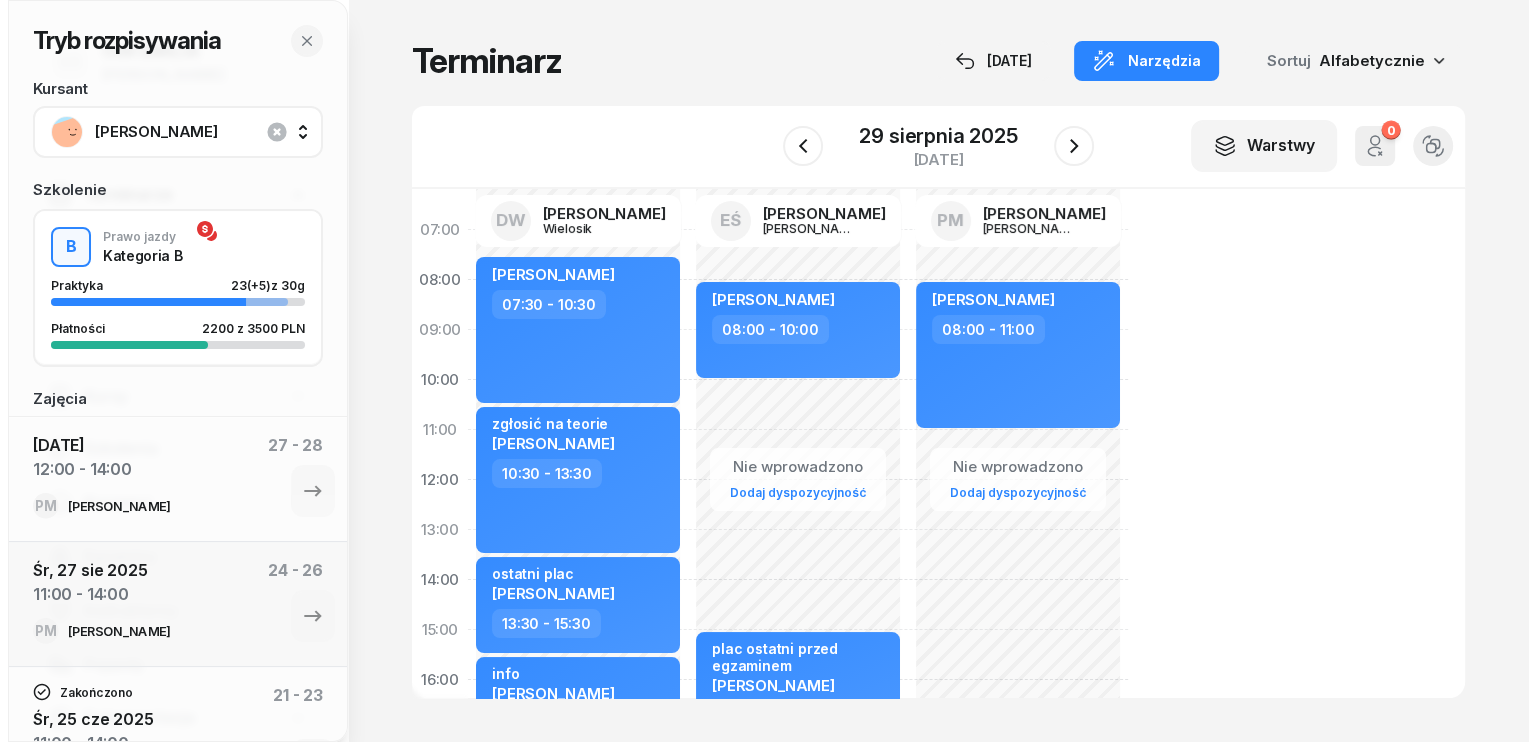 scroll, scrollTop: 0, scrollLeft: 0, axis: both 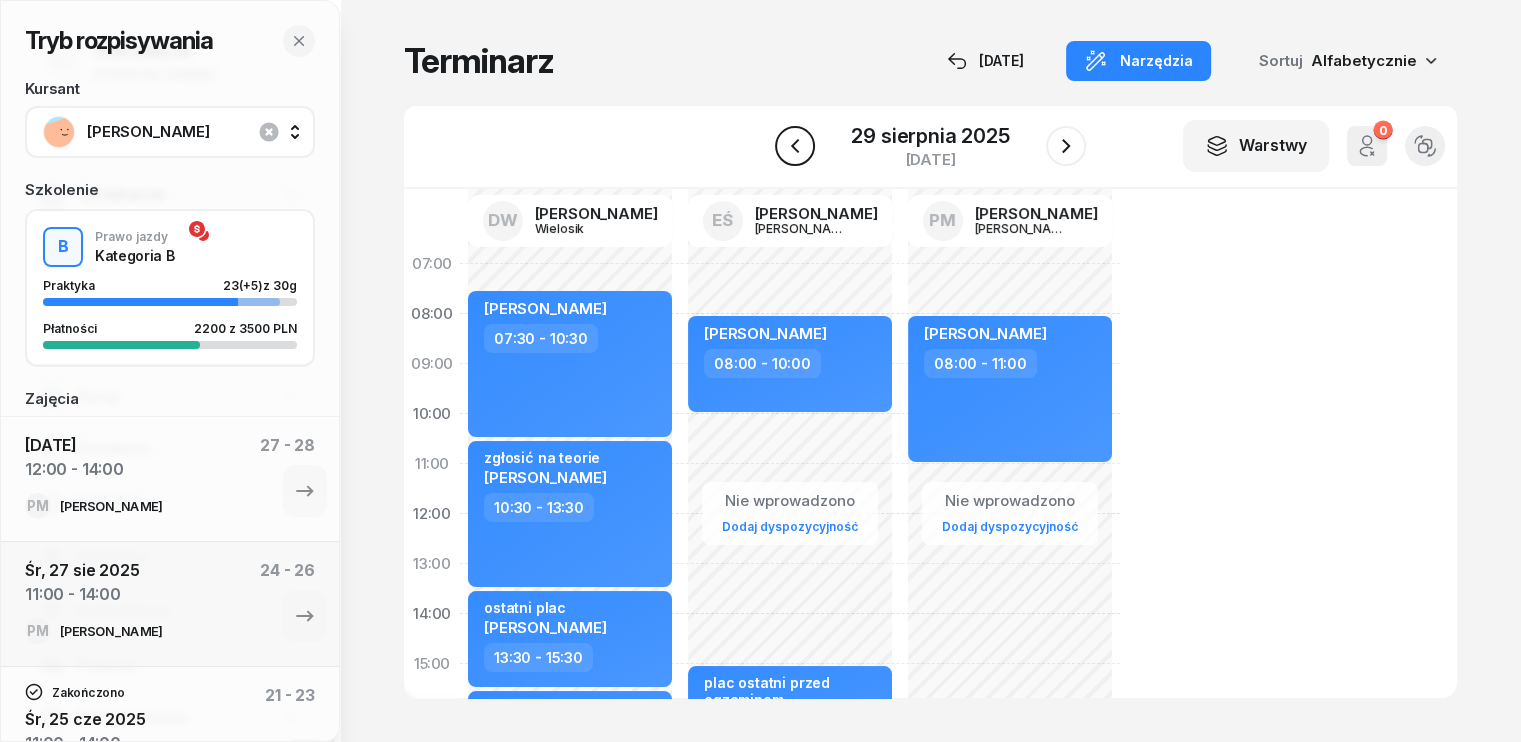 click 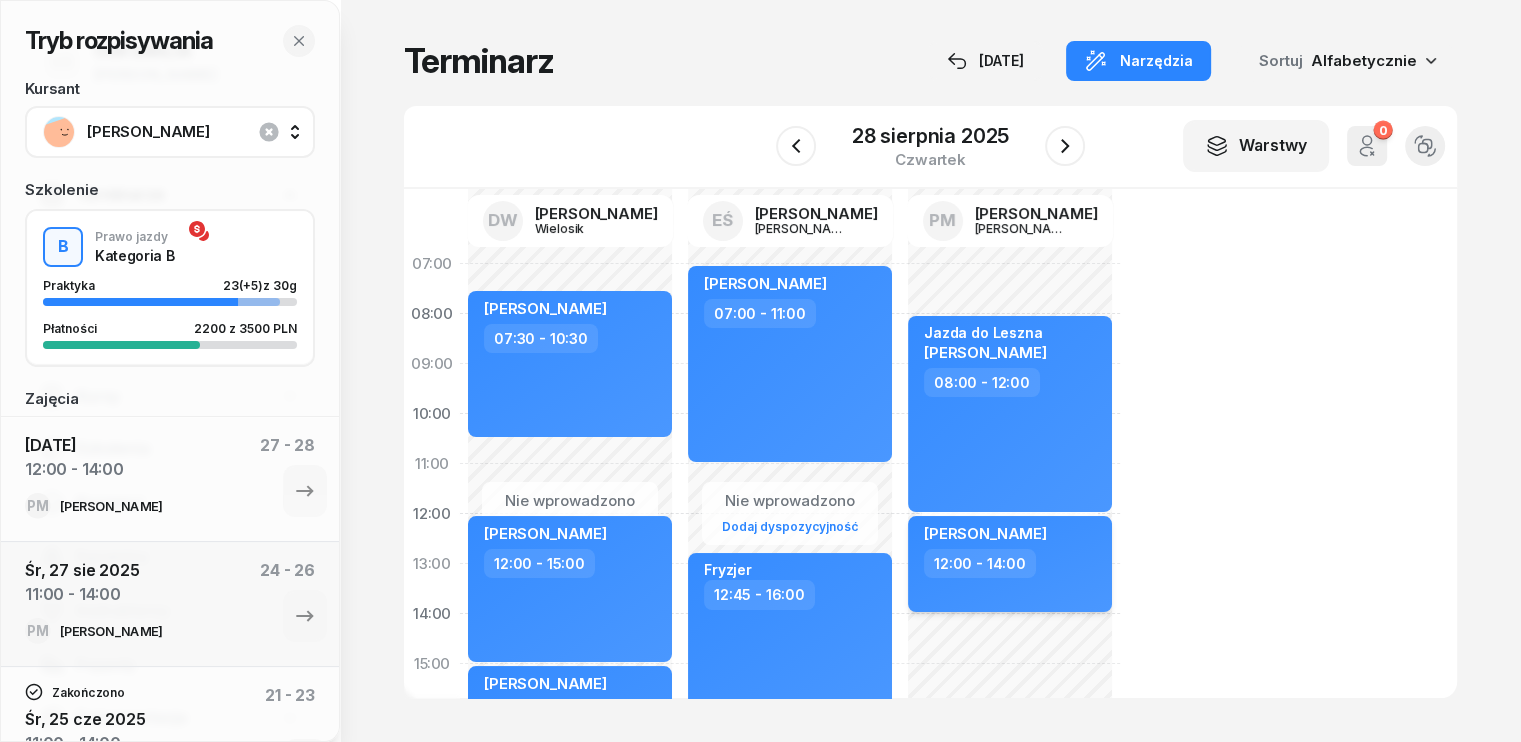 click on "12:00 - 14:00" at bounding box center [1012, 563] 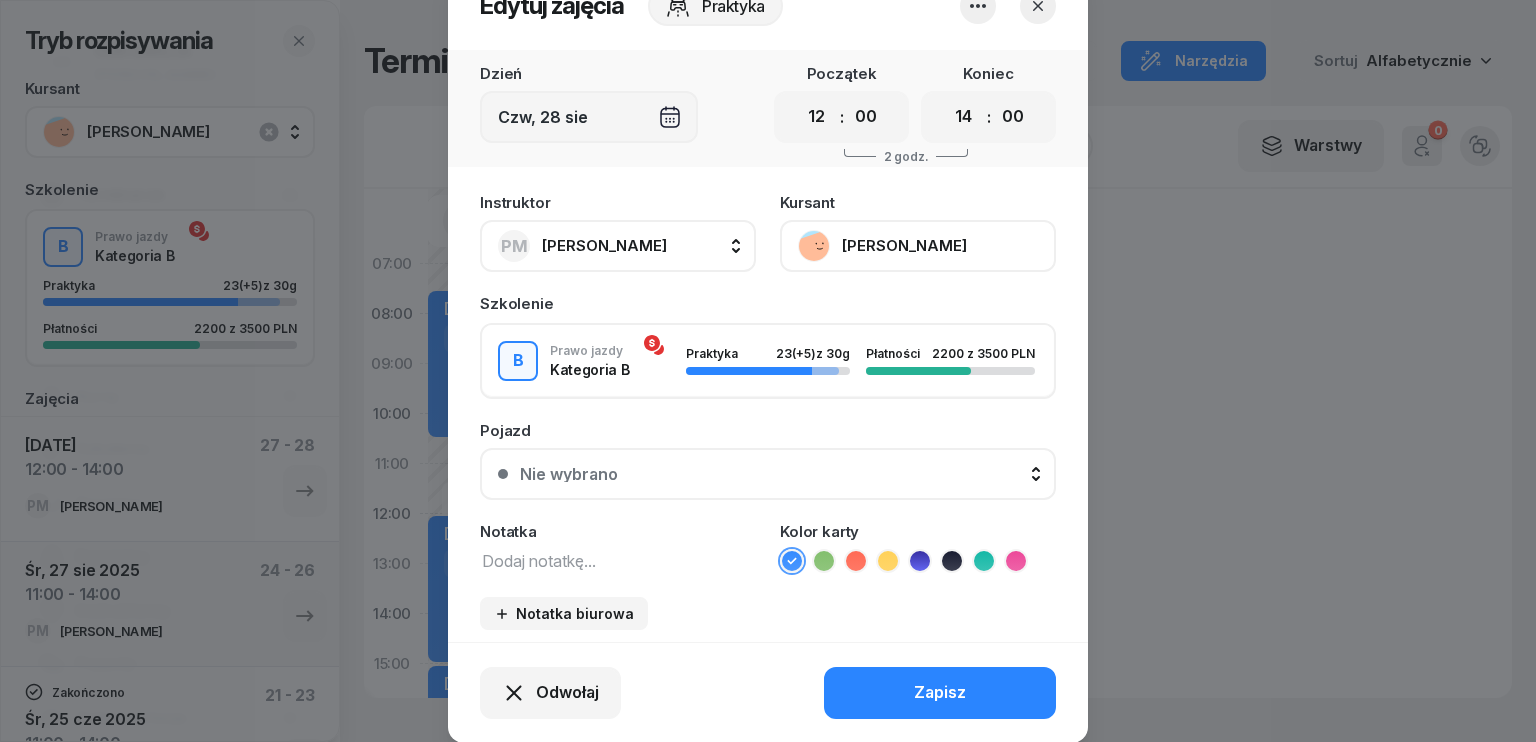 scroll, scrollTop: 124, scrollLeft: 0, axis: vertical 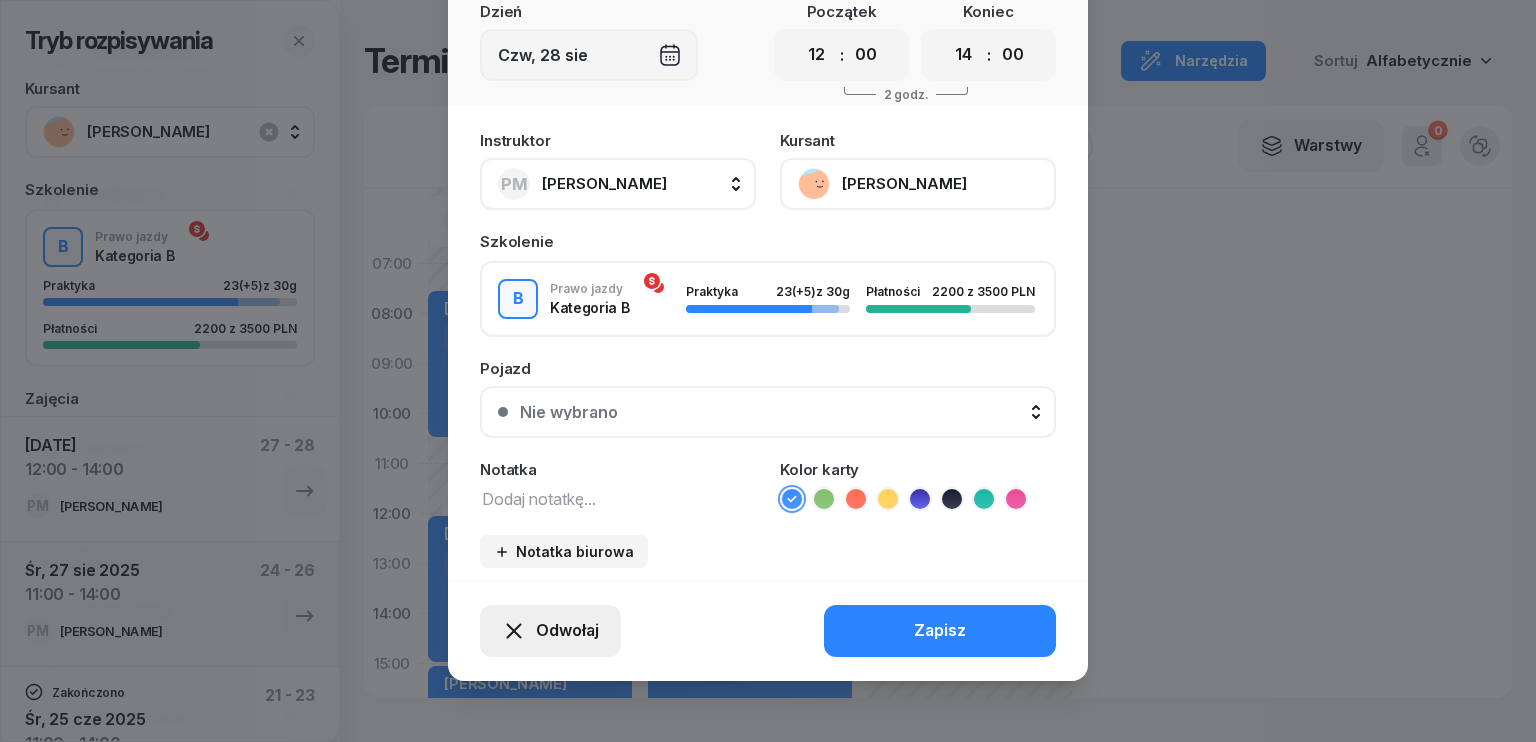 click on "Odwołaj" 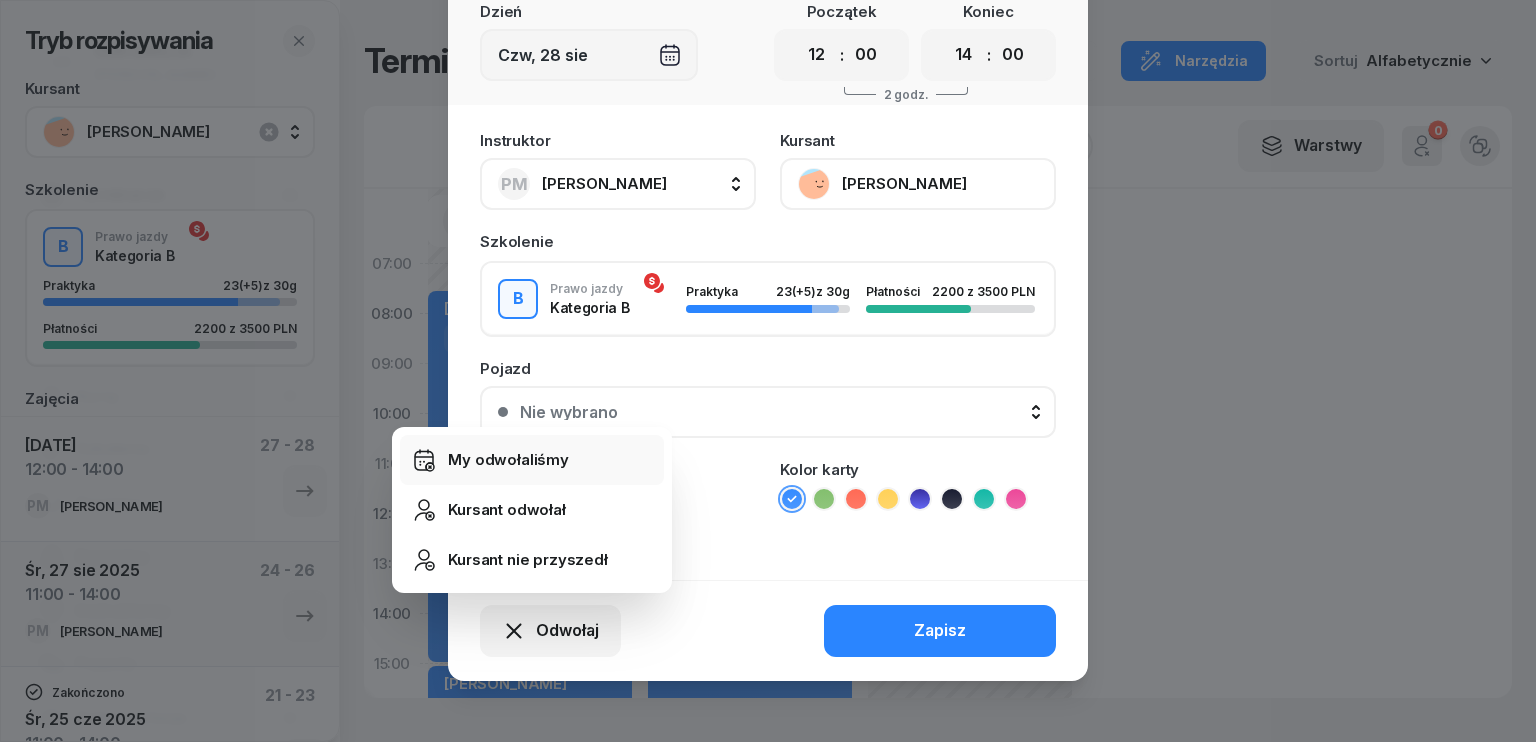 click on "My odwołaliśmy" at bounding box center (508, 460) 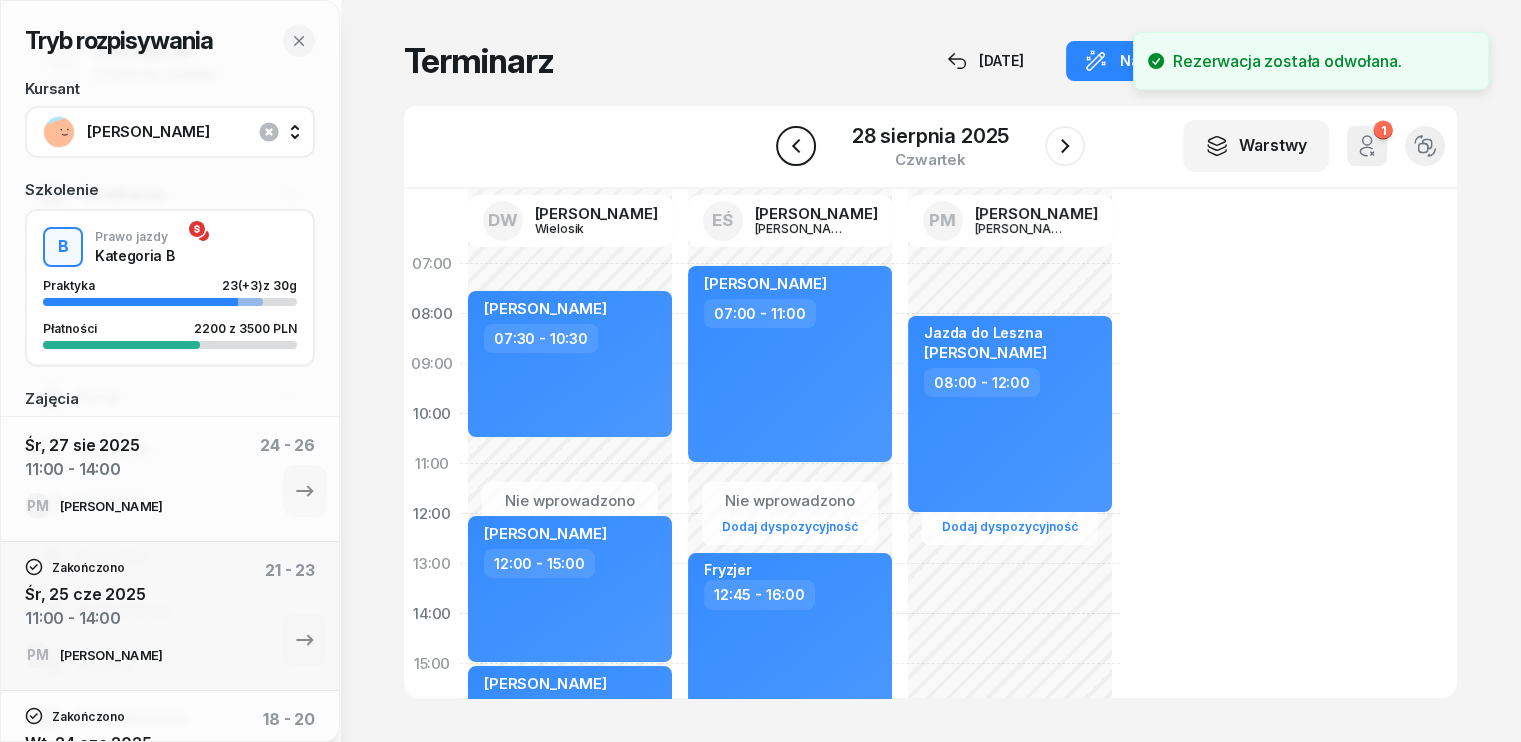 click 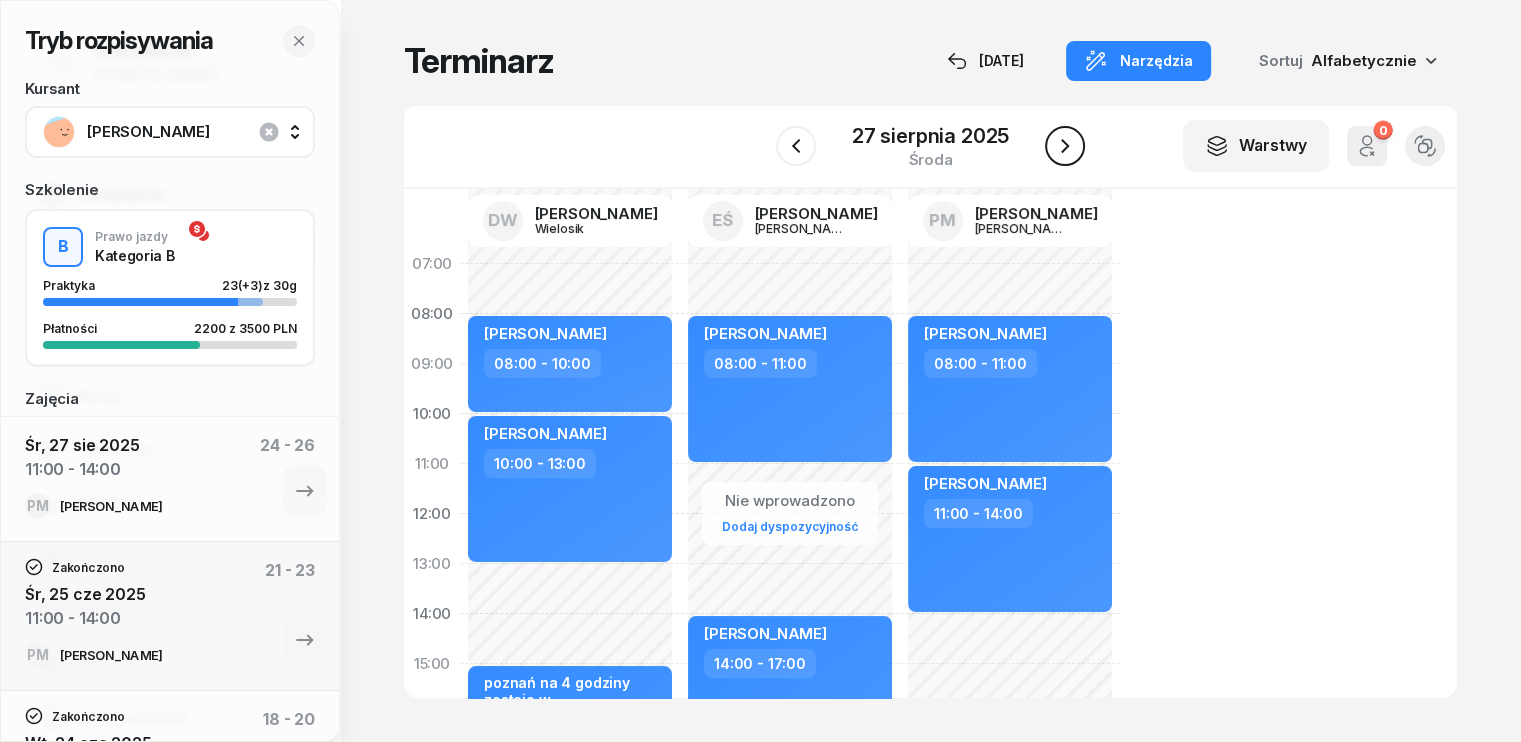 click at bounding box center [1065, 146] 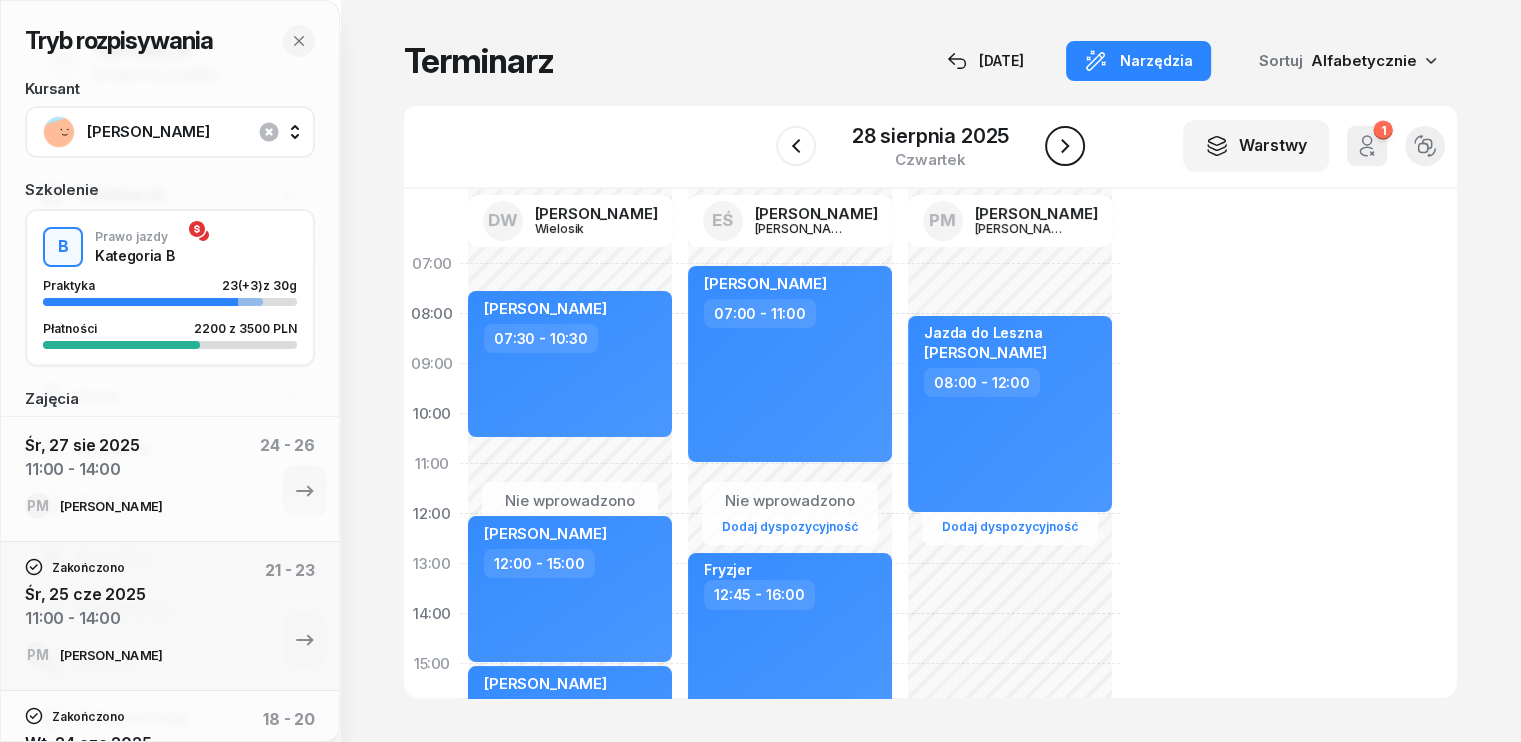 click 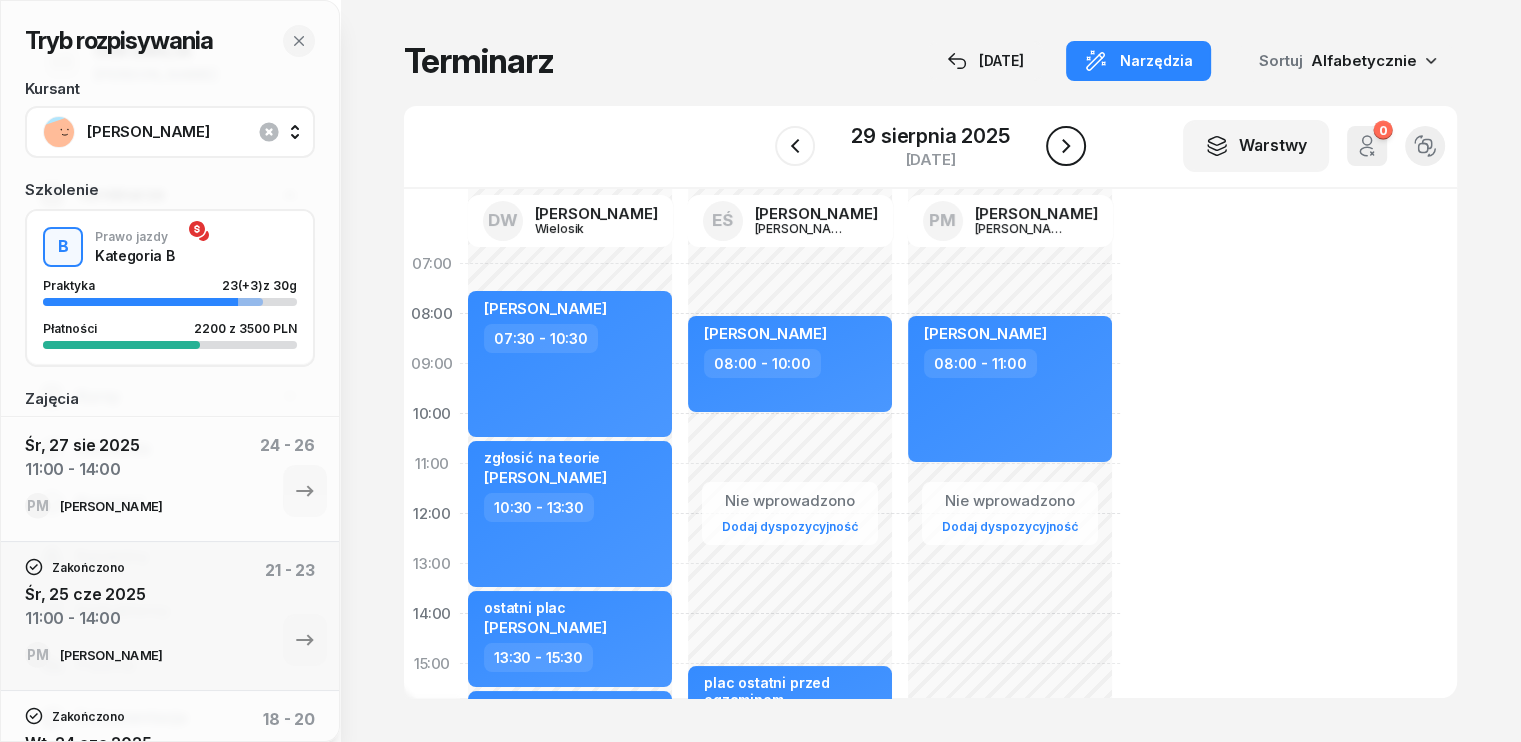 click 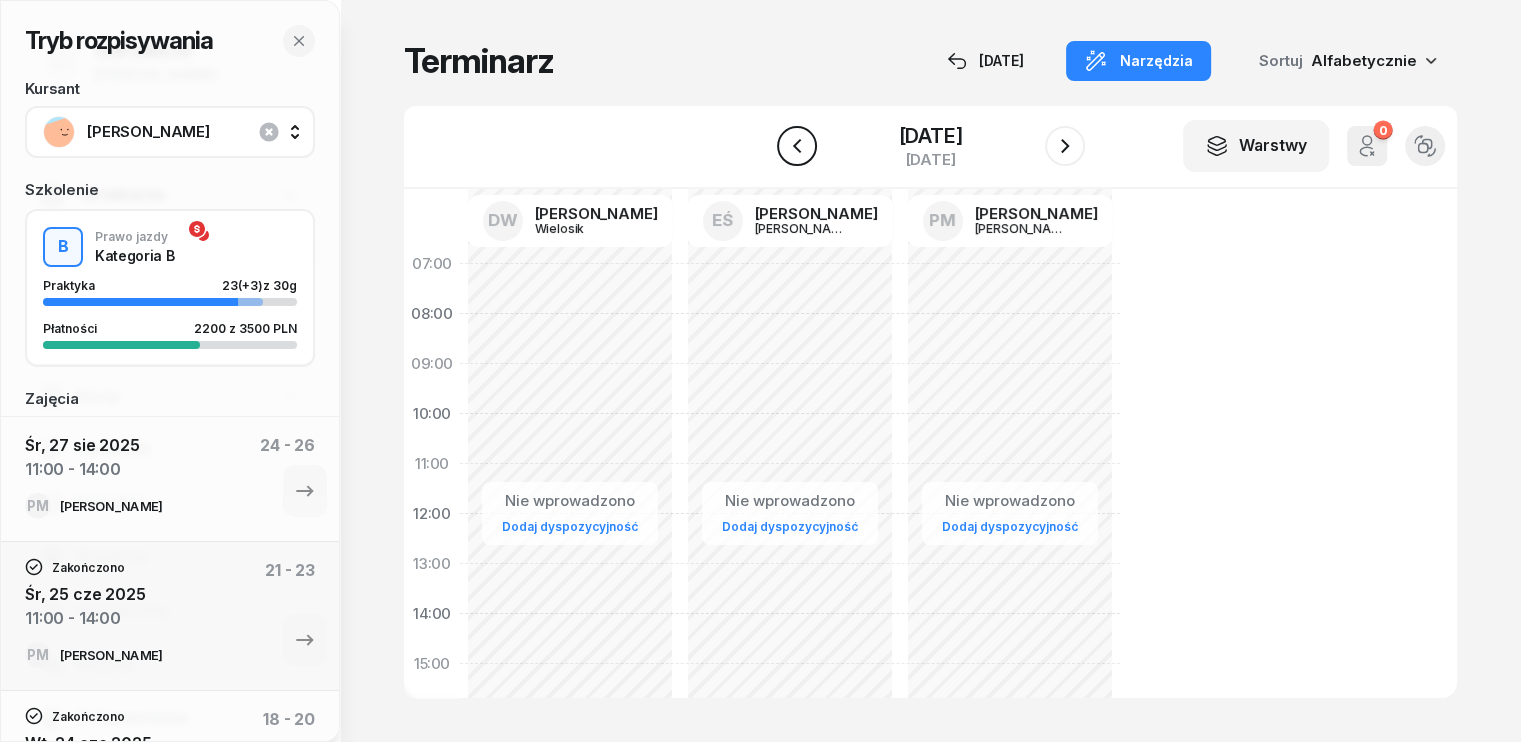 click at bounding box center [797, 146] 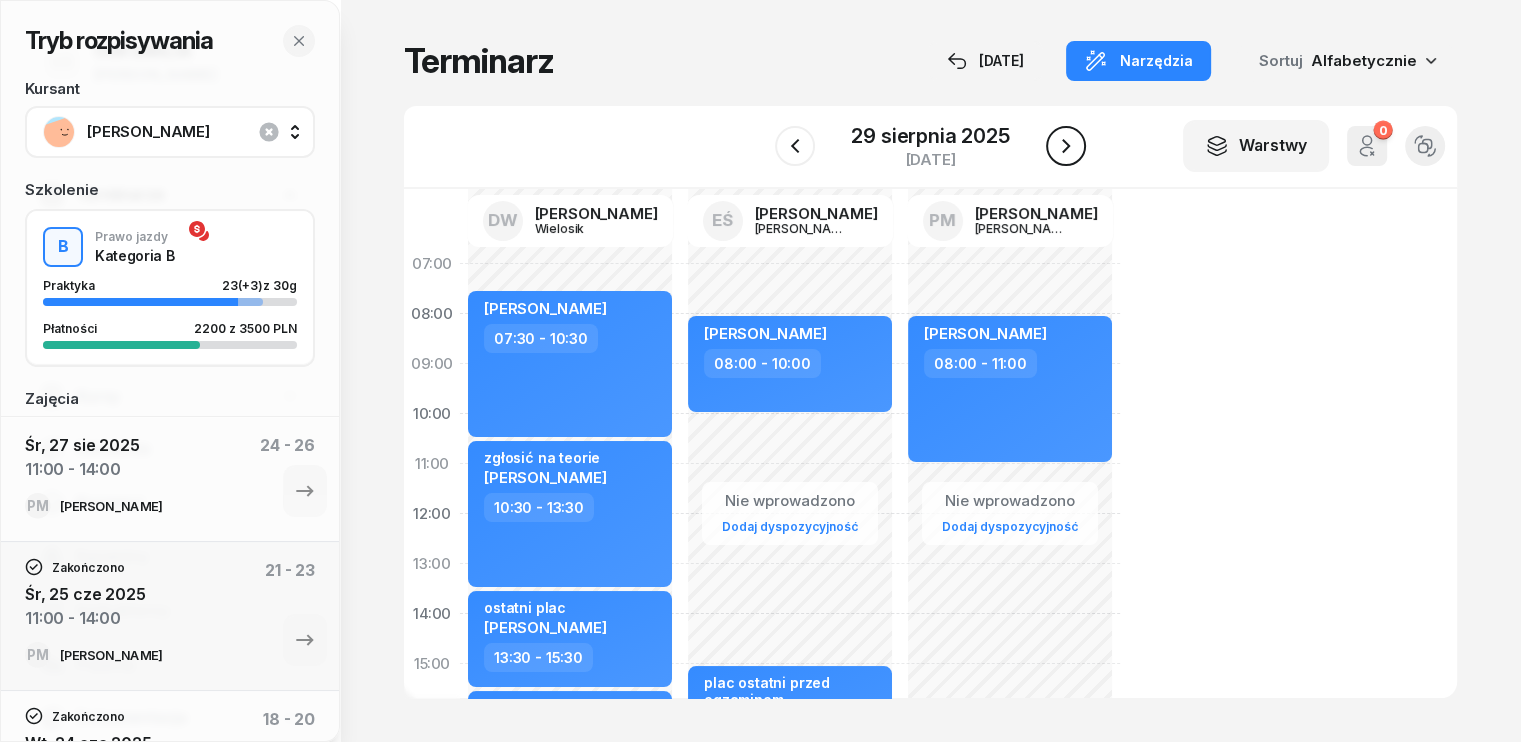 click 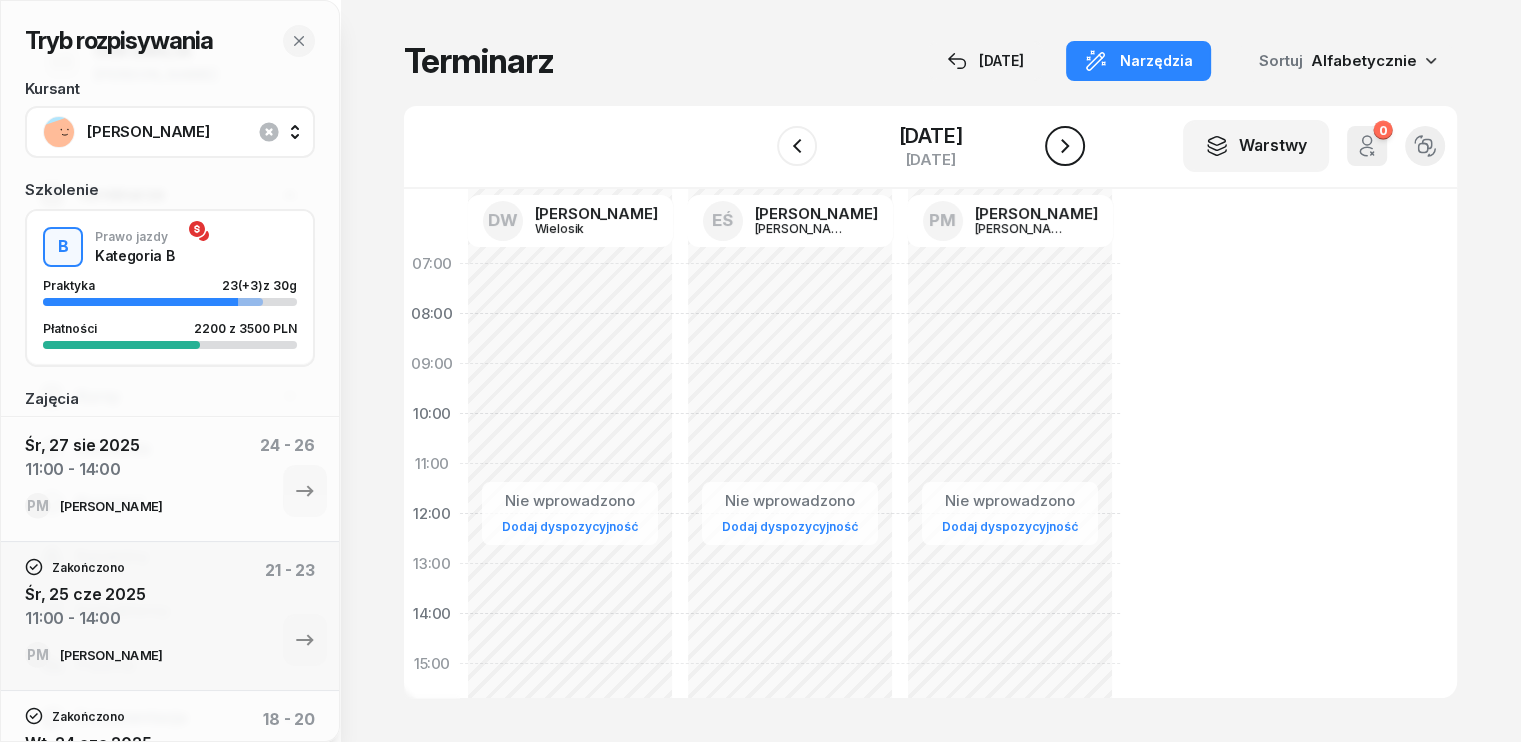 click 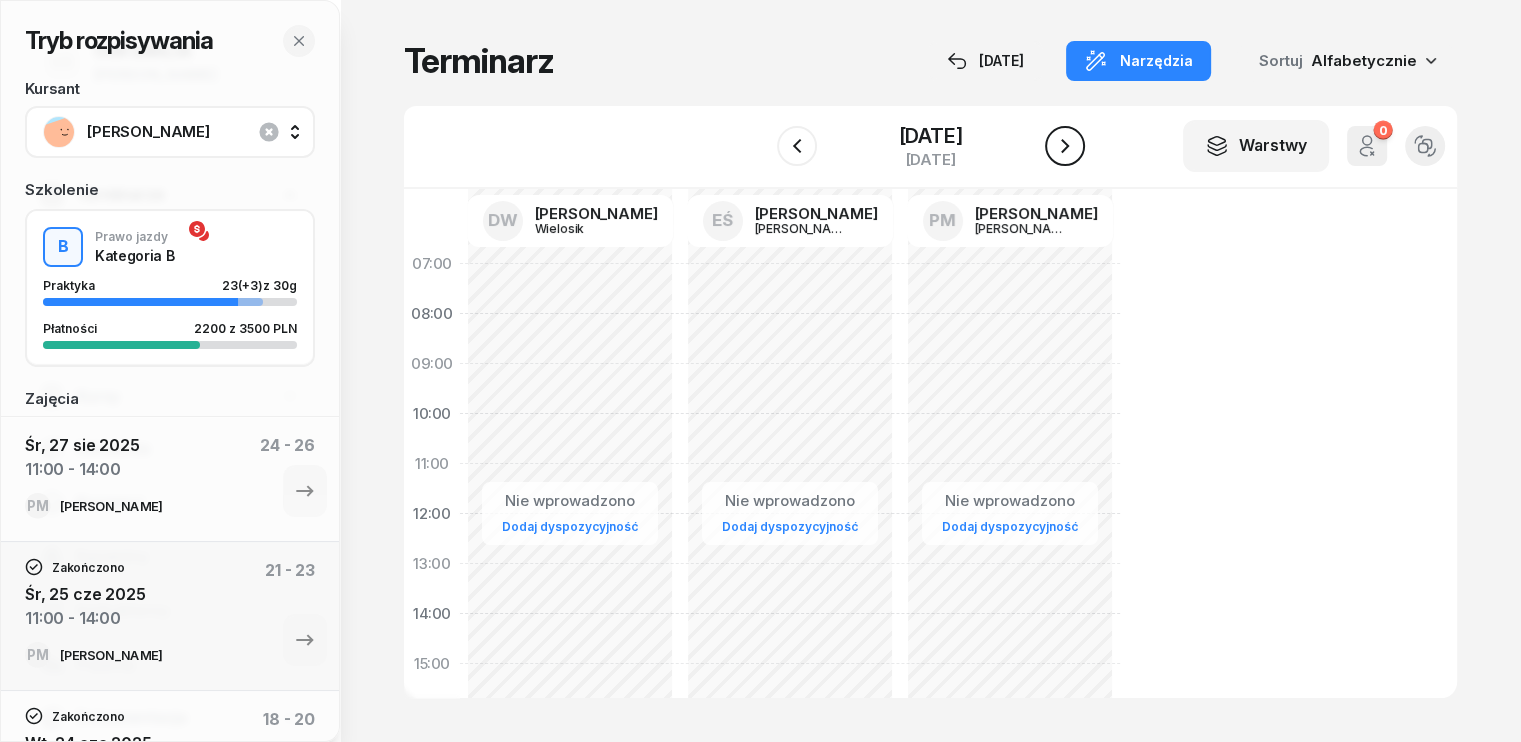 click 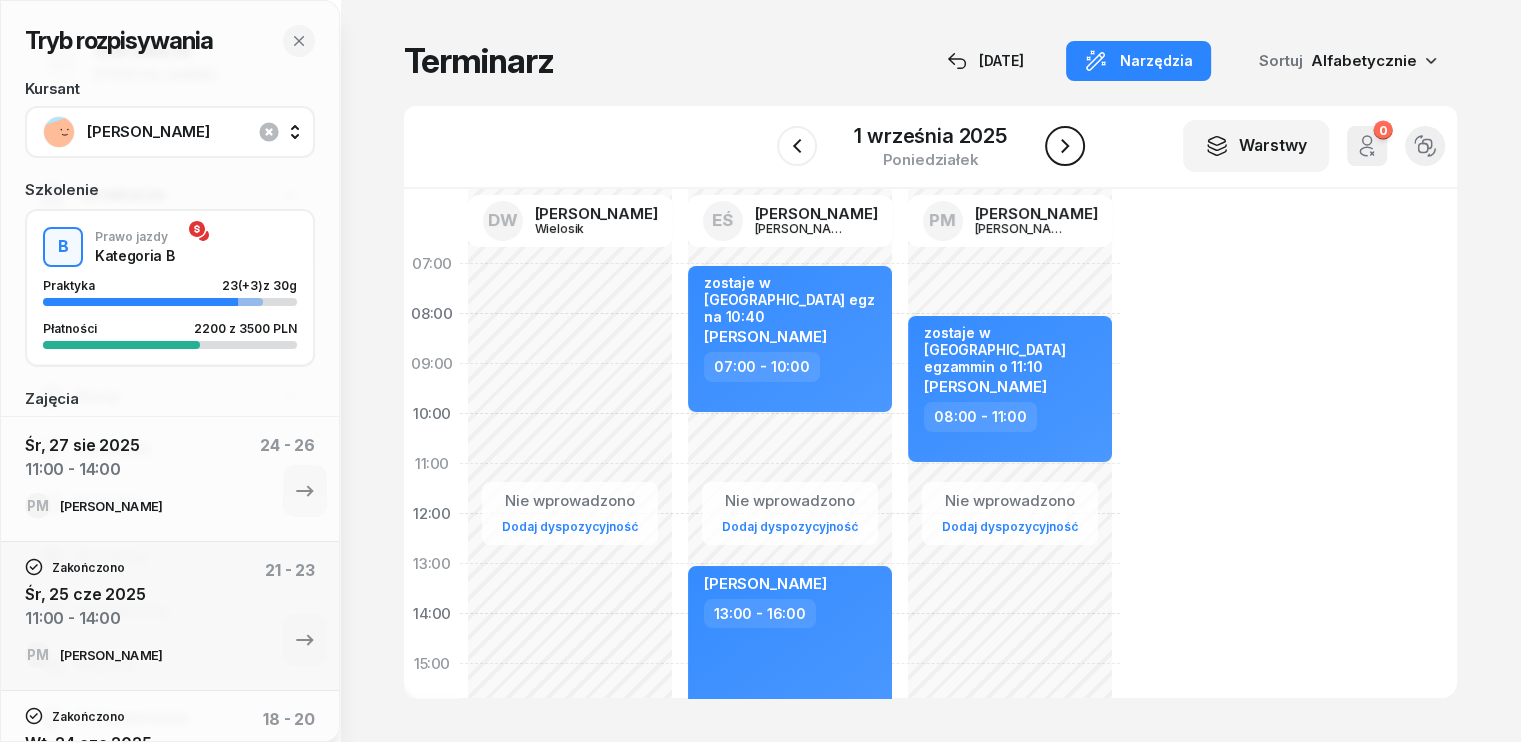 click 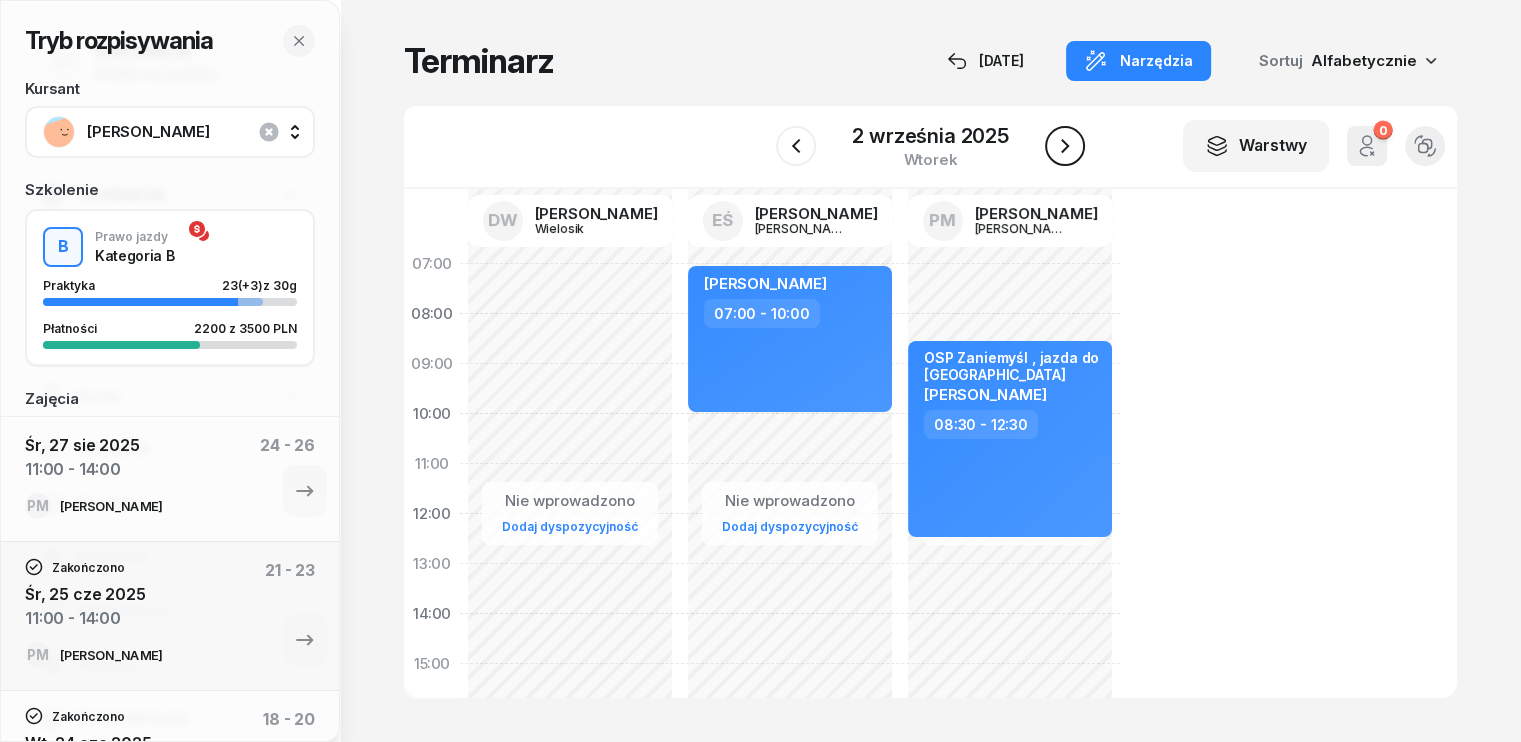 click 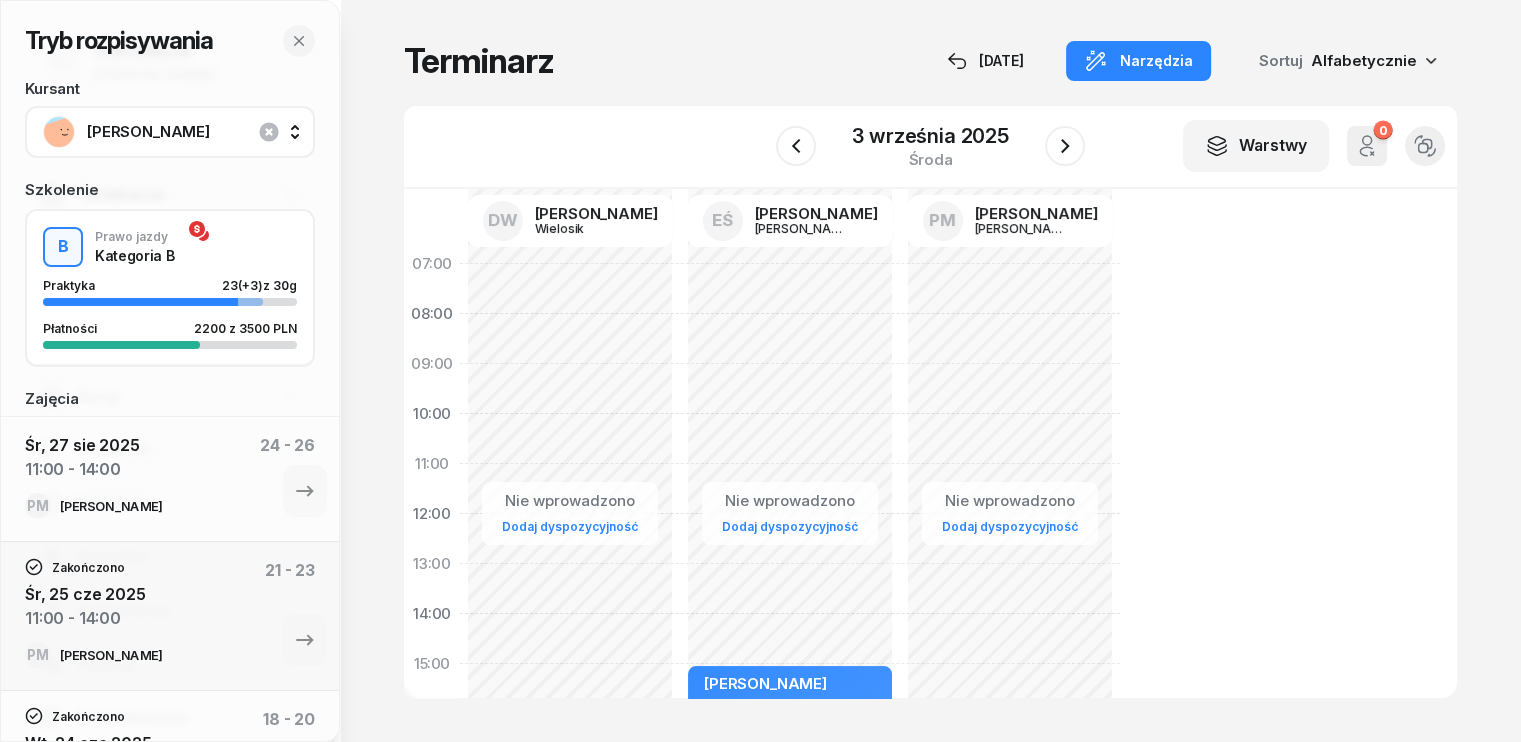 click on "Nie wprowadzono Dodaj dyspozycyjność" 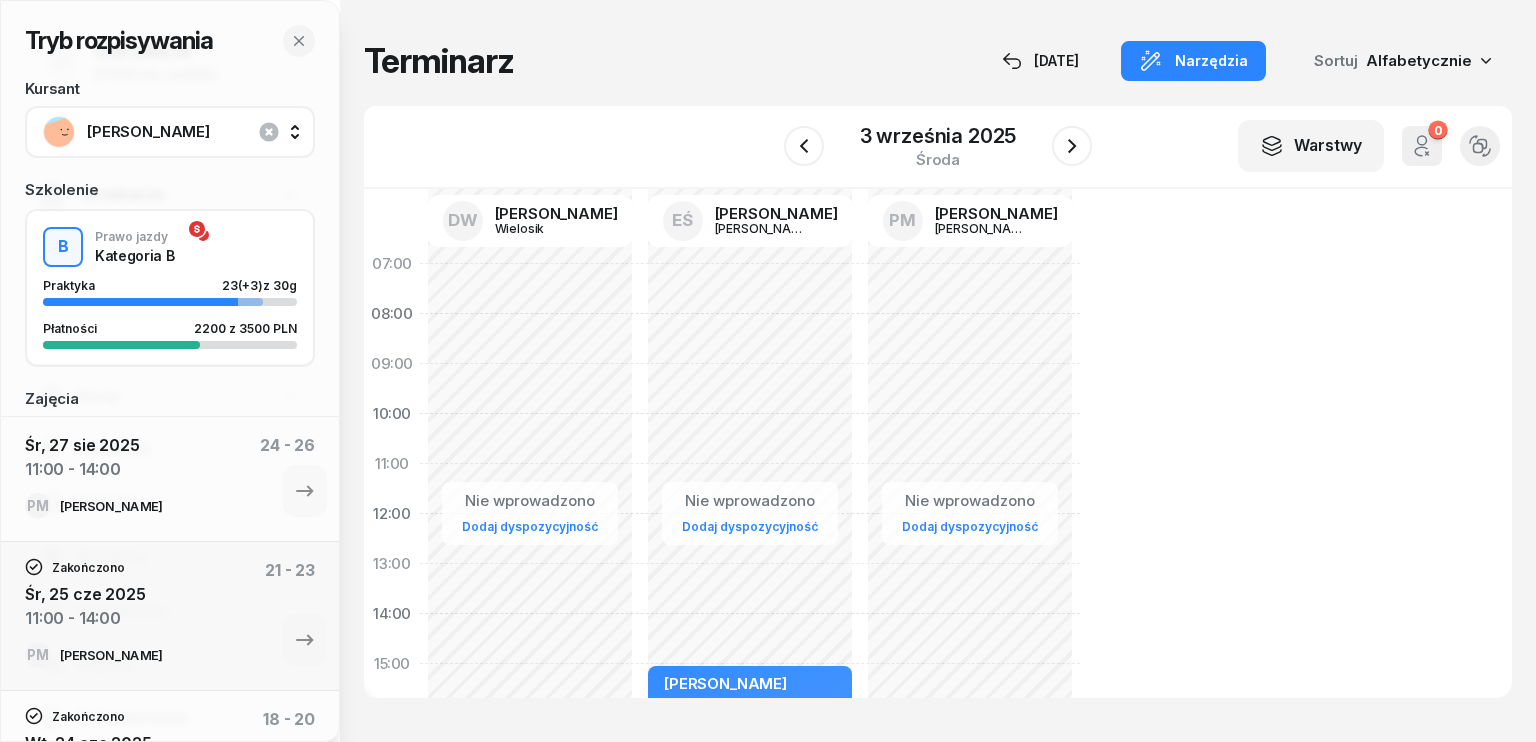 select on "07" 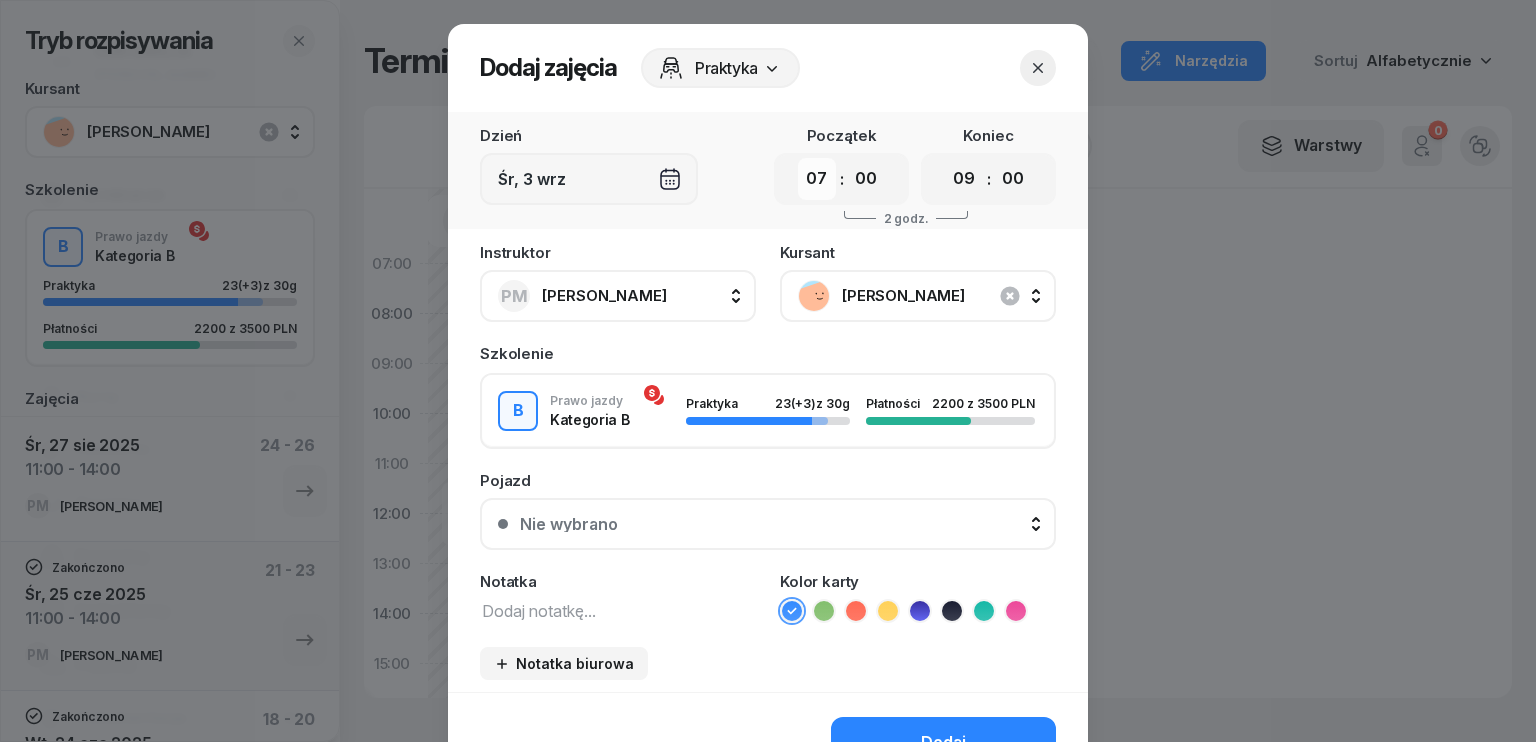 click on "00 01 02 03 04 05 06 07 08 09 10 11 12 13 14 15 16 17 18 19 20 21 22 23" at bounding box center (817, 179) 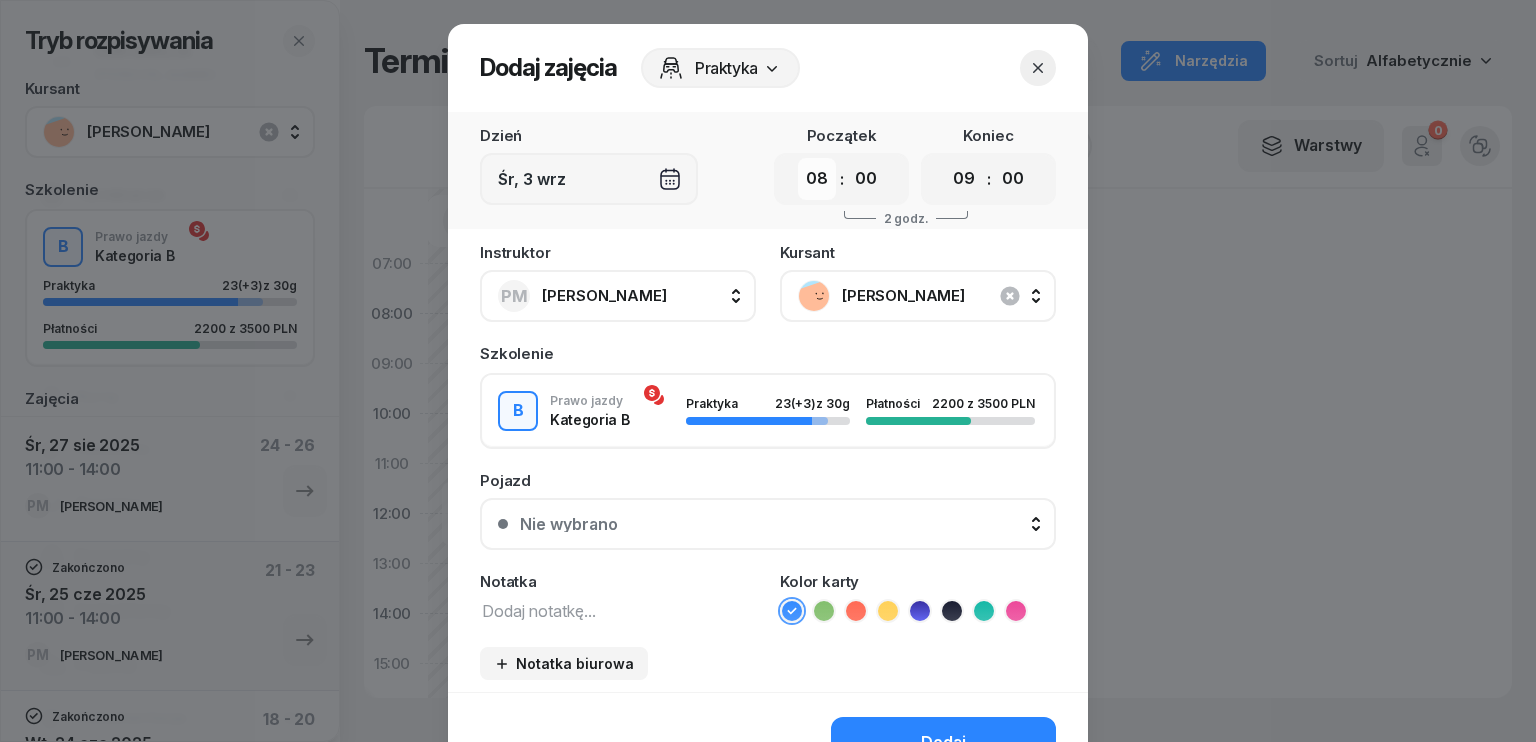 click on "00 01 02 03 04 05 06 07 08 09 10 11 12 13 14 15 16 17 18 19 20 21 22 23" at bounding box center [817, 179] 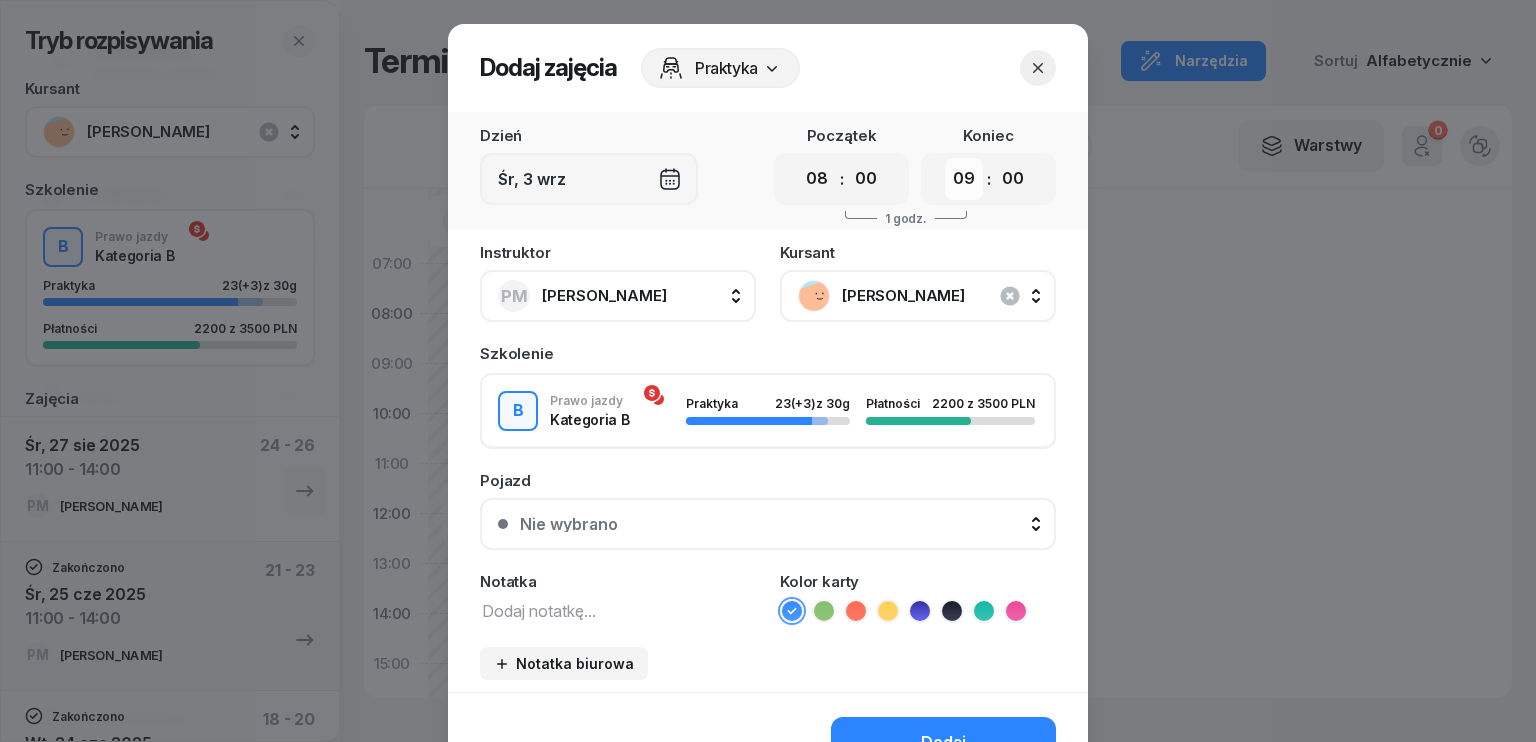 click on "00 01 02 03 04 05 06 07 08 09 10 11 12 13 14 15 16 17 18 19 20 21 22 23" at bounding box center (964, 179) 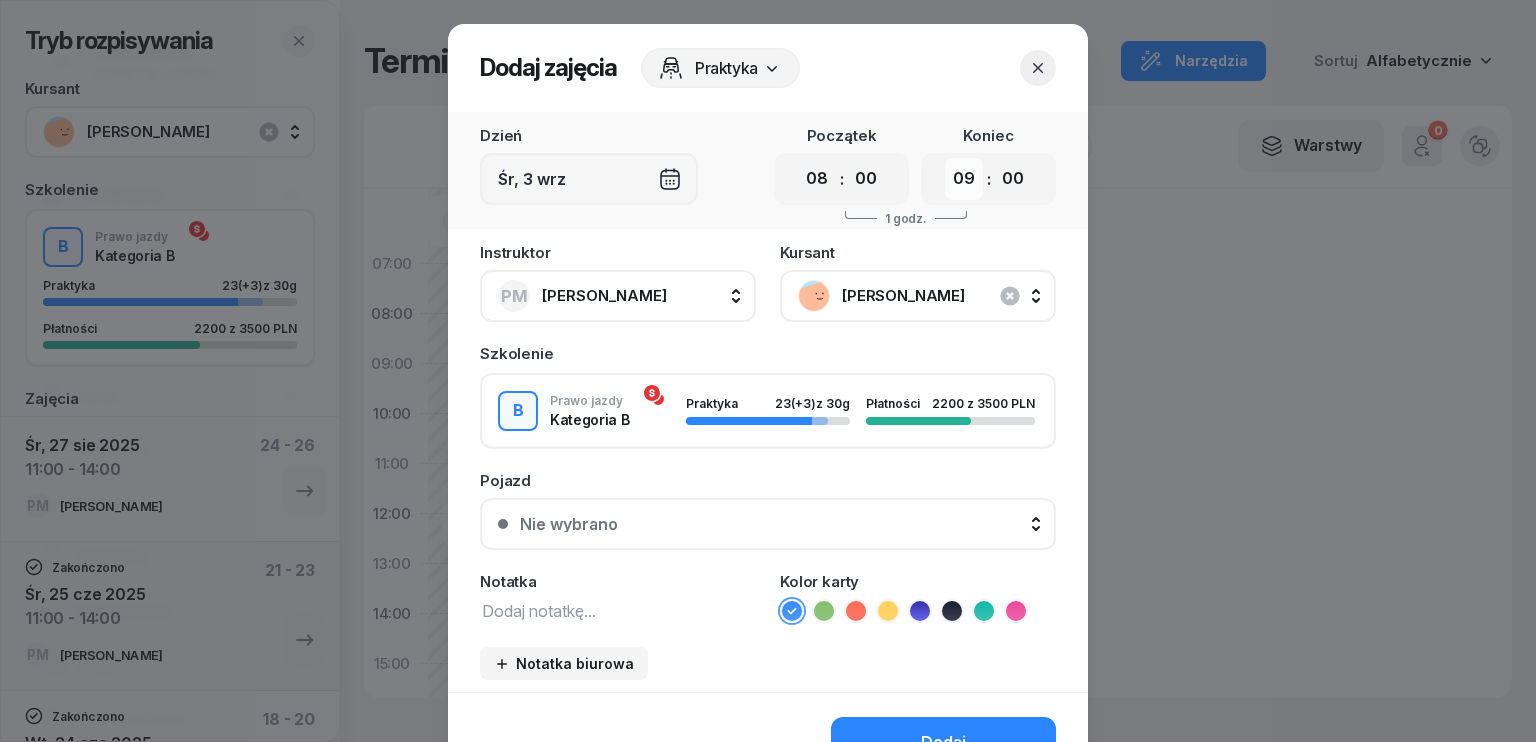 select on "10" 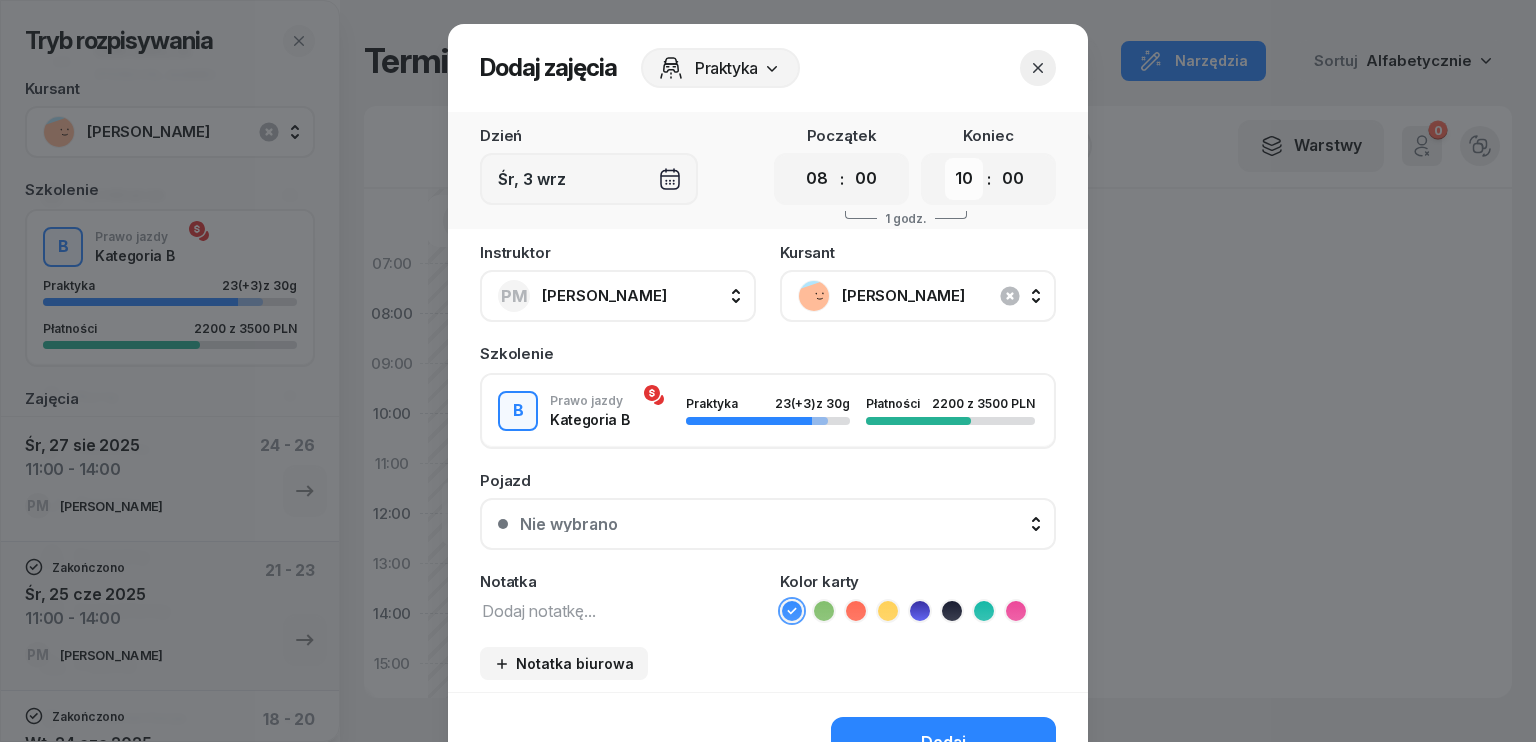 click on "00 01 02 03 04 05 06 07 08 09 10 11 12 13 14 15 16 17 18 19 20 21 22 23" at bounding box center (964, 179) 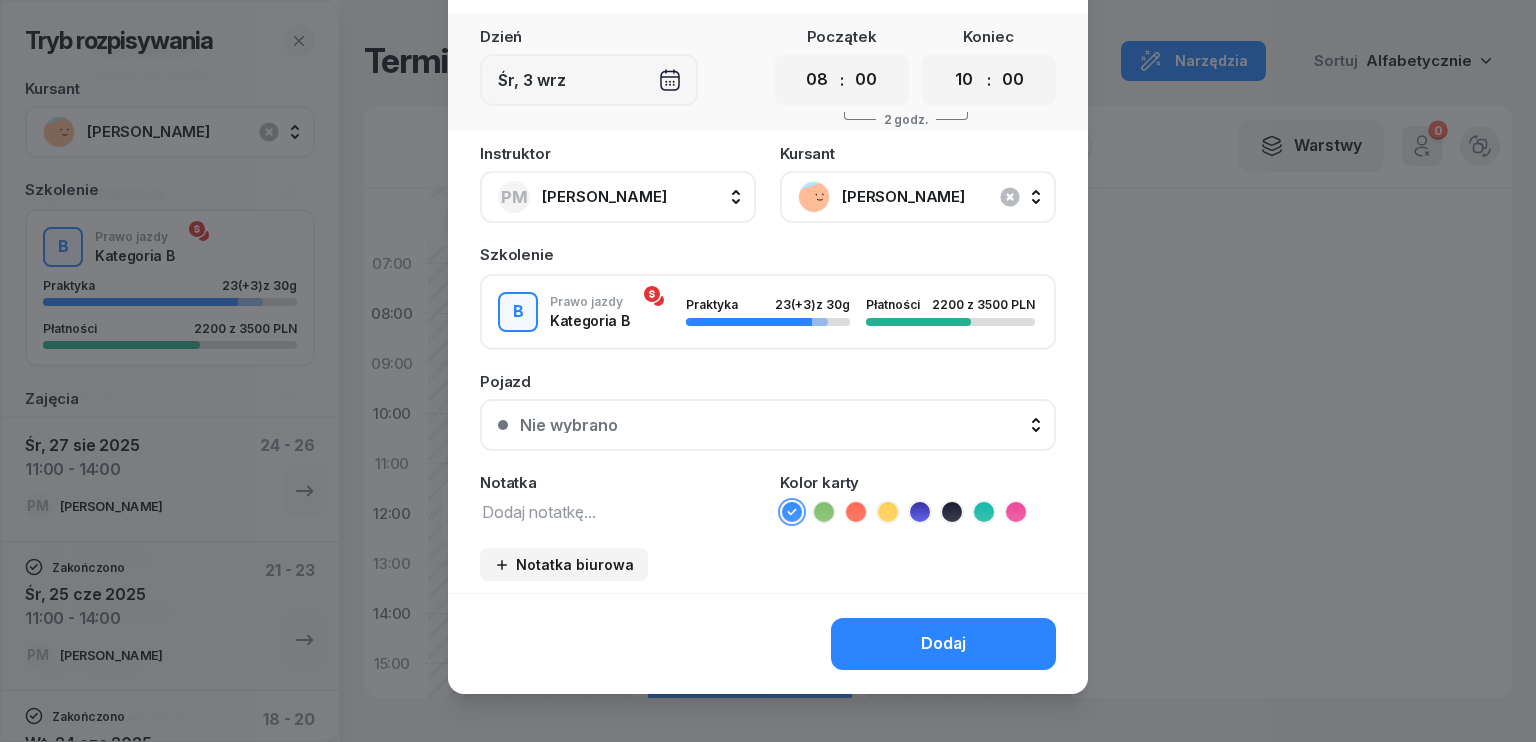 scroll, scrollTop: 100, scrollLeft: 0, axis: vertical 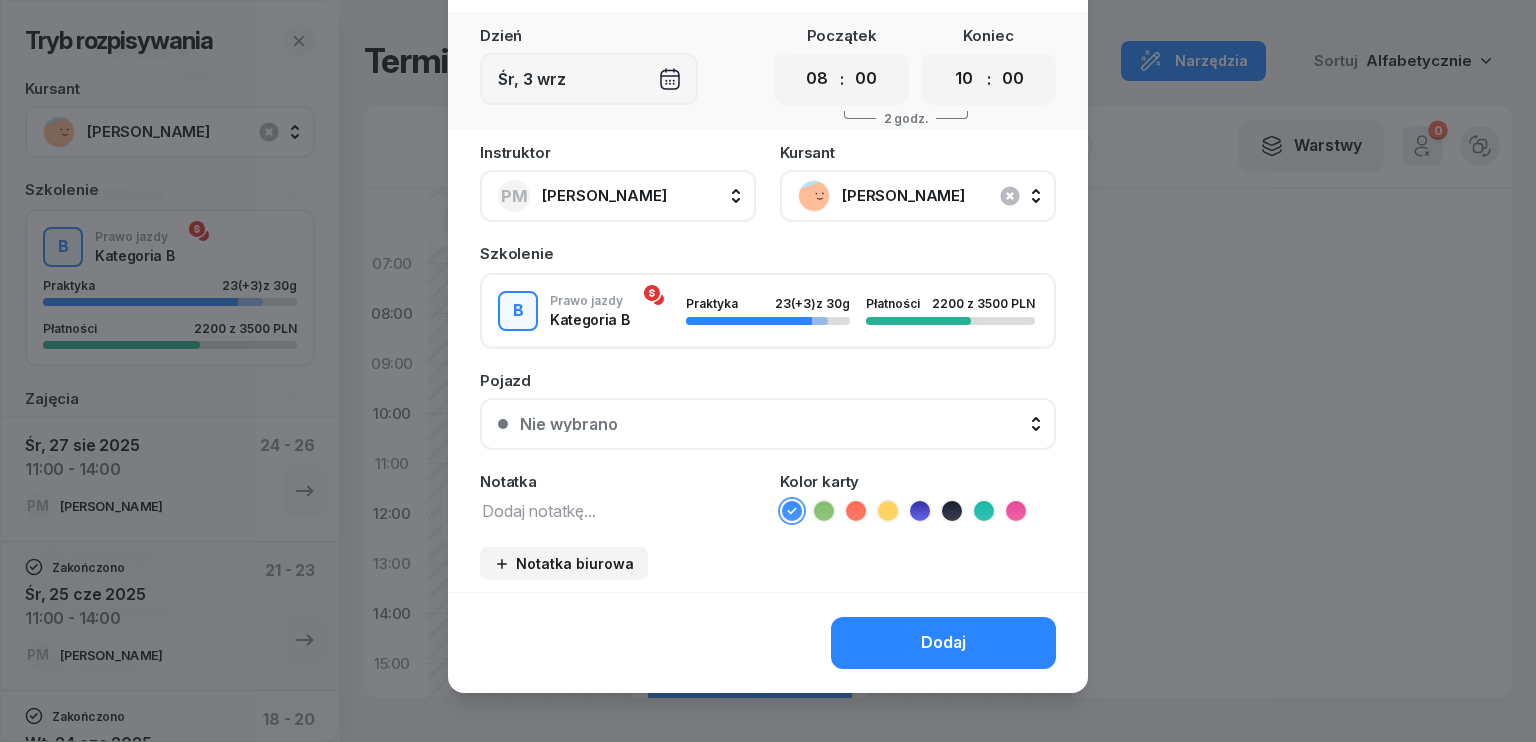click at bounding box center [618, 510] 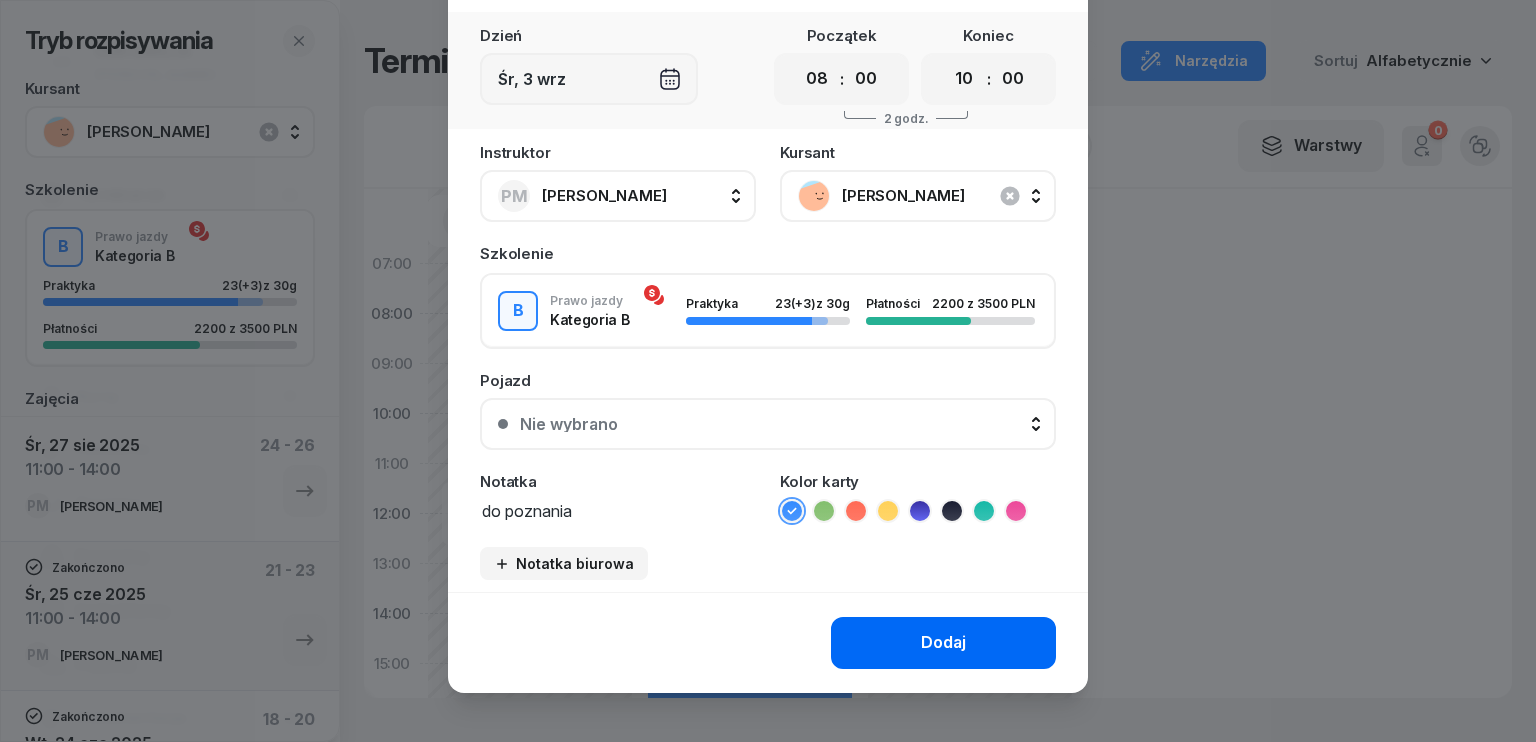 type on "do poznania" 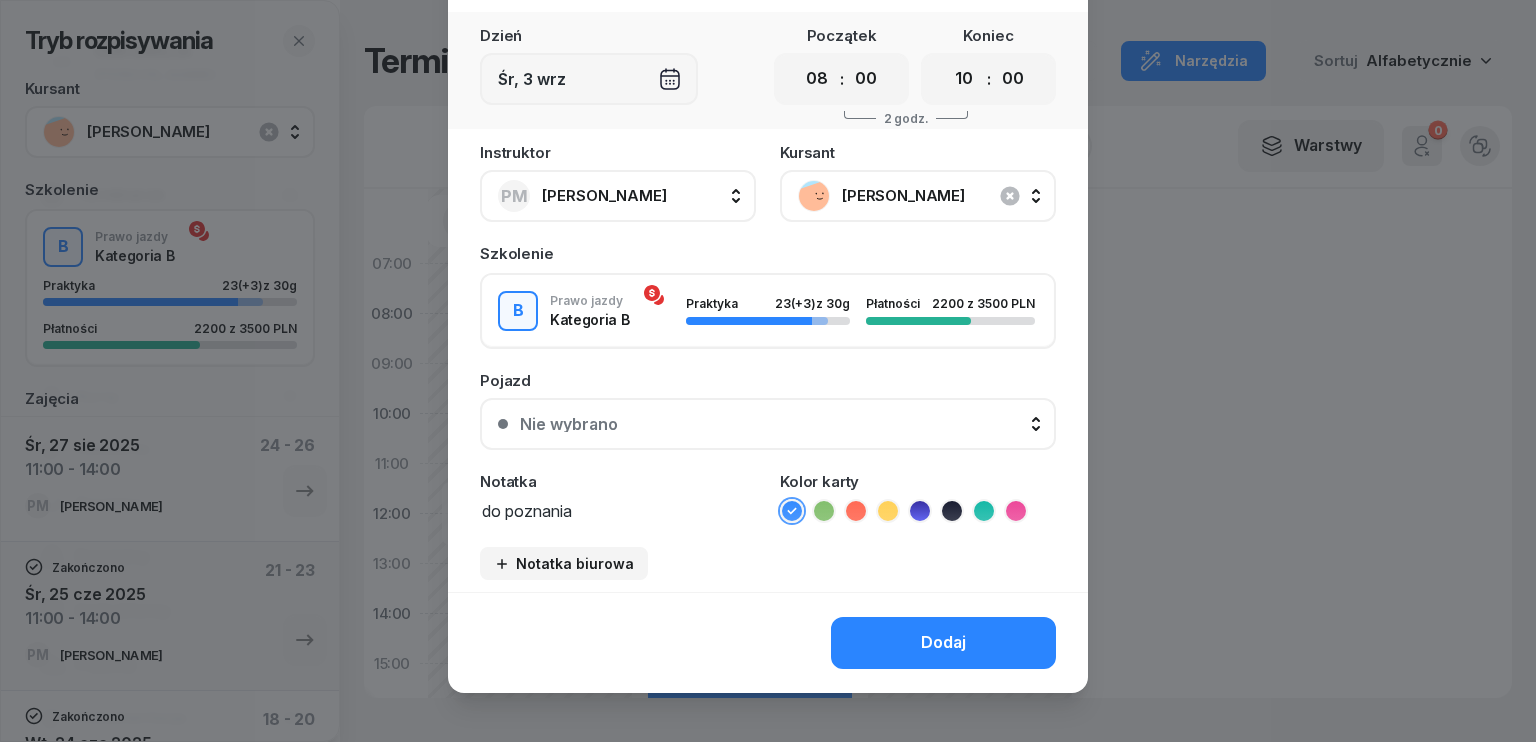 click on "Dodaj" 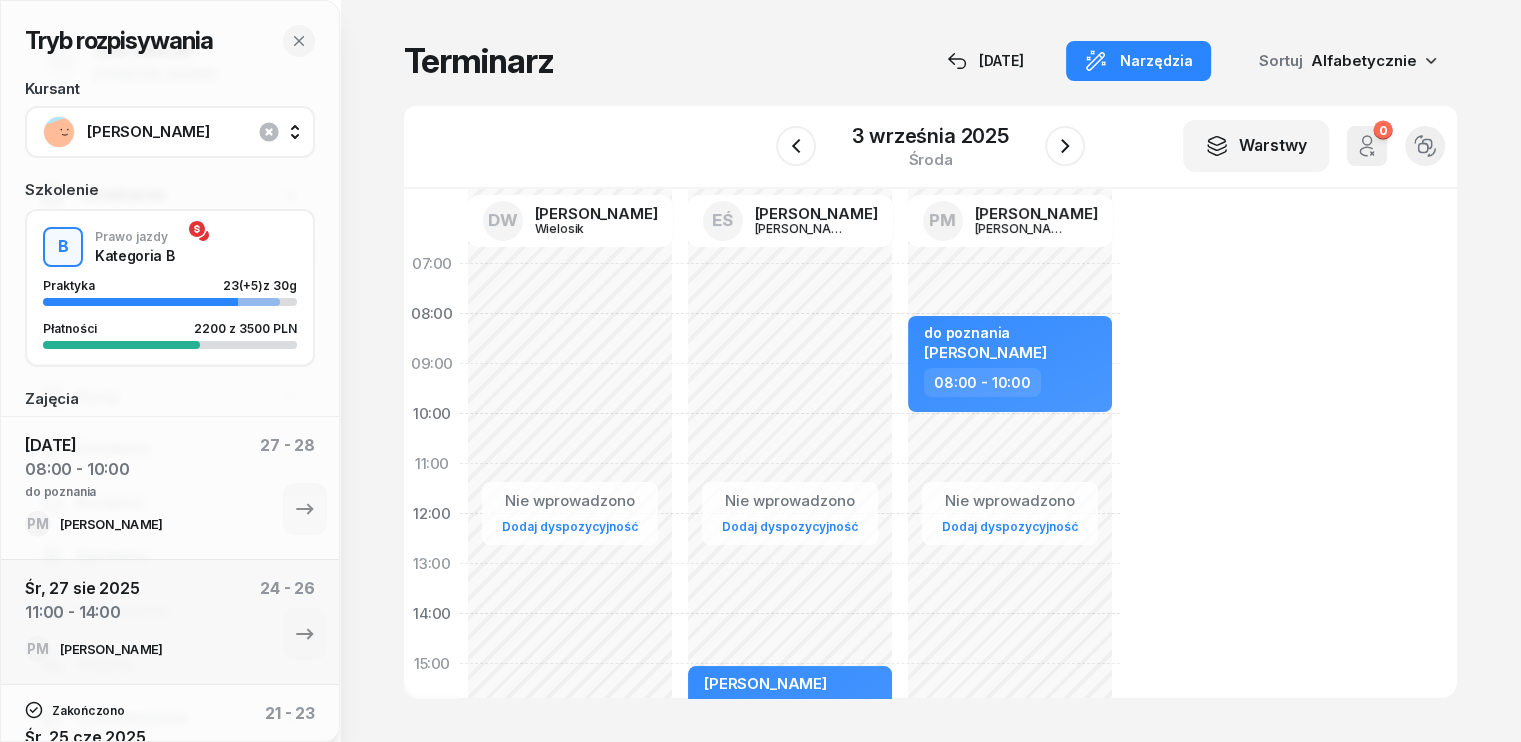 click on "Nie wprowadzono Dodaj dyspozycyjność do poznania [PERSON_NAME] Yailova  08:00 - 10:00" 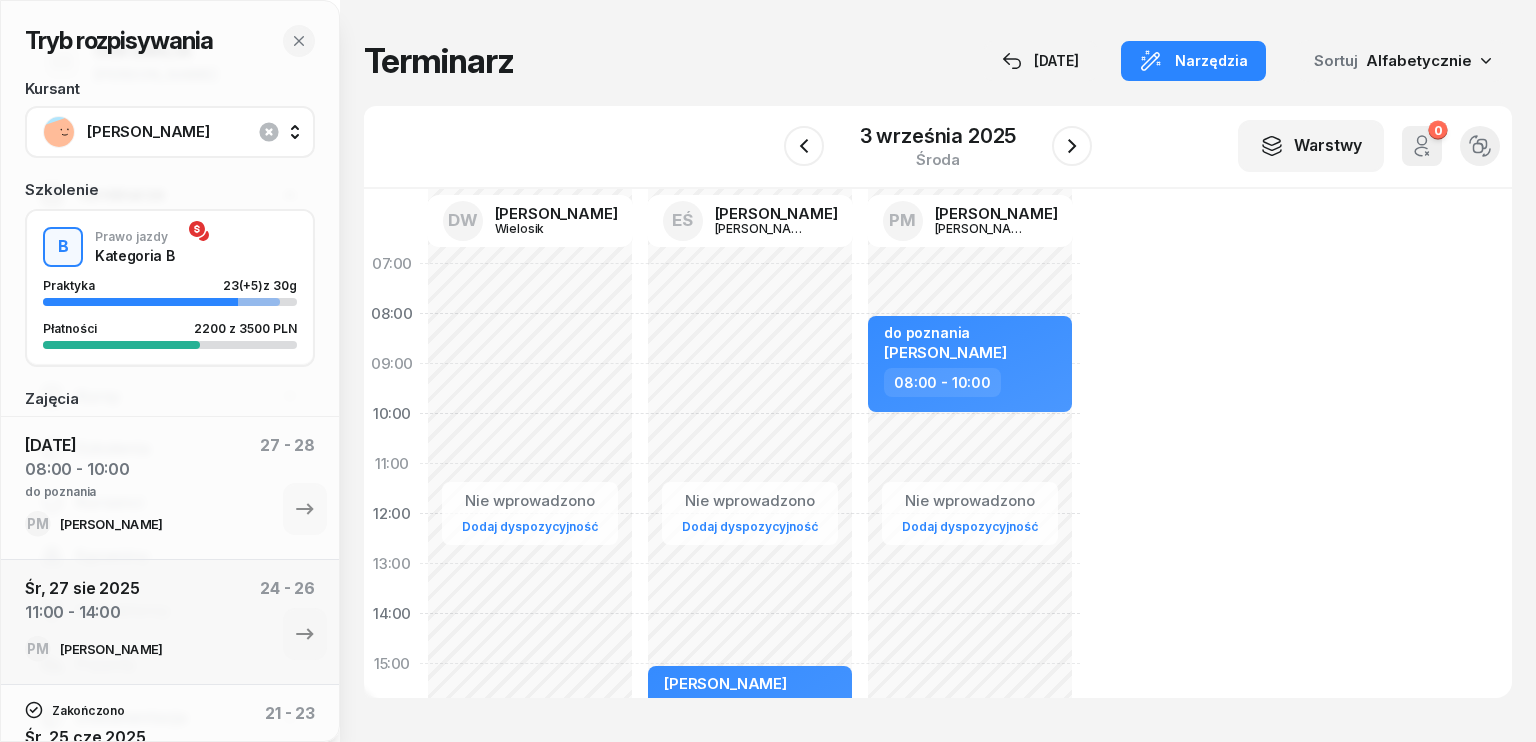 select on "10" 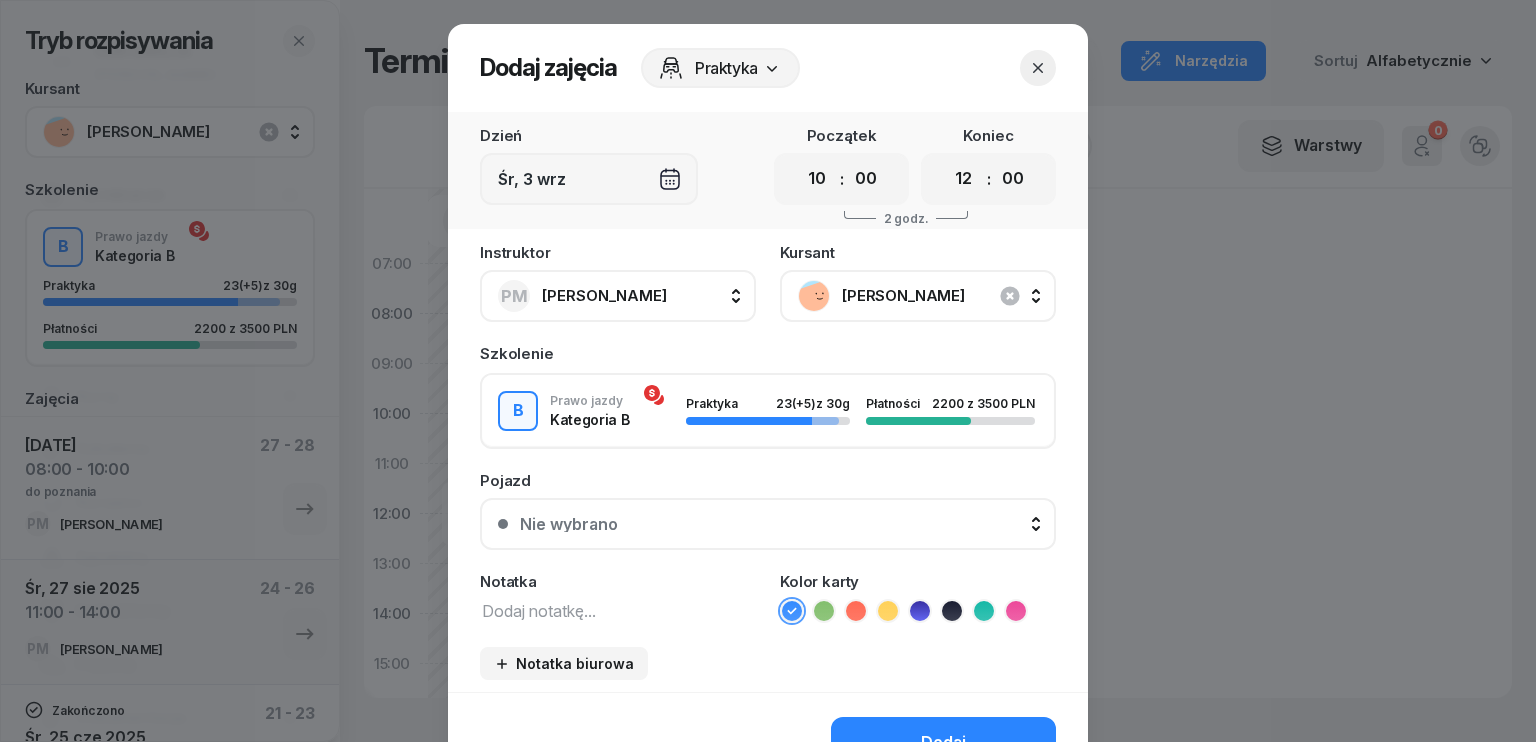 click on "[PERSON_NAME]" at bounding box center (940, 296) 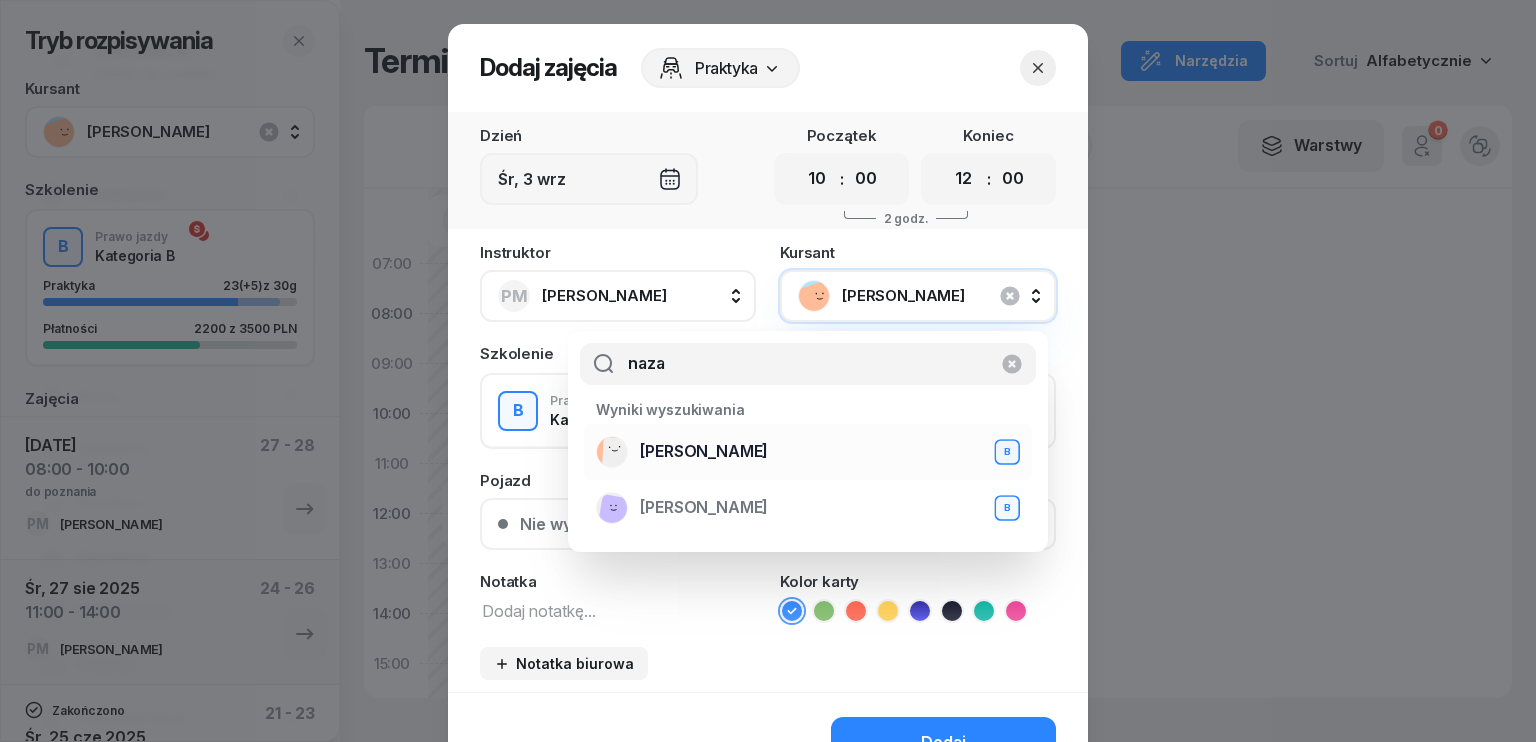 type on "naza" 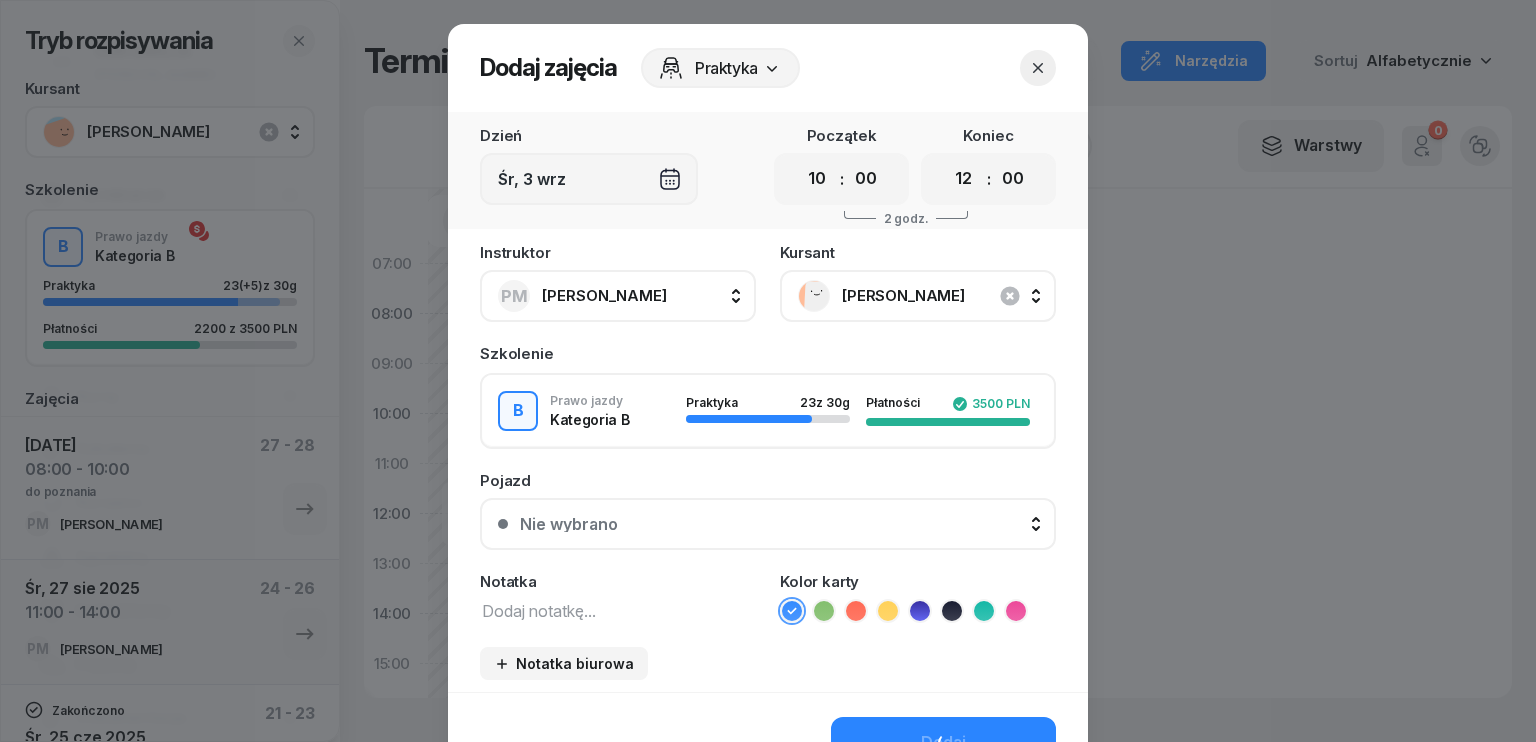 click at bounding box center (618, 610) 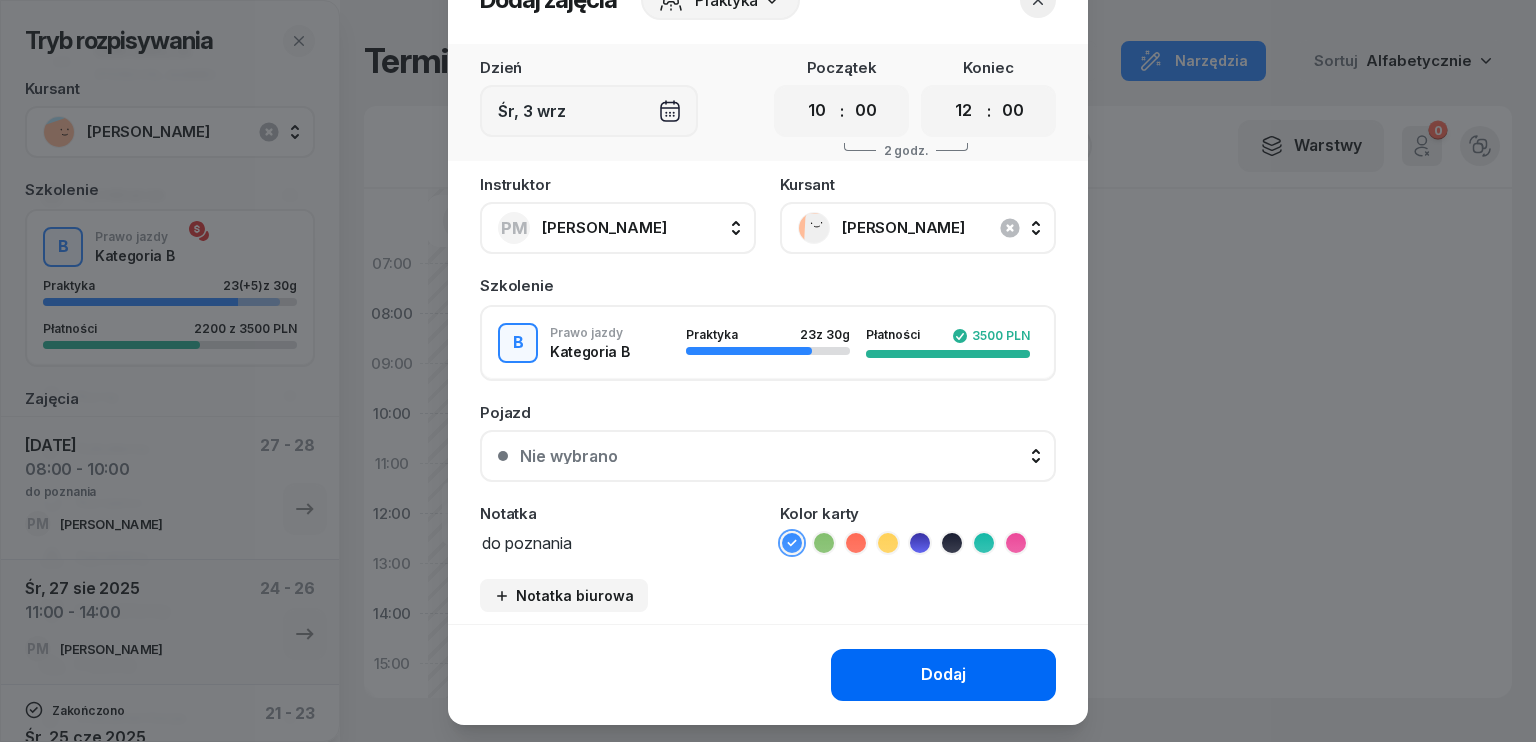 scroll, scrollTop: 100, scrollLeft: 0, axis: vertical 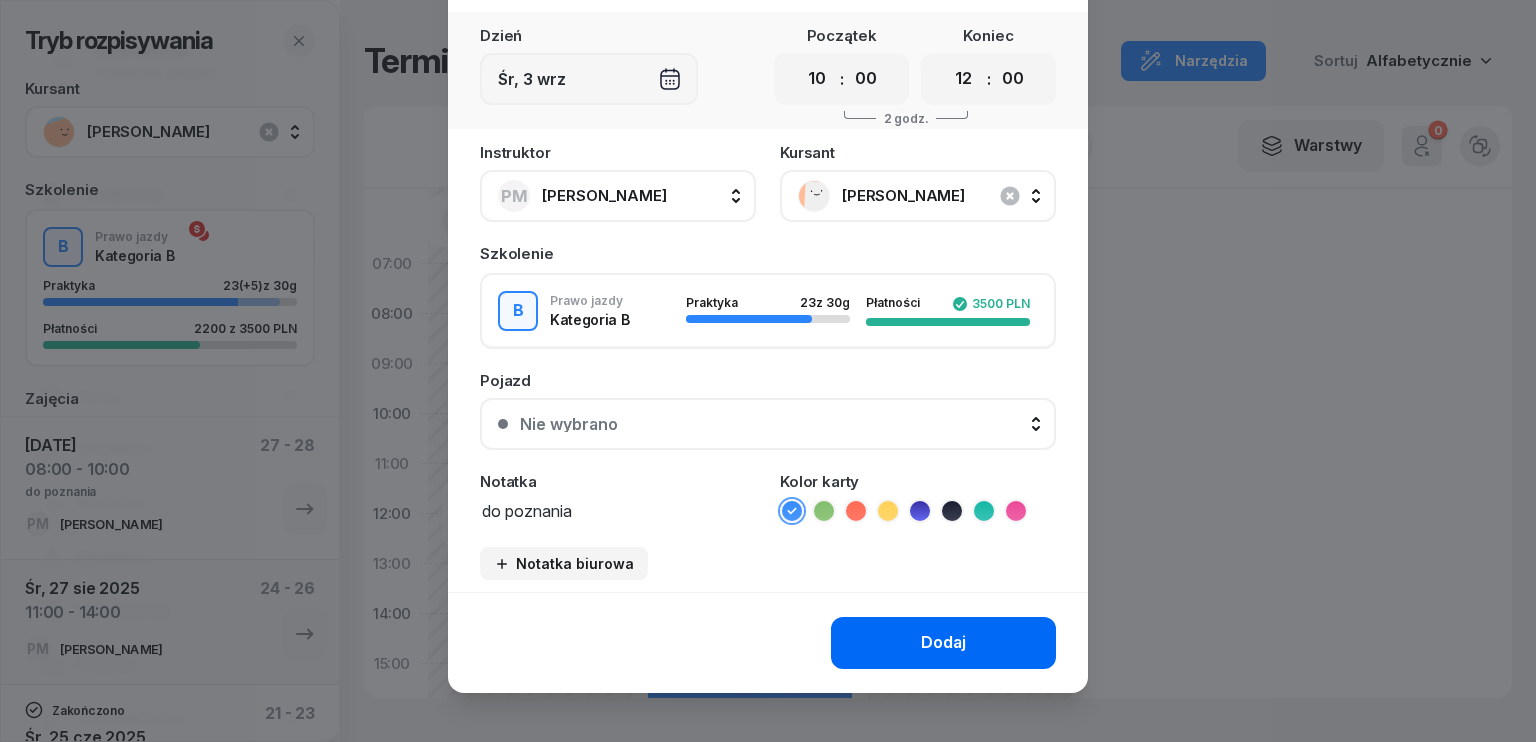 type on "do poznania" 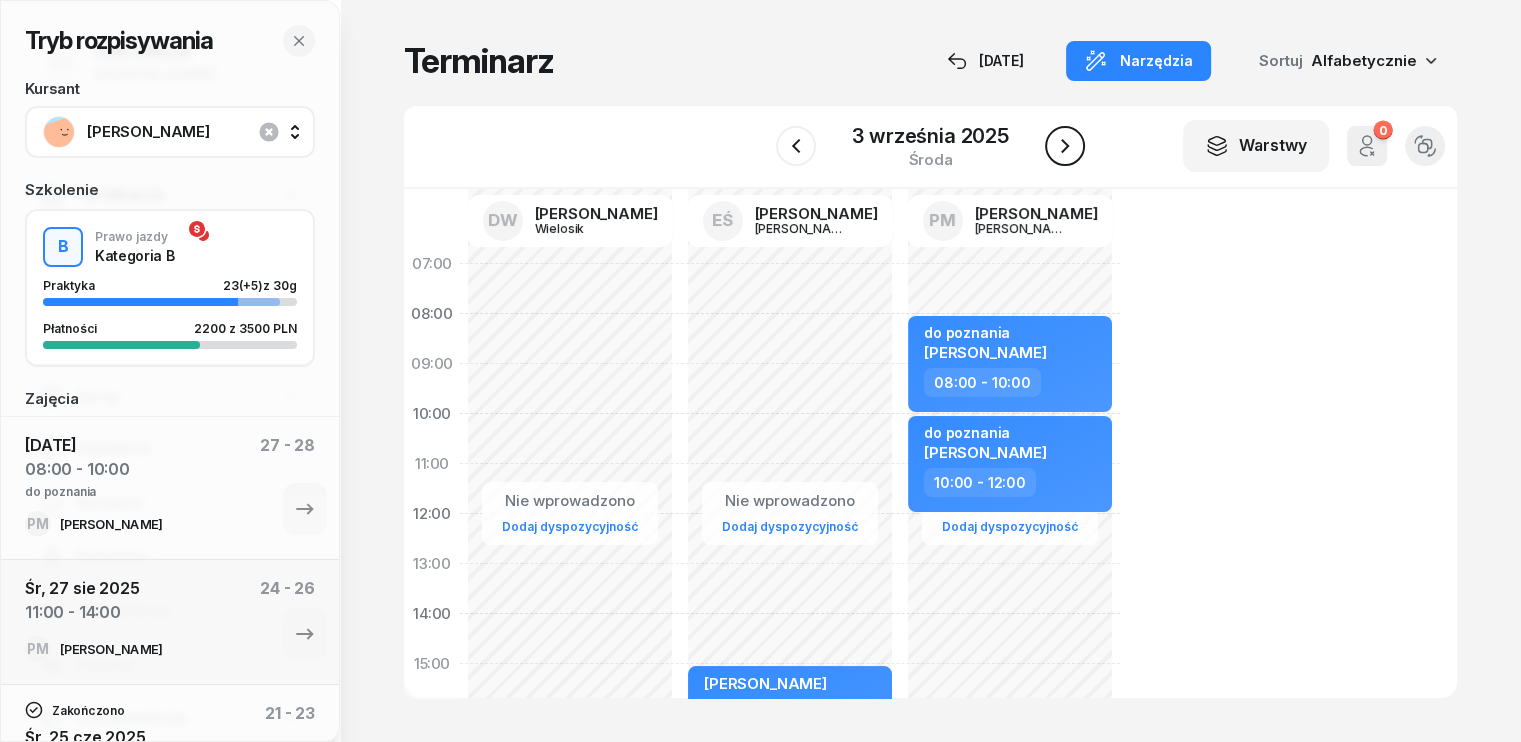 click 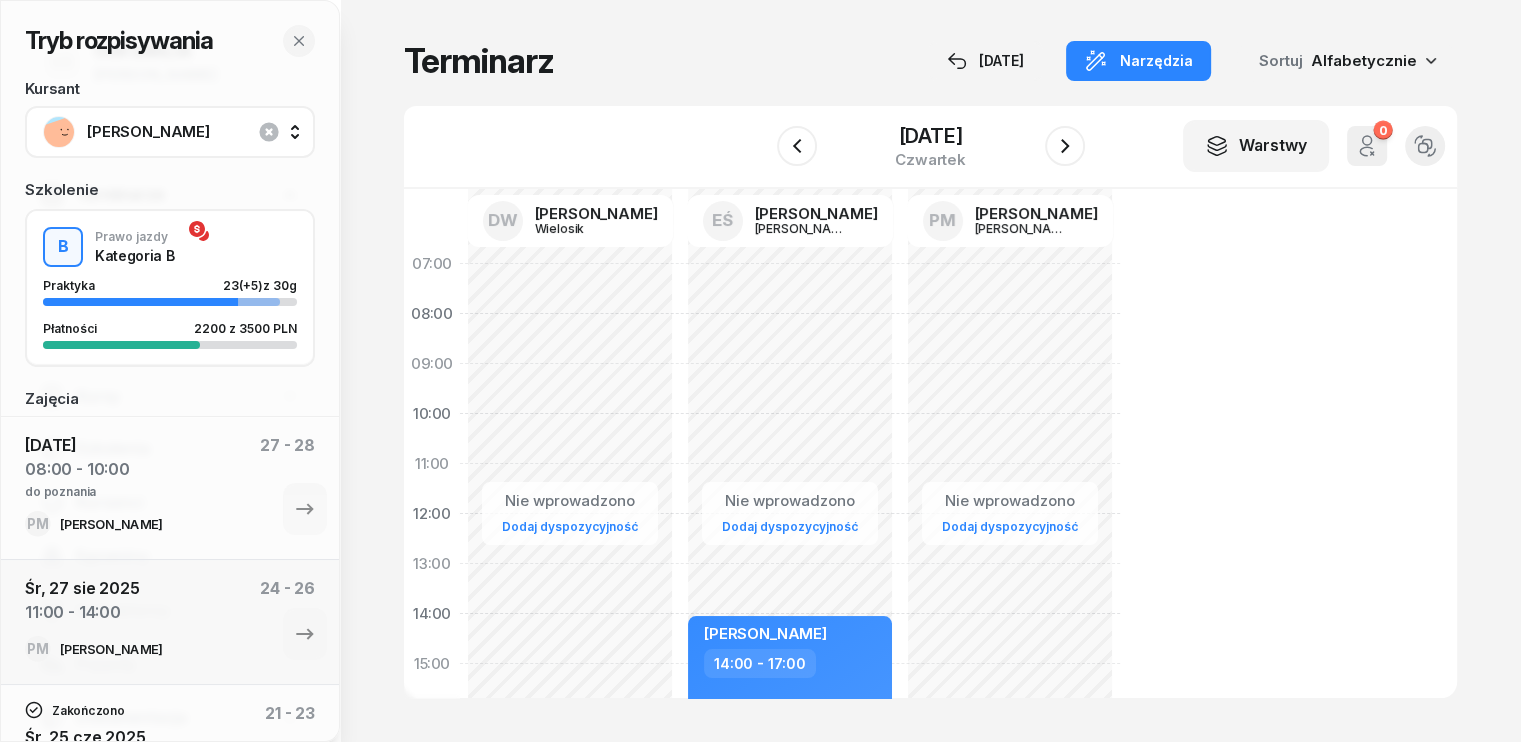 click on "Nie wprowadzono Dodaj dyspozycyjność" 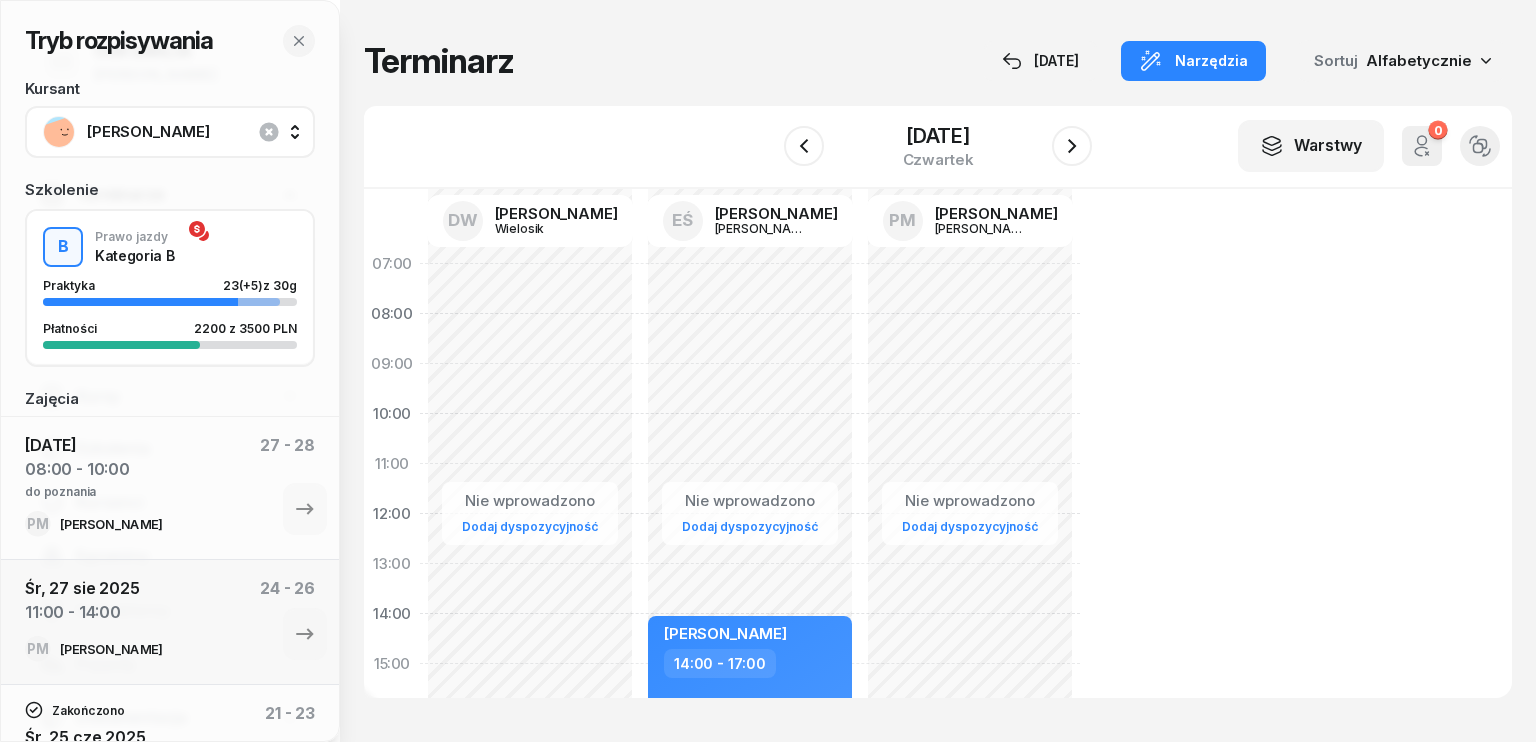 select on "07" 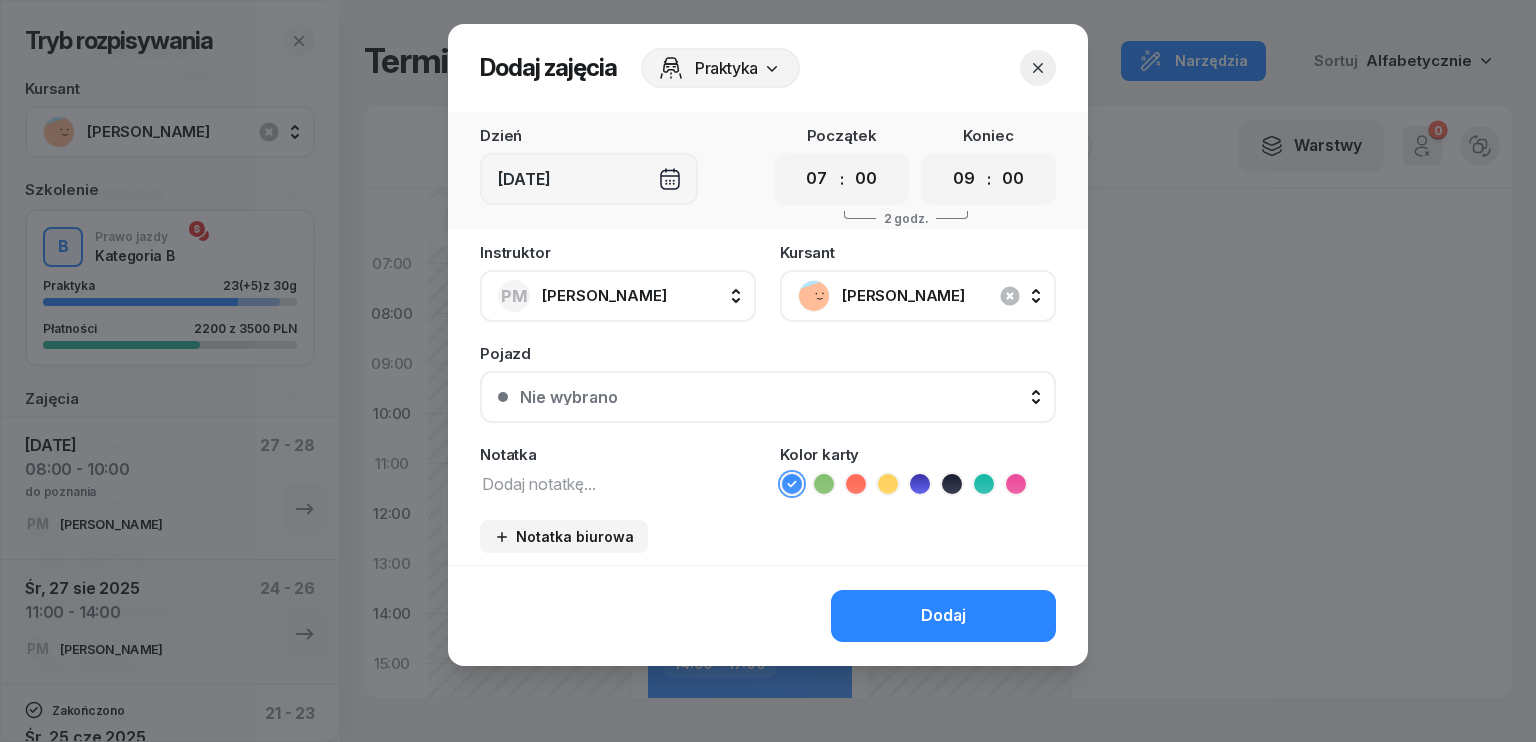 click on "00 01 02 03 04 05 06 07 08 09 10 11 12 13 14 15 16 17 18 19 20 21 22 23 : 00 05 10 15 20 25 30 35 40 45 50 55" at bounding box center [841, 179] 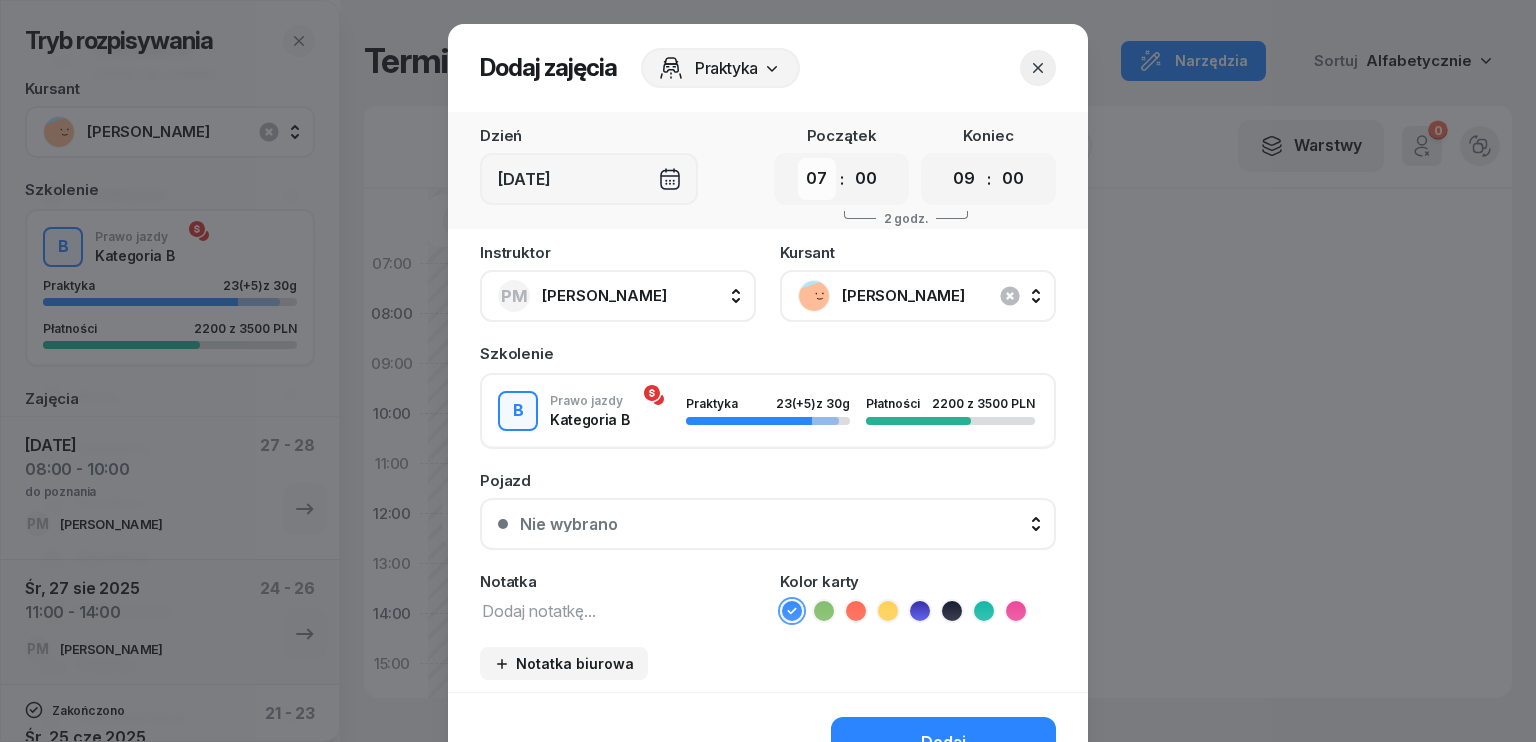 click on "00 01 02 03 04 05 06 07 08 09 10 11 12 13 14 15 16 17 18 19 20 21 22 23" at bounding box center (817, 179) 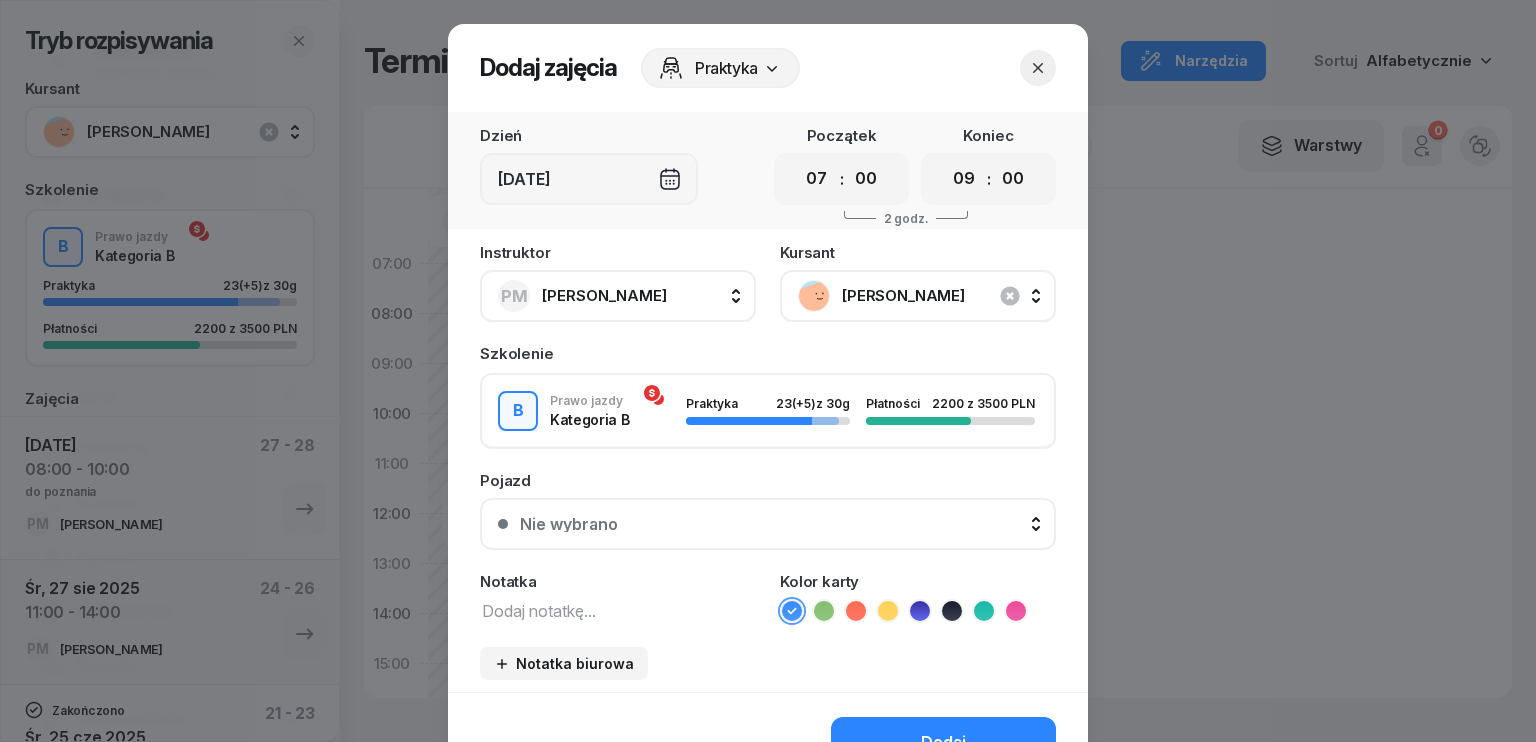 select on "08" 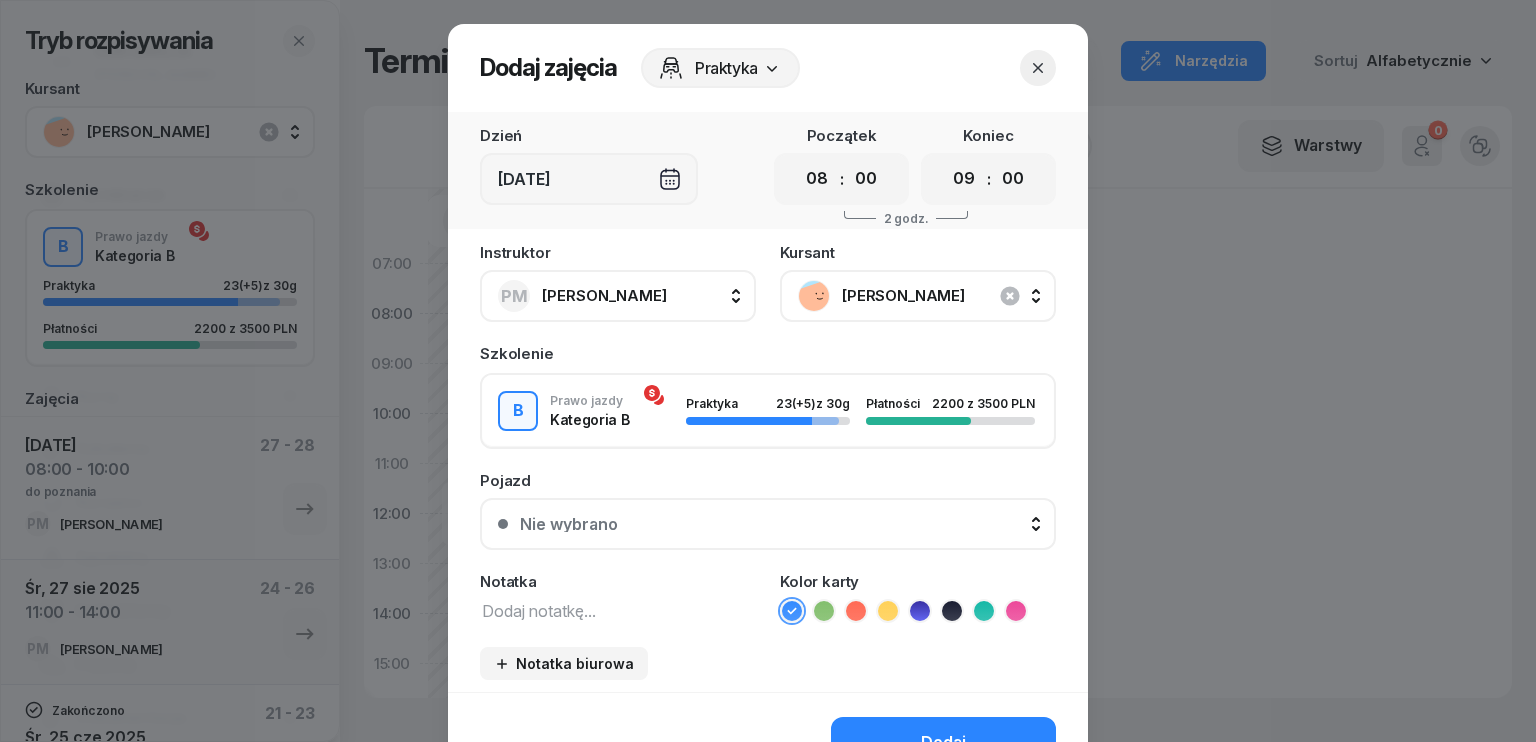 click on "00 01 02 03 04 05 06 07 08 09 10 11 12 13 14 15 16 17 18 19 20 21 22 23" at bounding box center [817, 179] 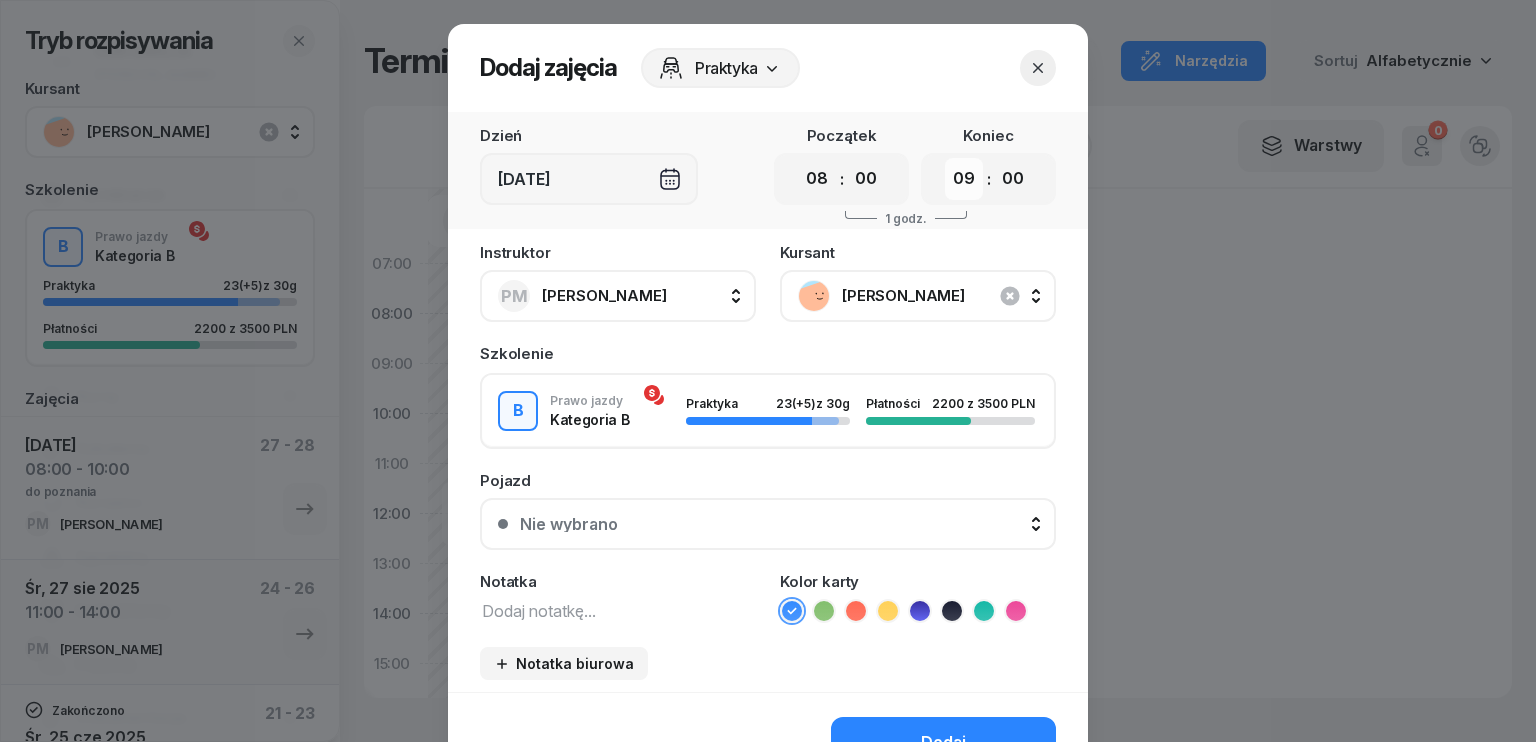 click on "00 01 02 03 04 05 06 07 08 09 10 11 12 13 14 15 16 17 18 19 20 21 22 23" at bounding box center [964, 179] 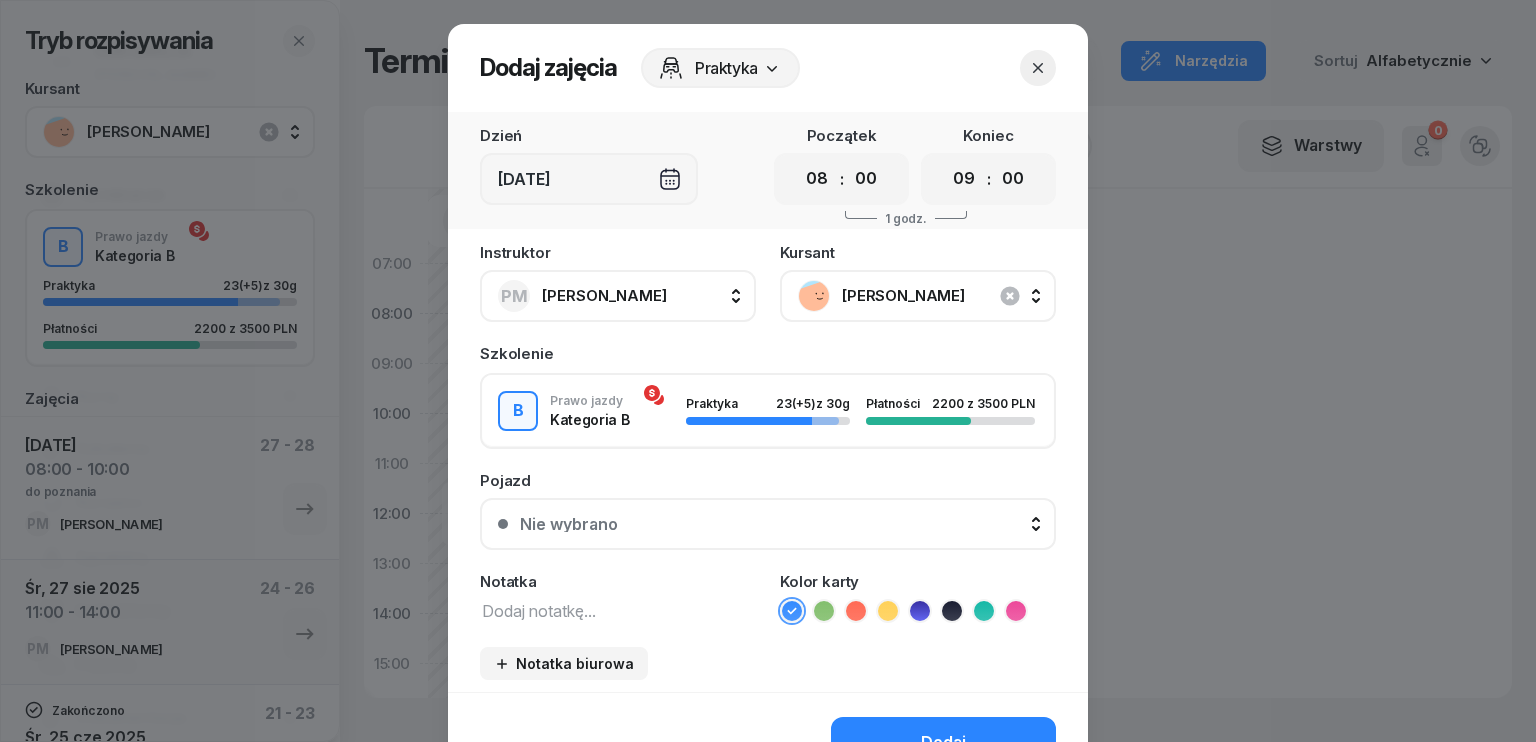 select on "10" 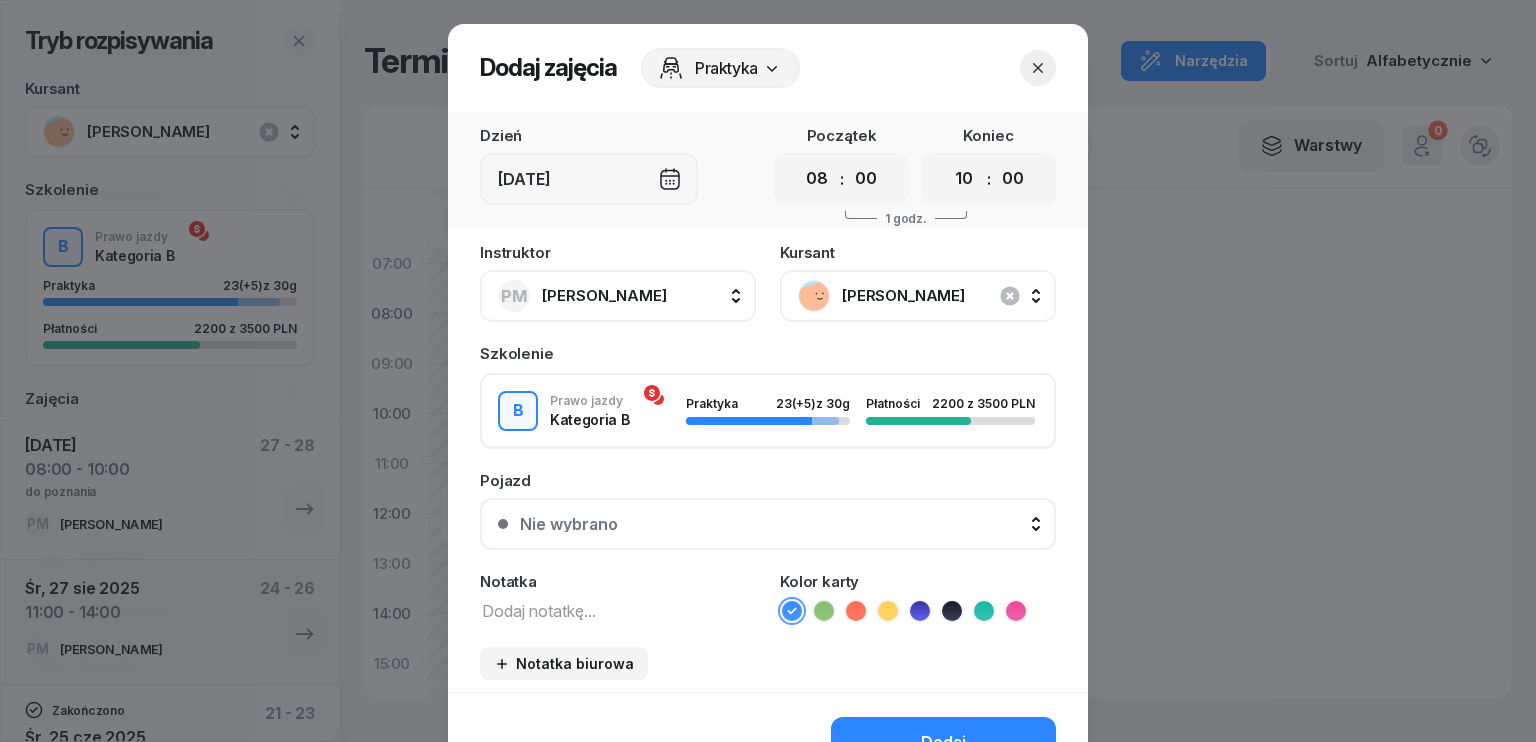 click on "00 01 02 03 04 05 06 07 08 09 10 11 12 13 14 15 16 17 18 19 20 21 22 23" at bounding box center (964, 179) 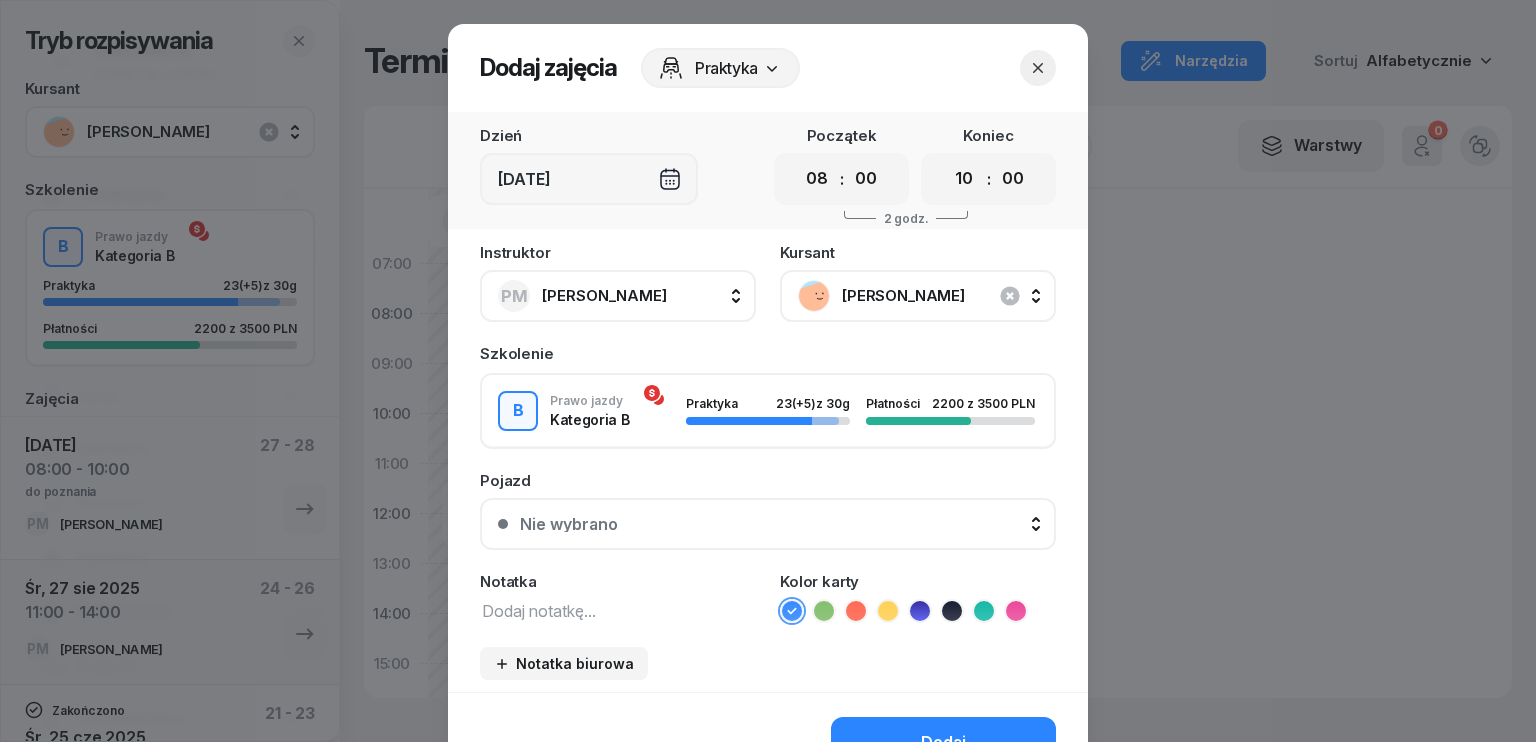 click at bounding box center [618, 610] 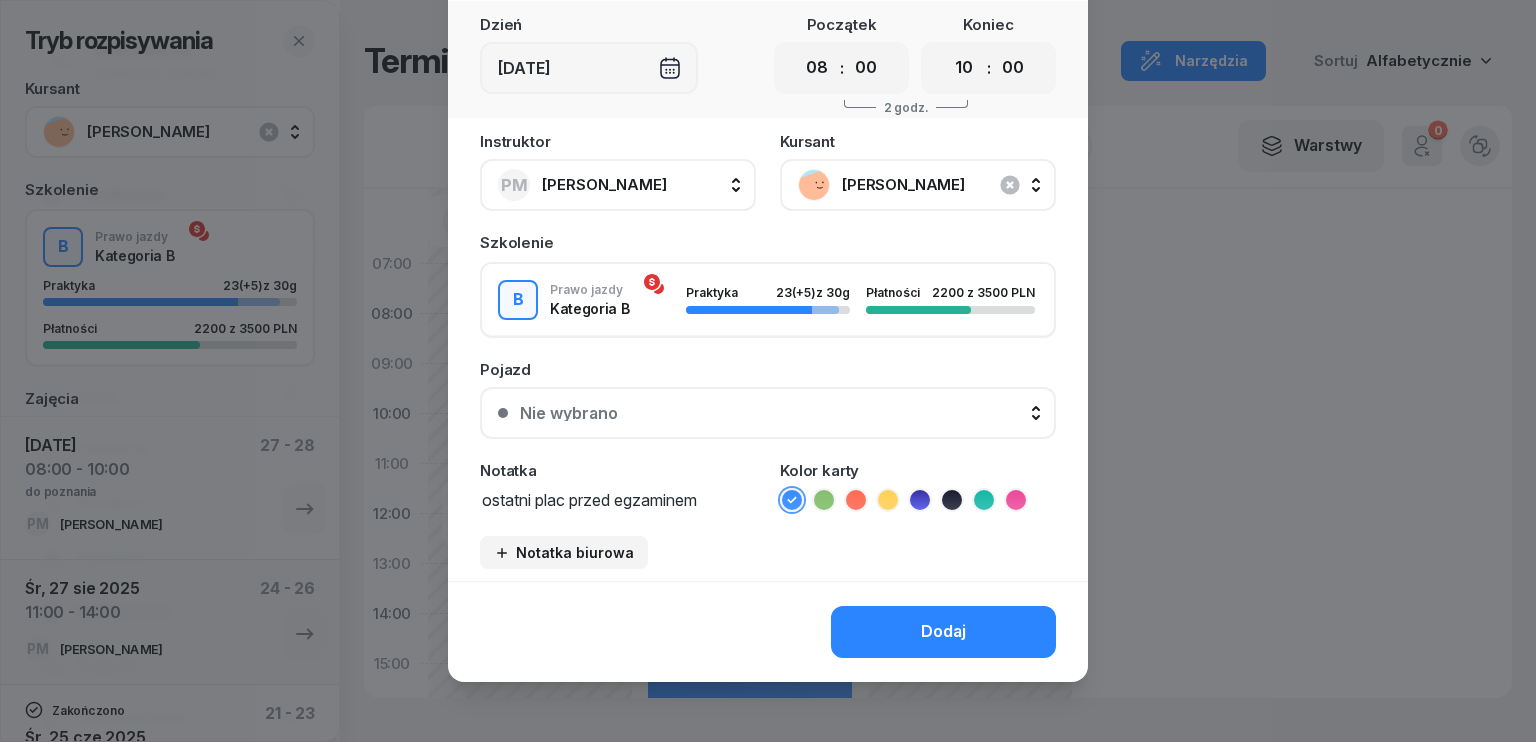 scroll, scrollTop: 112, scrollLeft: 0, axis: vertical 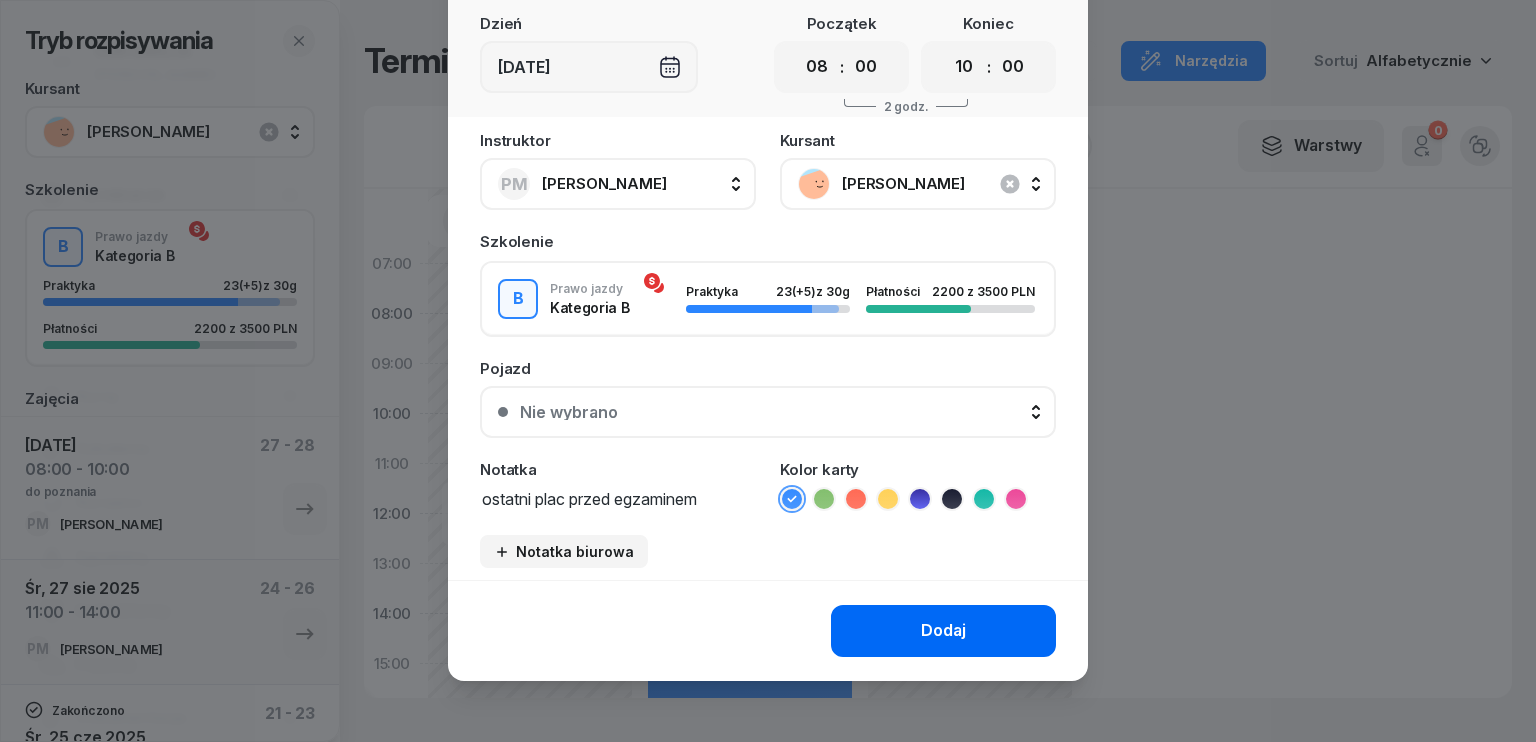 type on "ostatni plac przed egzaminem" 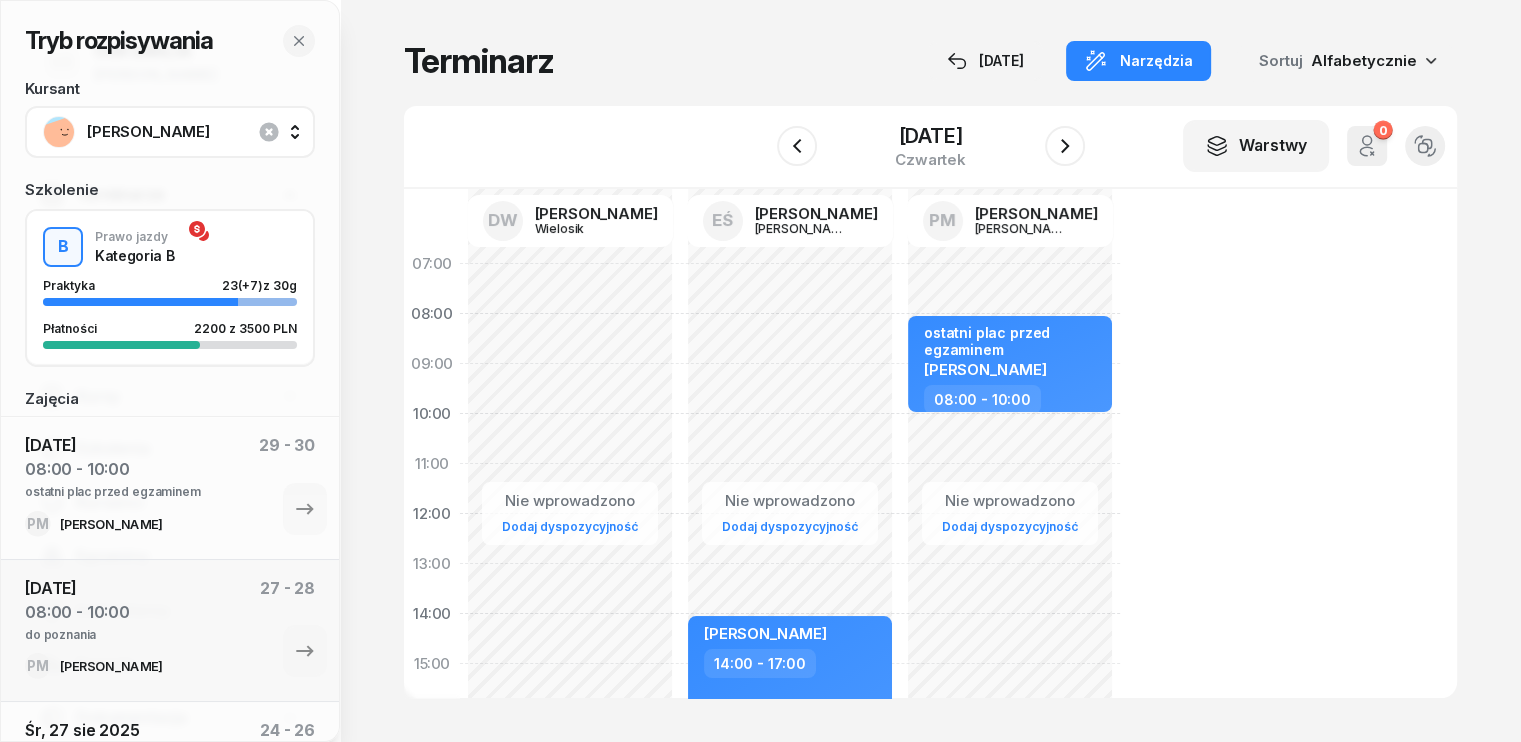 click on "Nie wprowadzono Dodaj dyspozycyjność ostatni plac przed egzaminem [PERSON_NAME] Yailova  08:00 - 10:00" 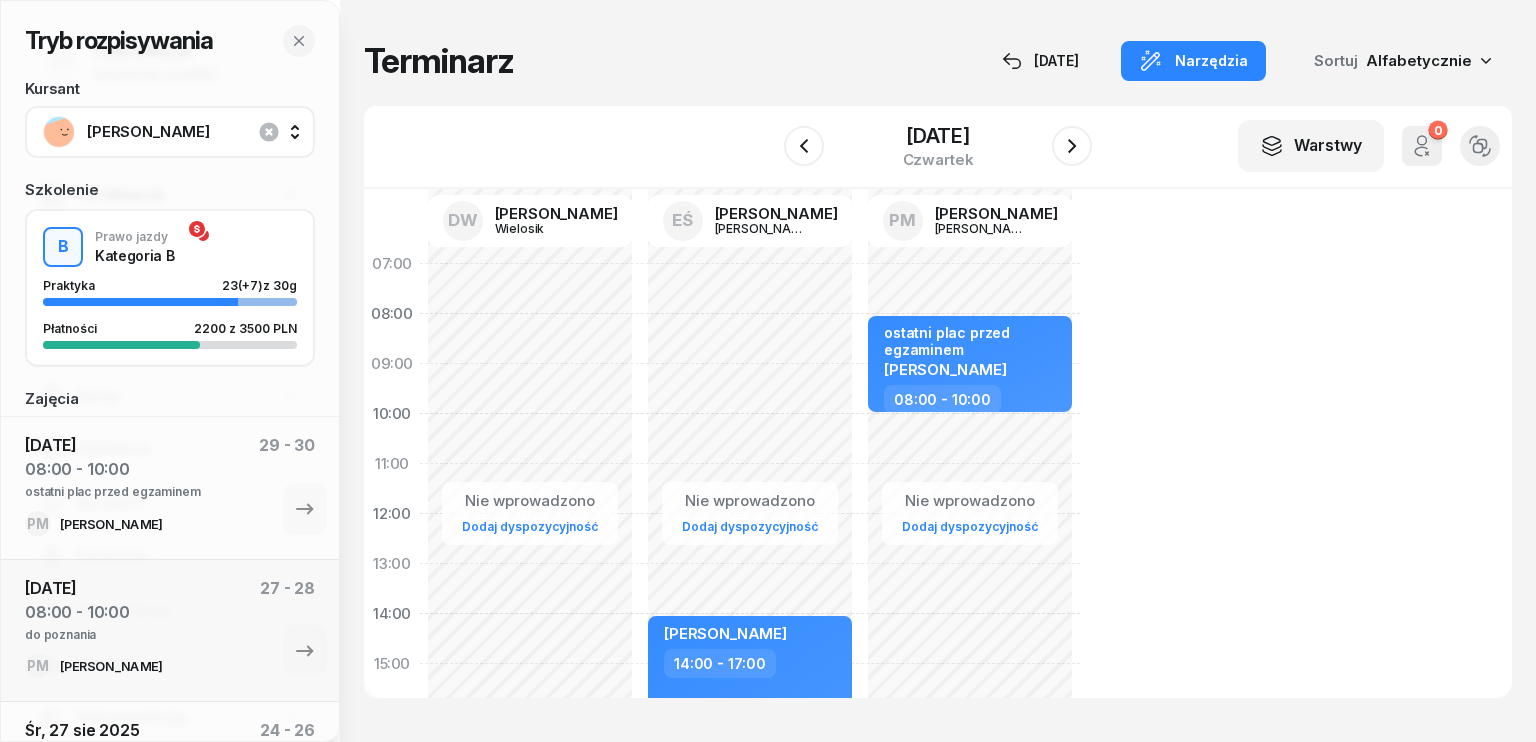 select on "10" 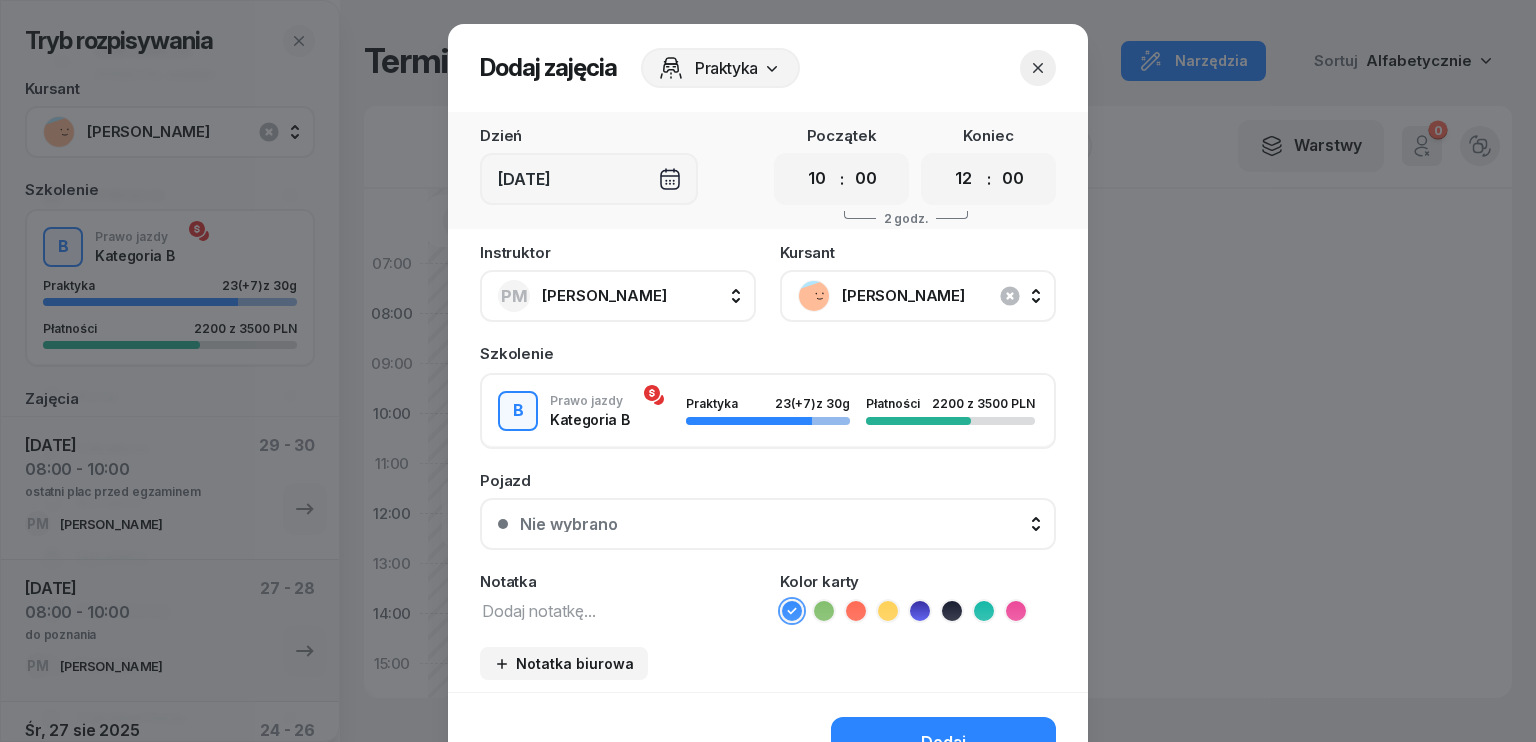 click on "[PERSON_NAME]" at bounding box center (940, 296) 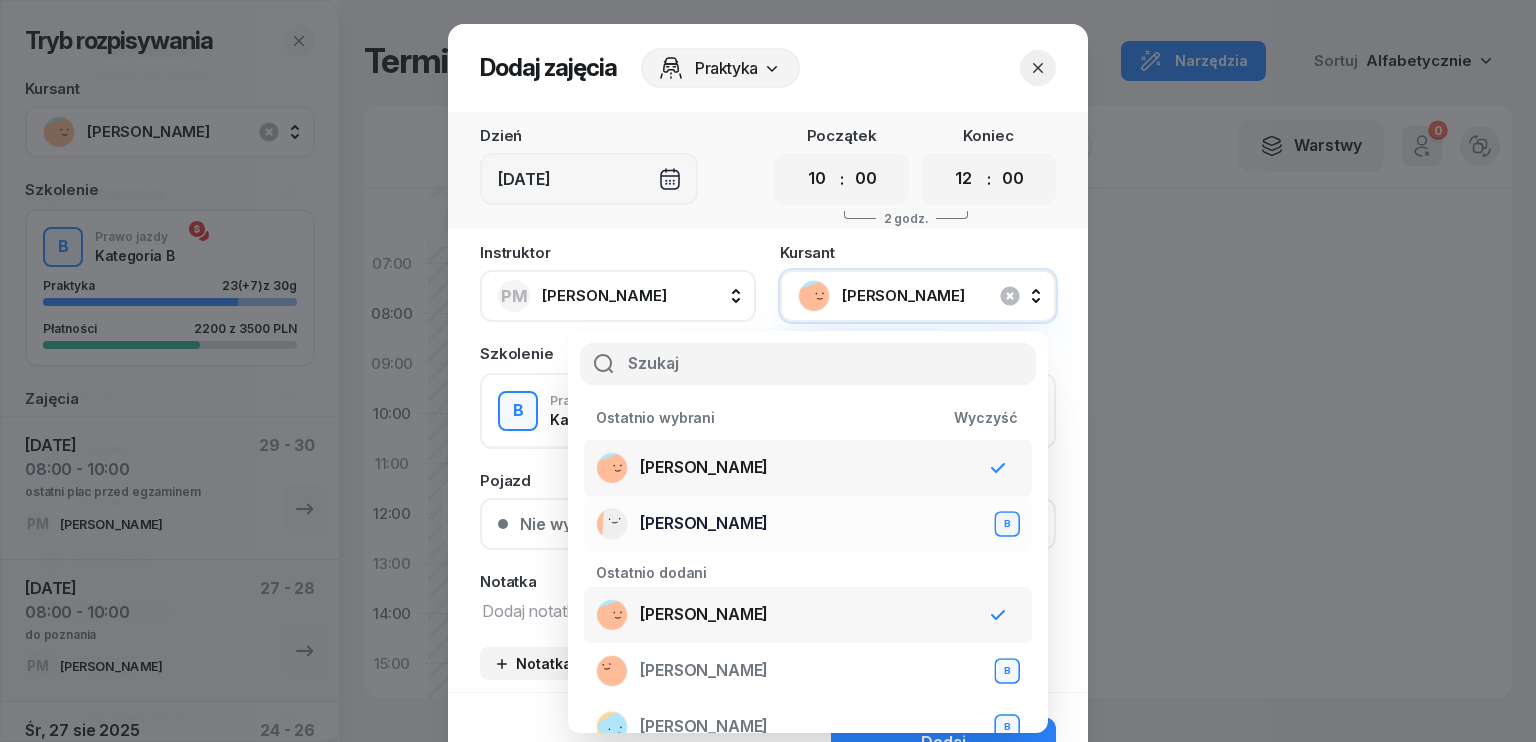 click on "[PERSON_NAME]  B" at bounding box center (808, 524) 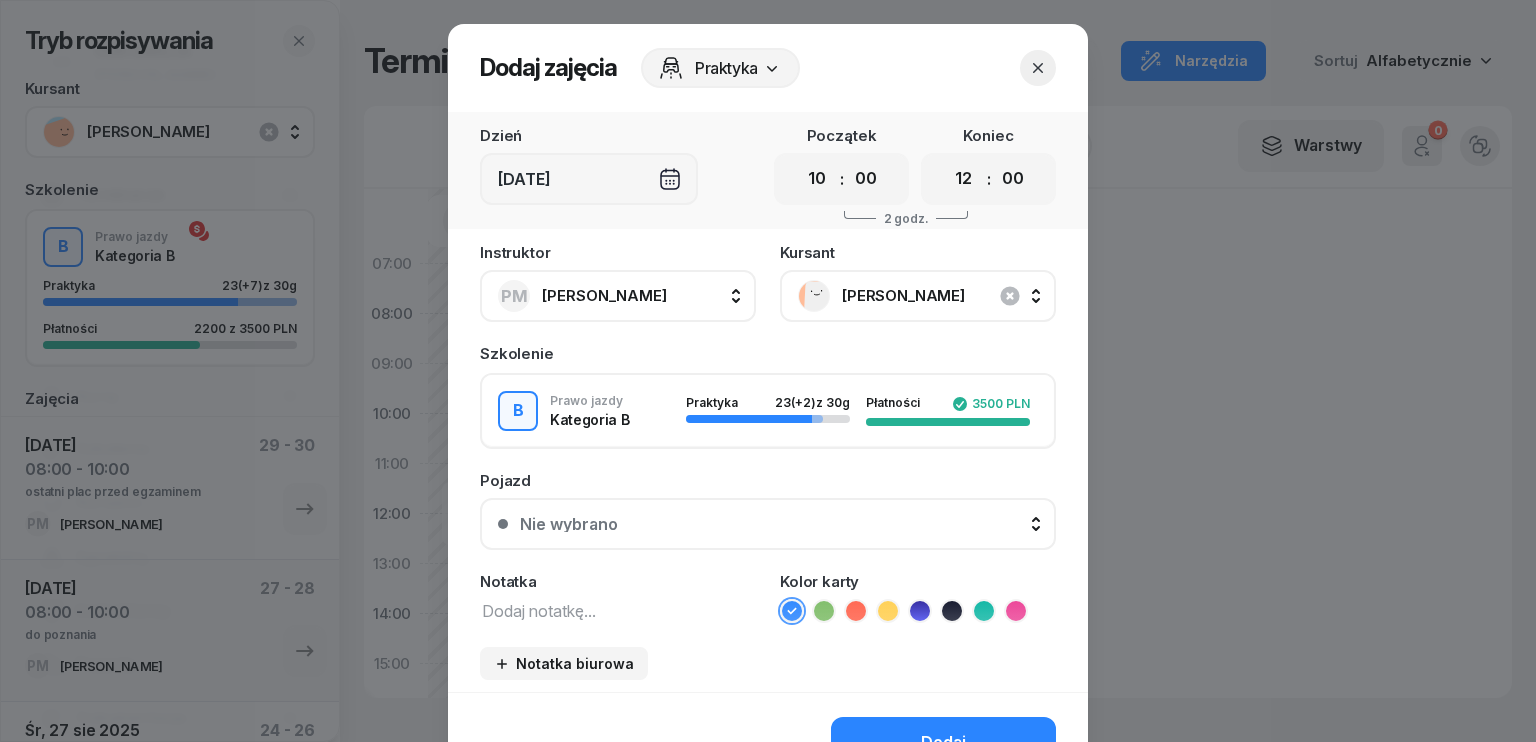 click at bounding box center (618, 610) 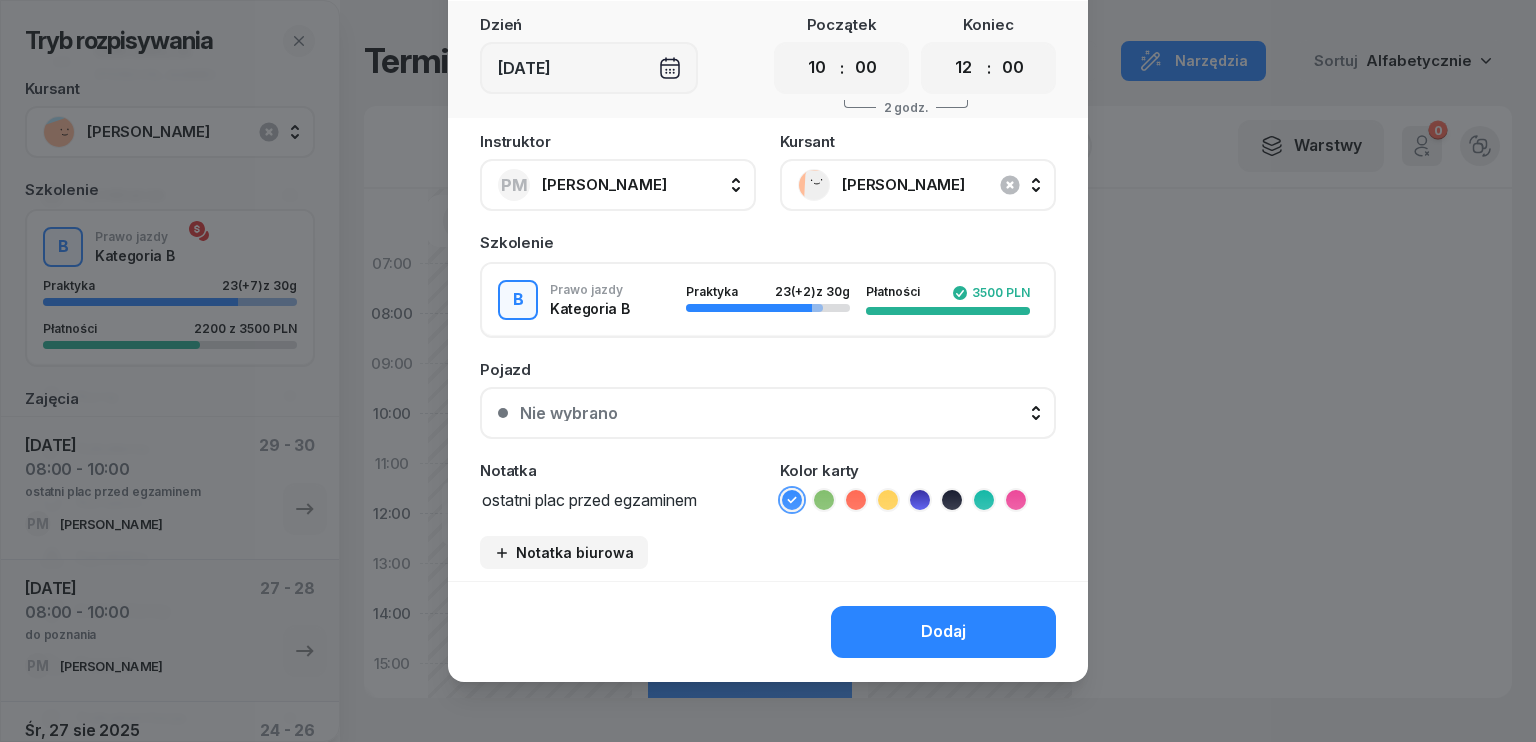 scroll, scrollTop: 112, scrollLeft: 0, axis: vertical 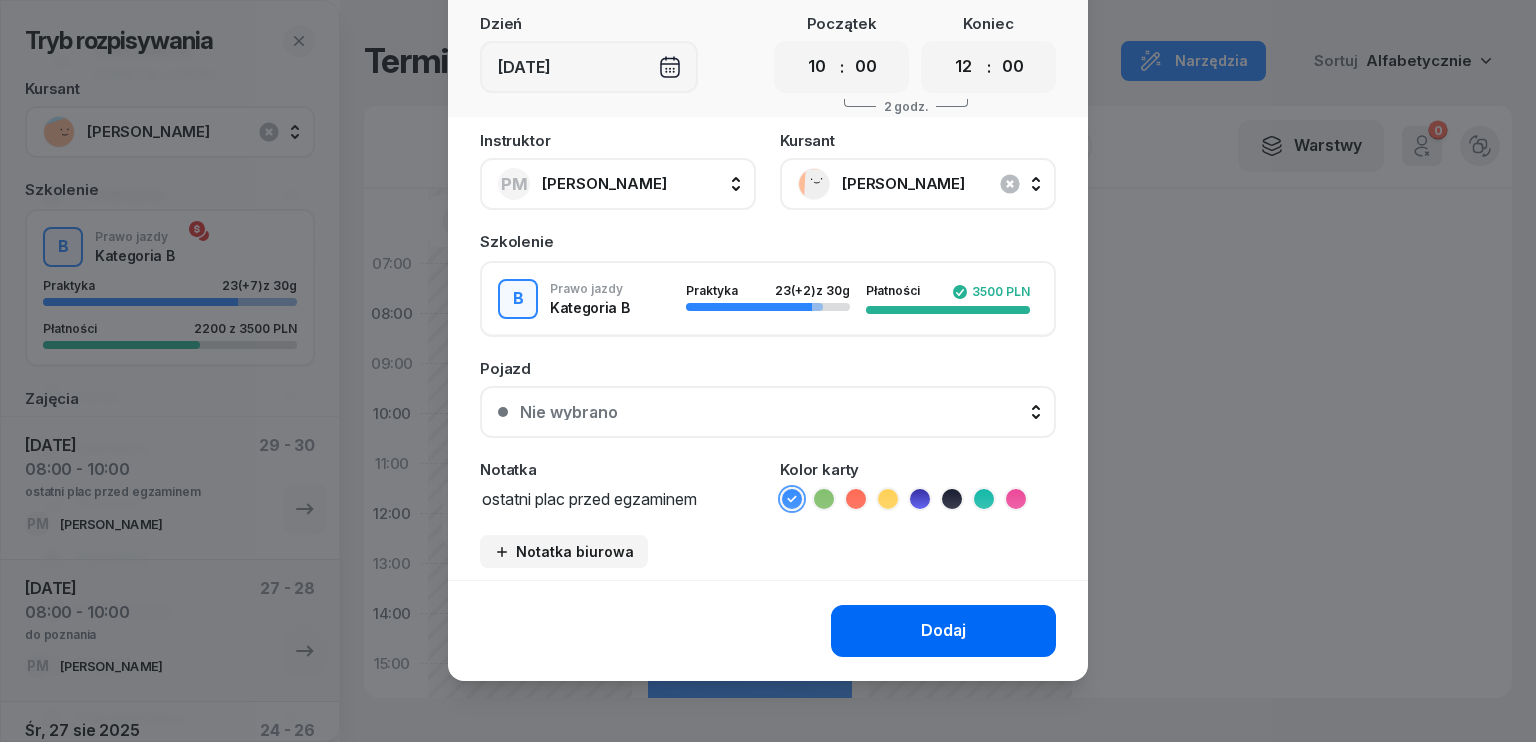 type on "ostatni plac przed egzaminem" 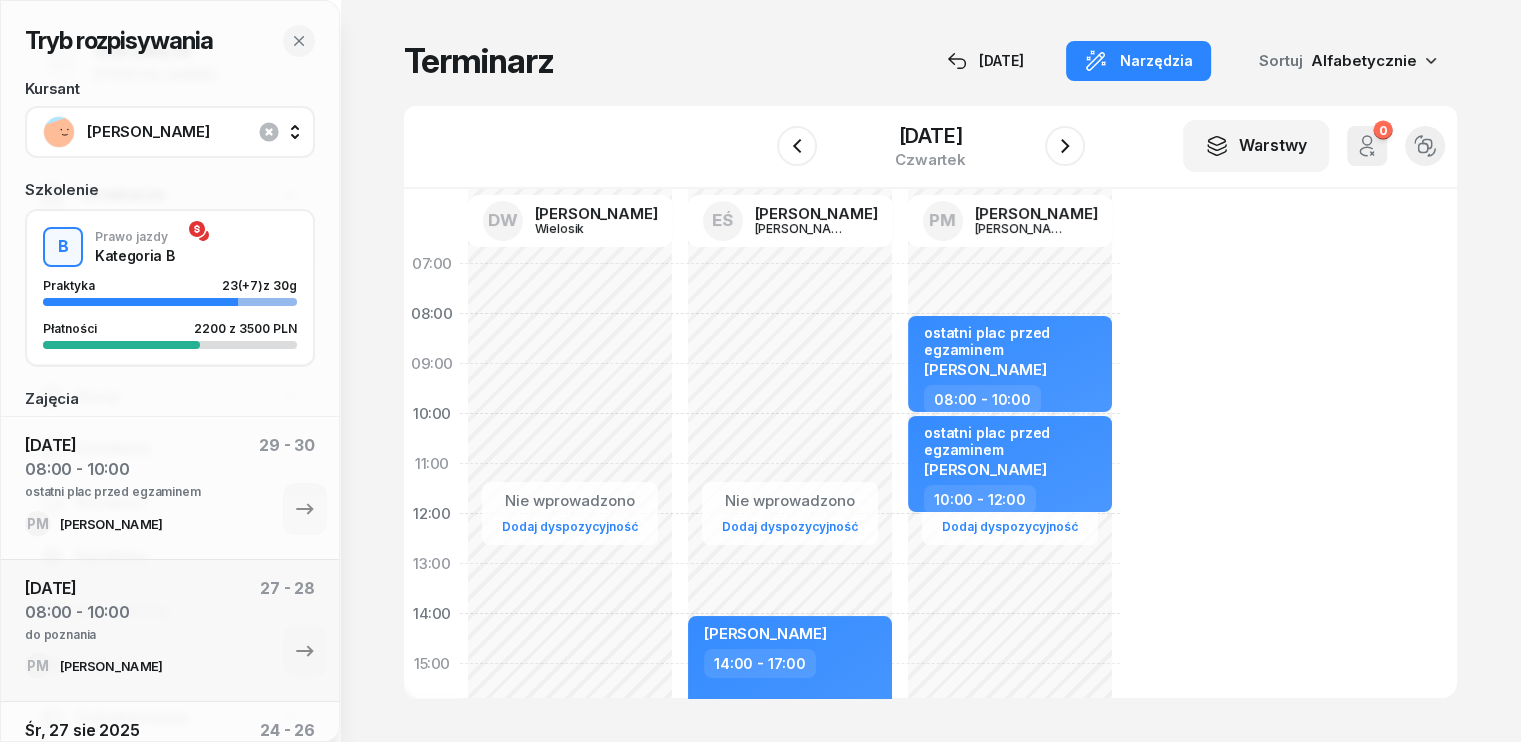 click on "[PERSON_NAME]" at bounding box center (192, 132) 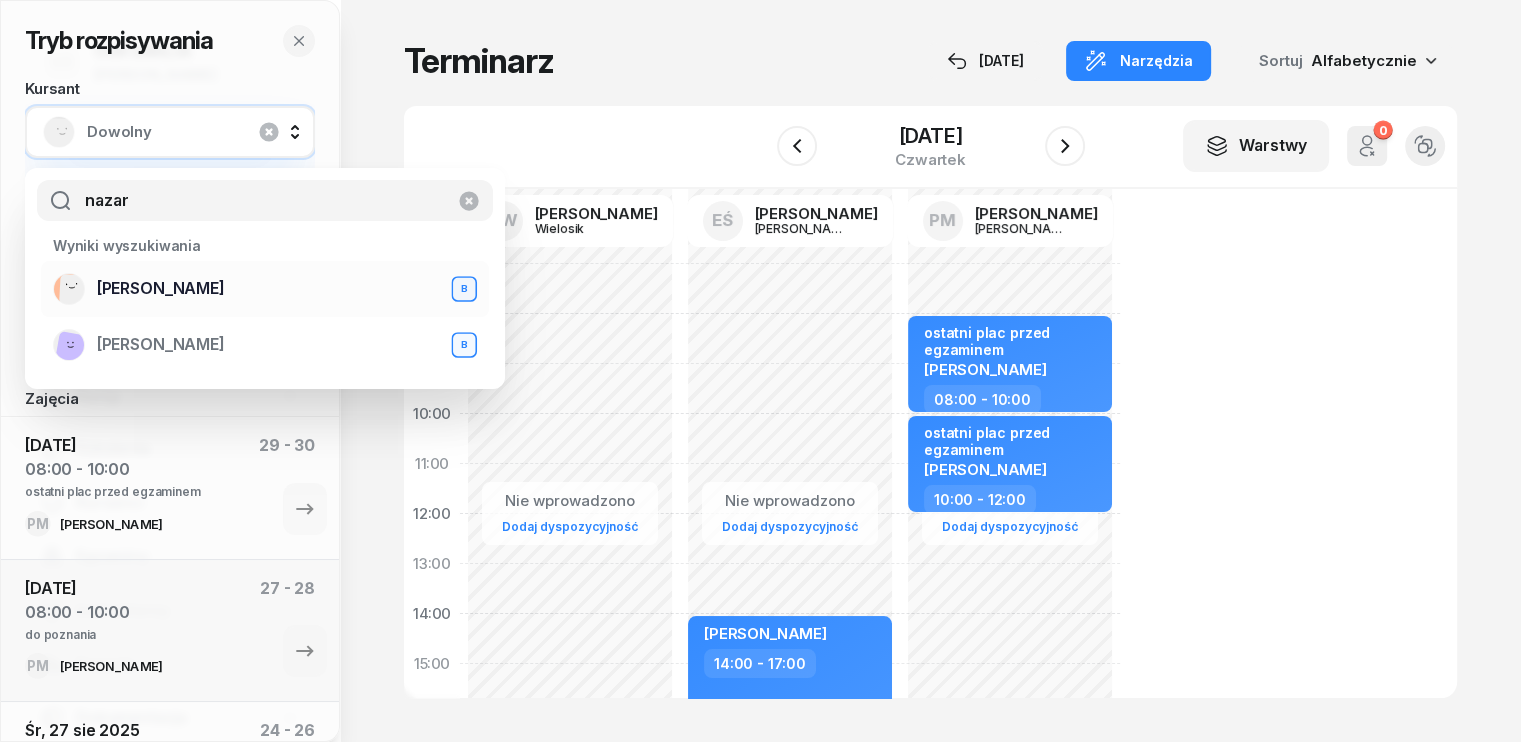 type on "nazar" 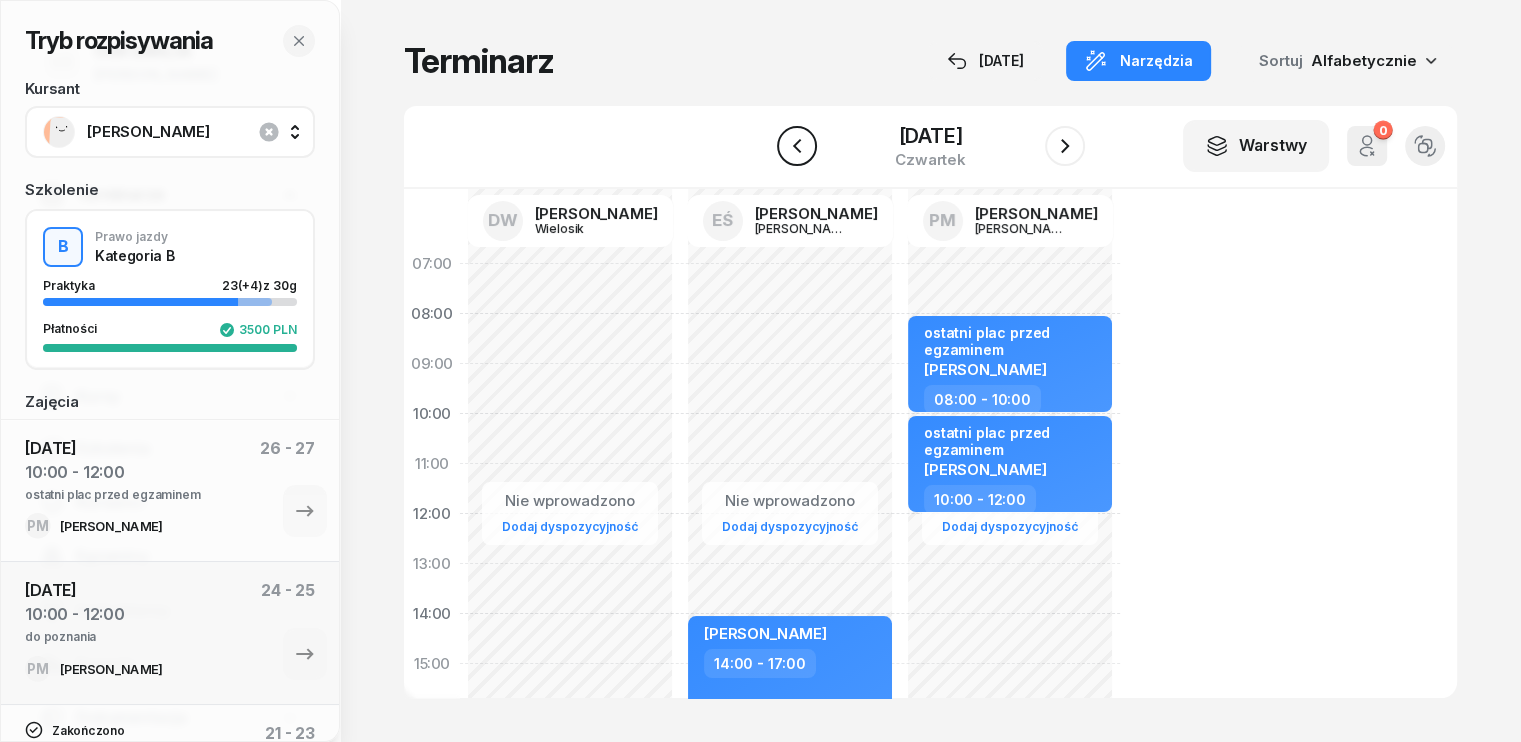 click 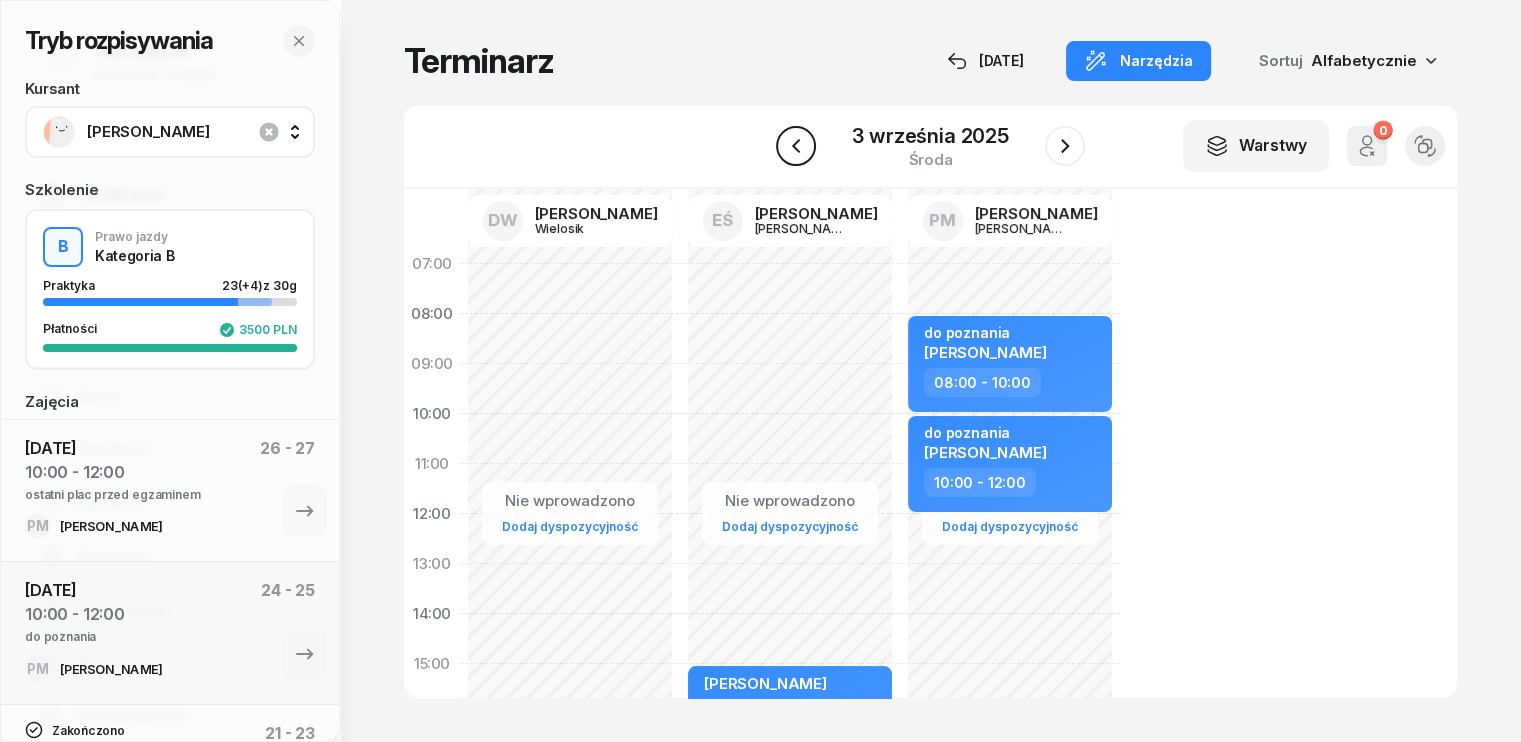 click 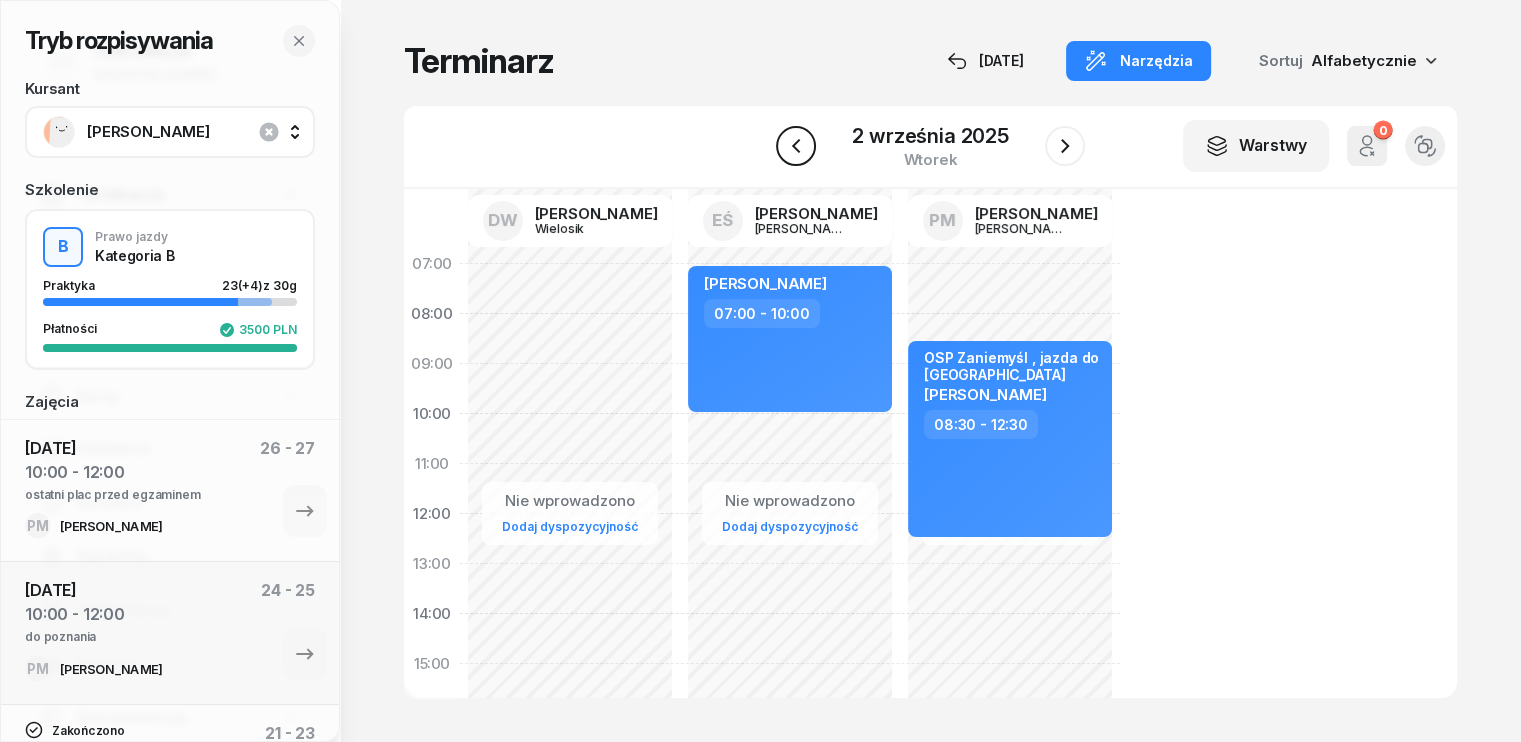 click 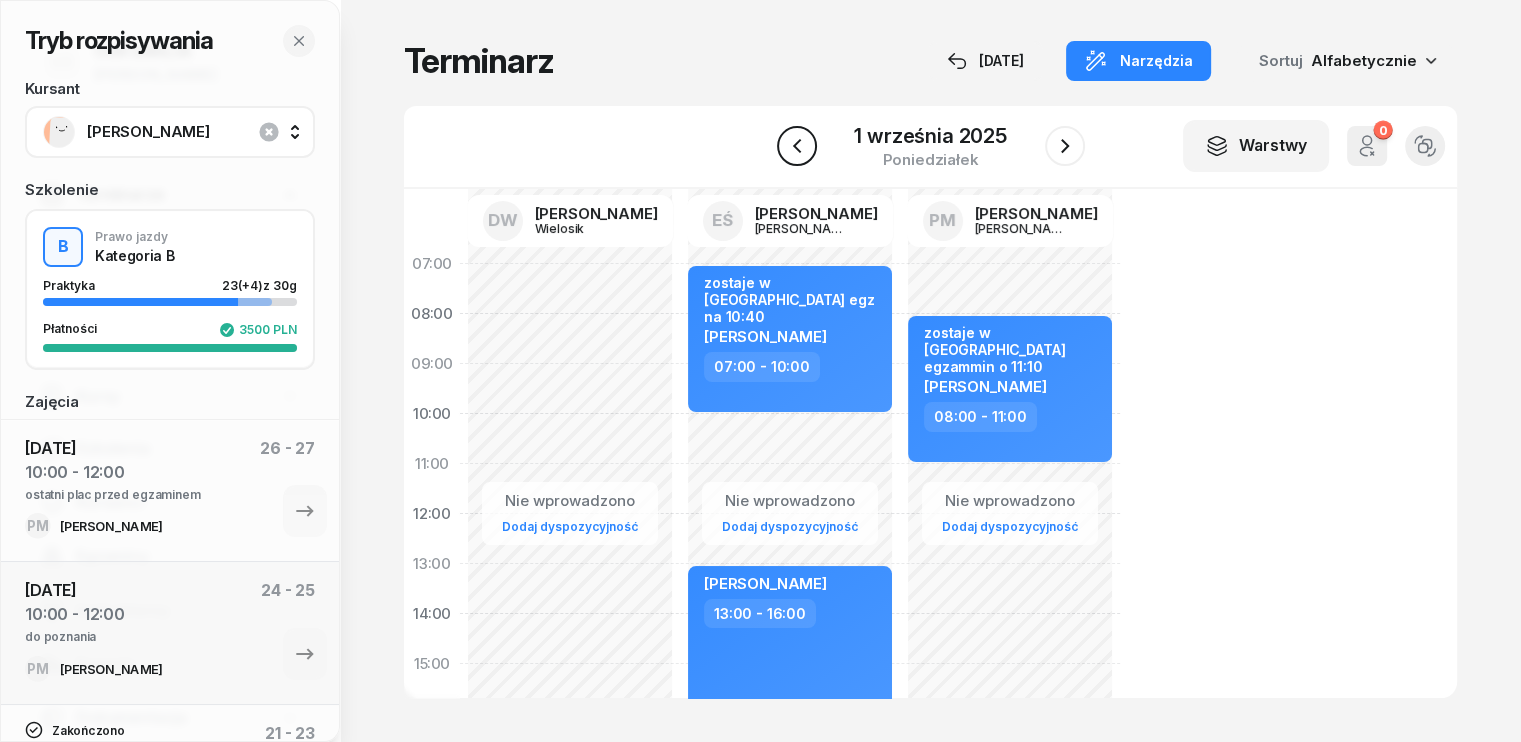 click 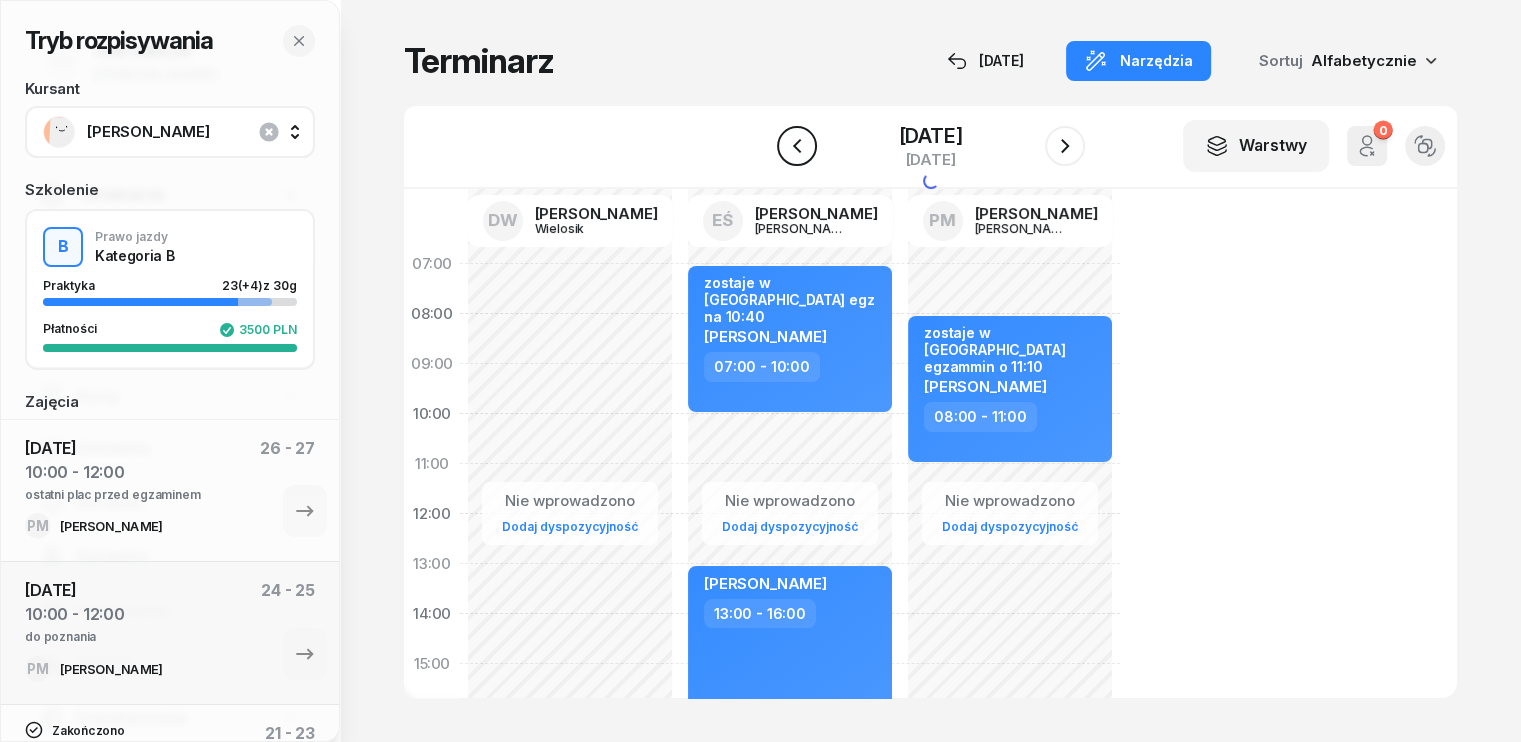 click 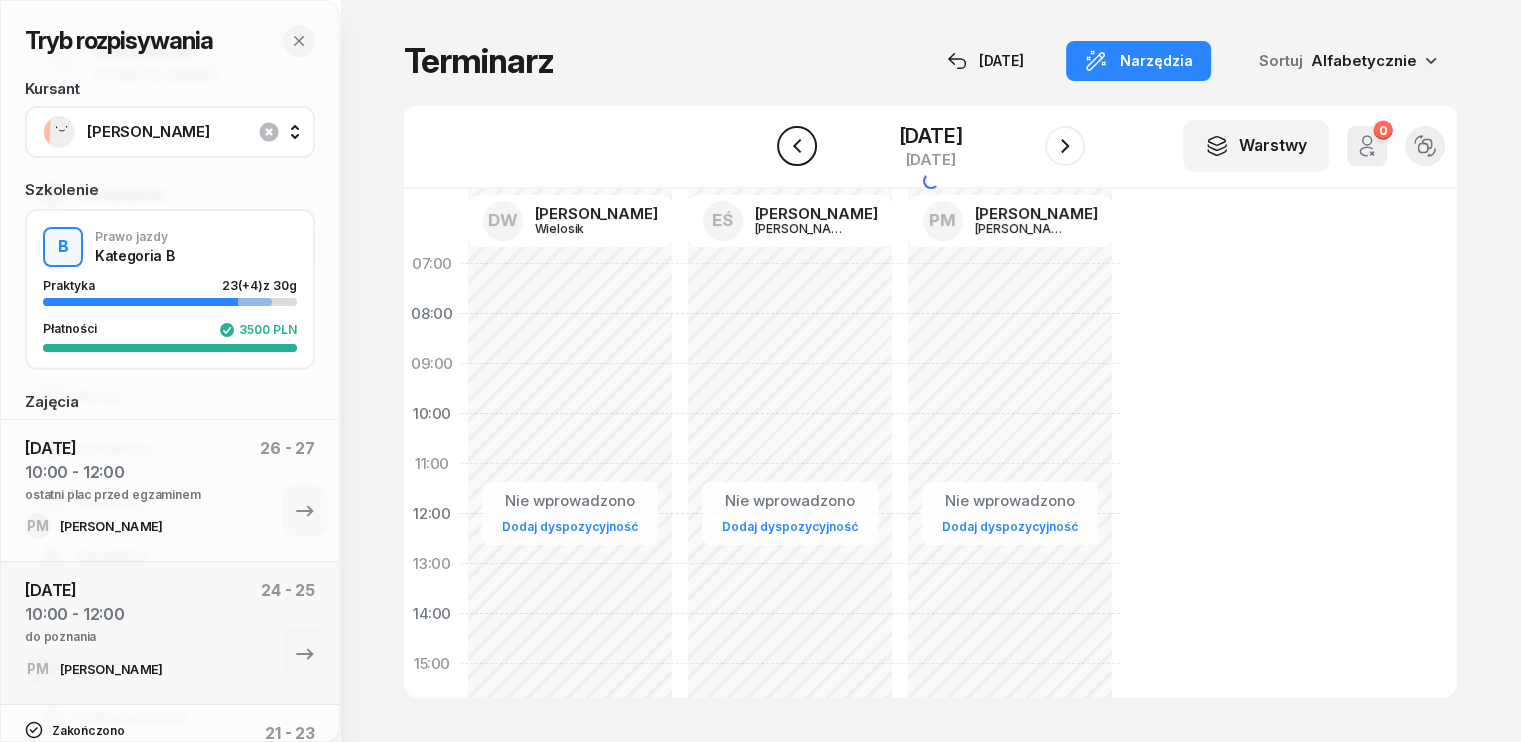click 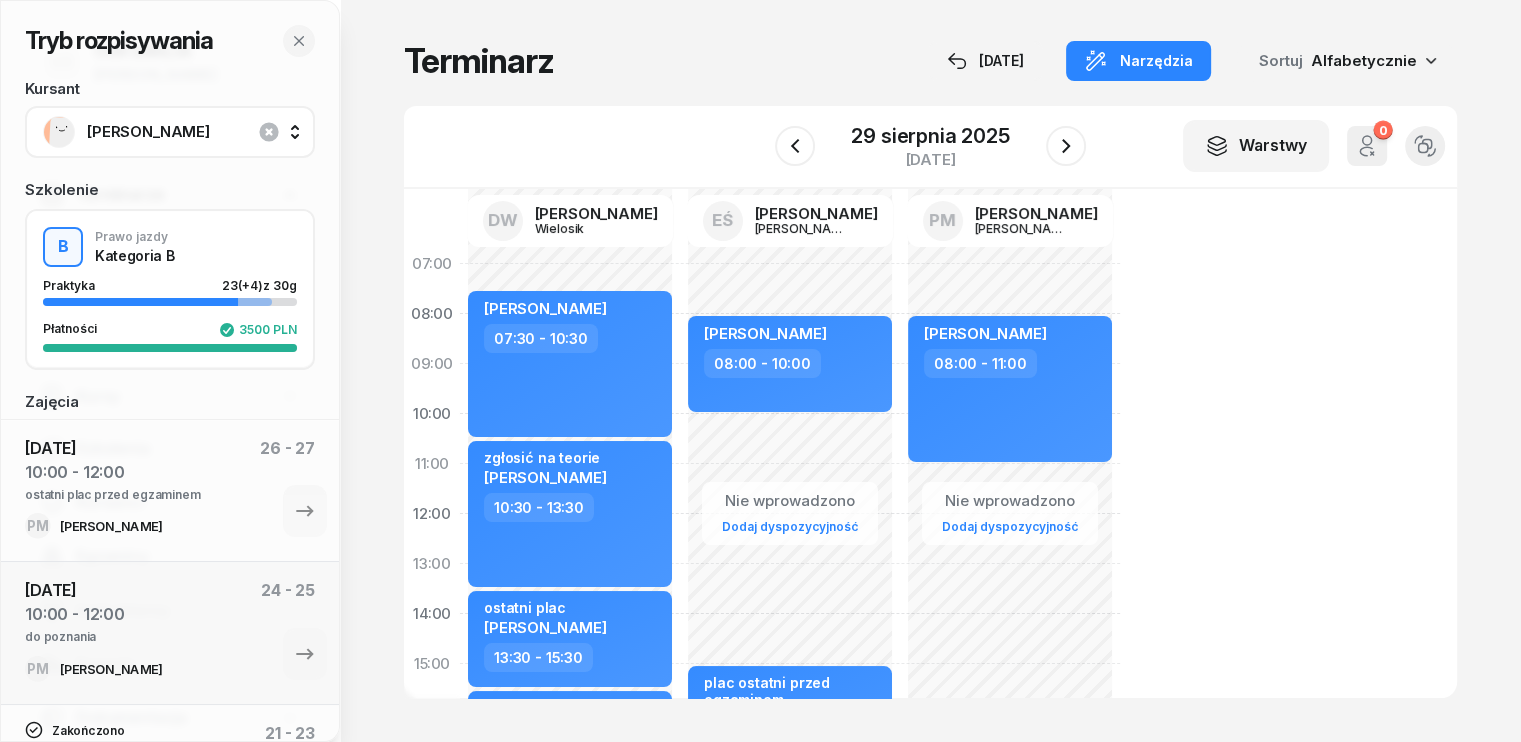 click on "Nie wprowadzono Dodaj dyspozycyjność [PERSON_NAME]  08:00 - 11:00" 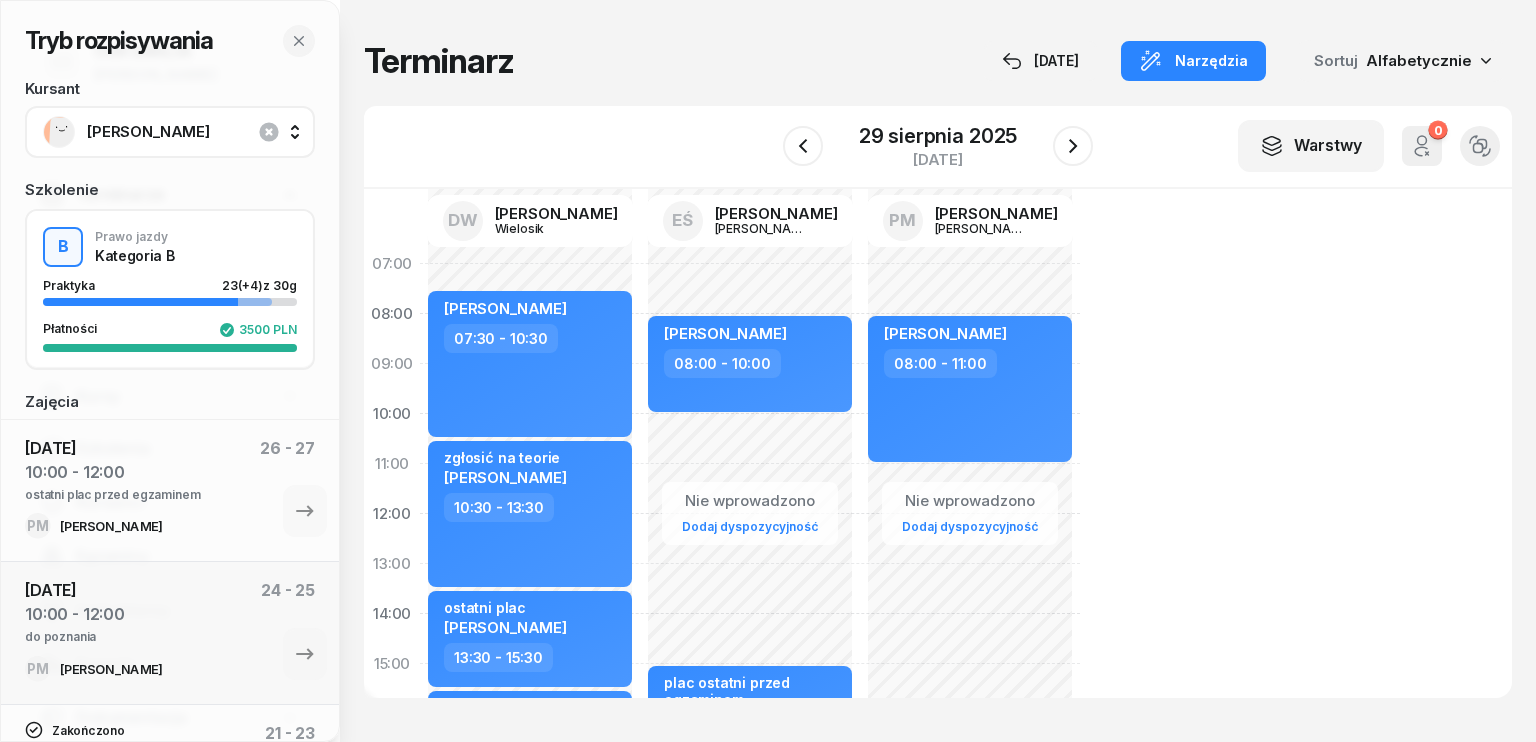 select on "11" 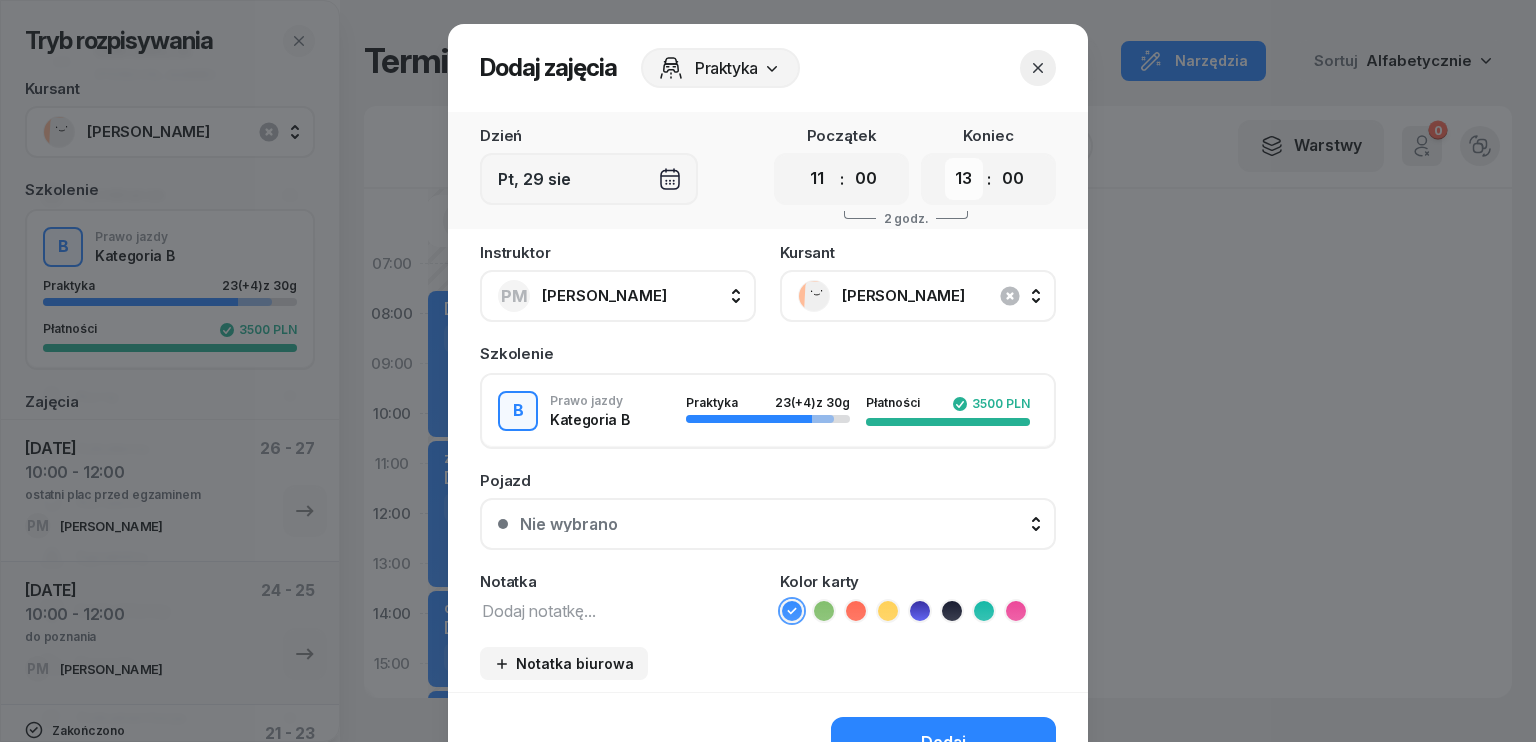 click on "00 01 02 03 04 05 06 07 08 09 10 11 12 13 14 15 16 17 18 19 20 21 22 23" at bounding box center (964, 179) 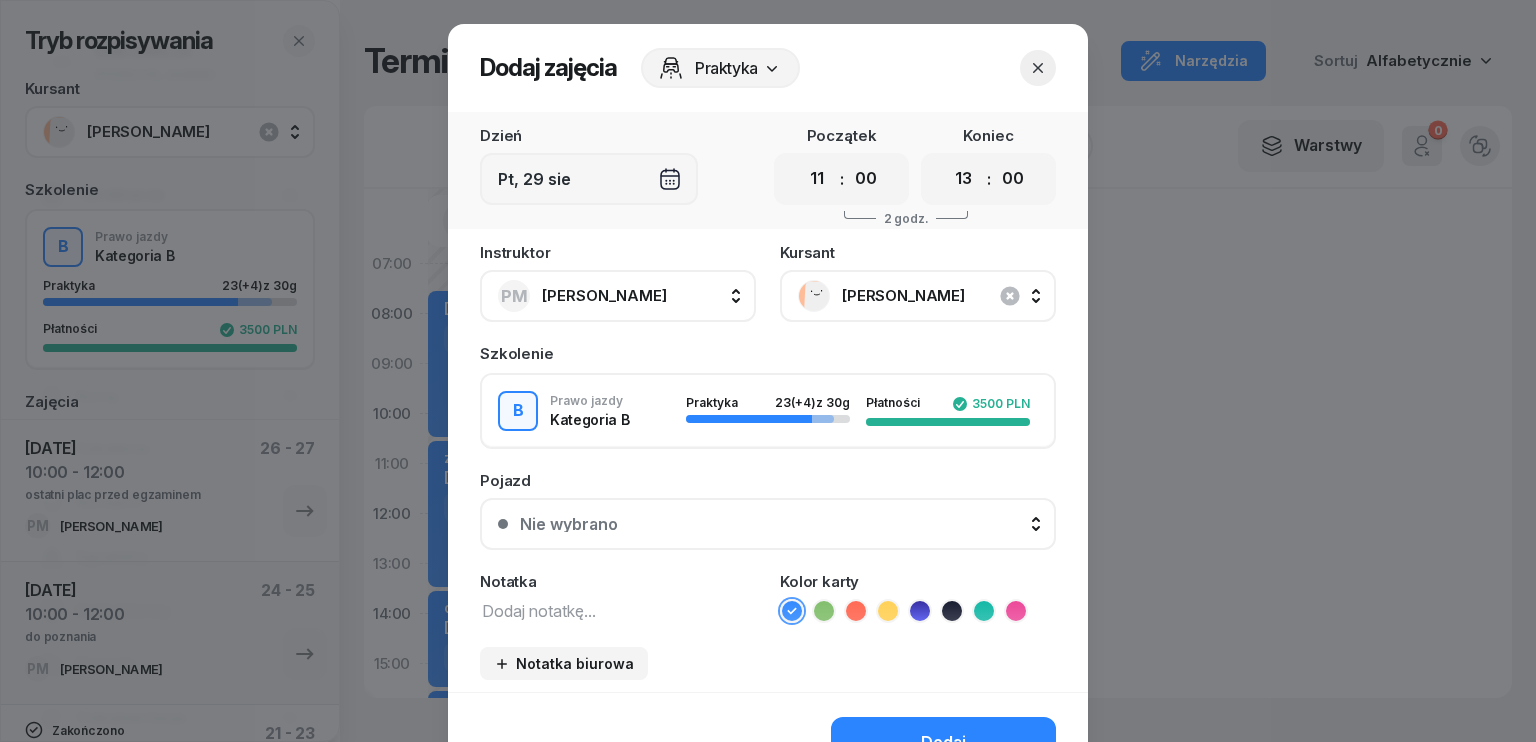 select on "14" 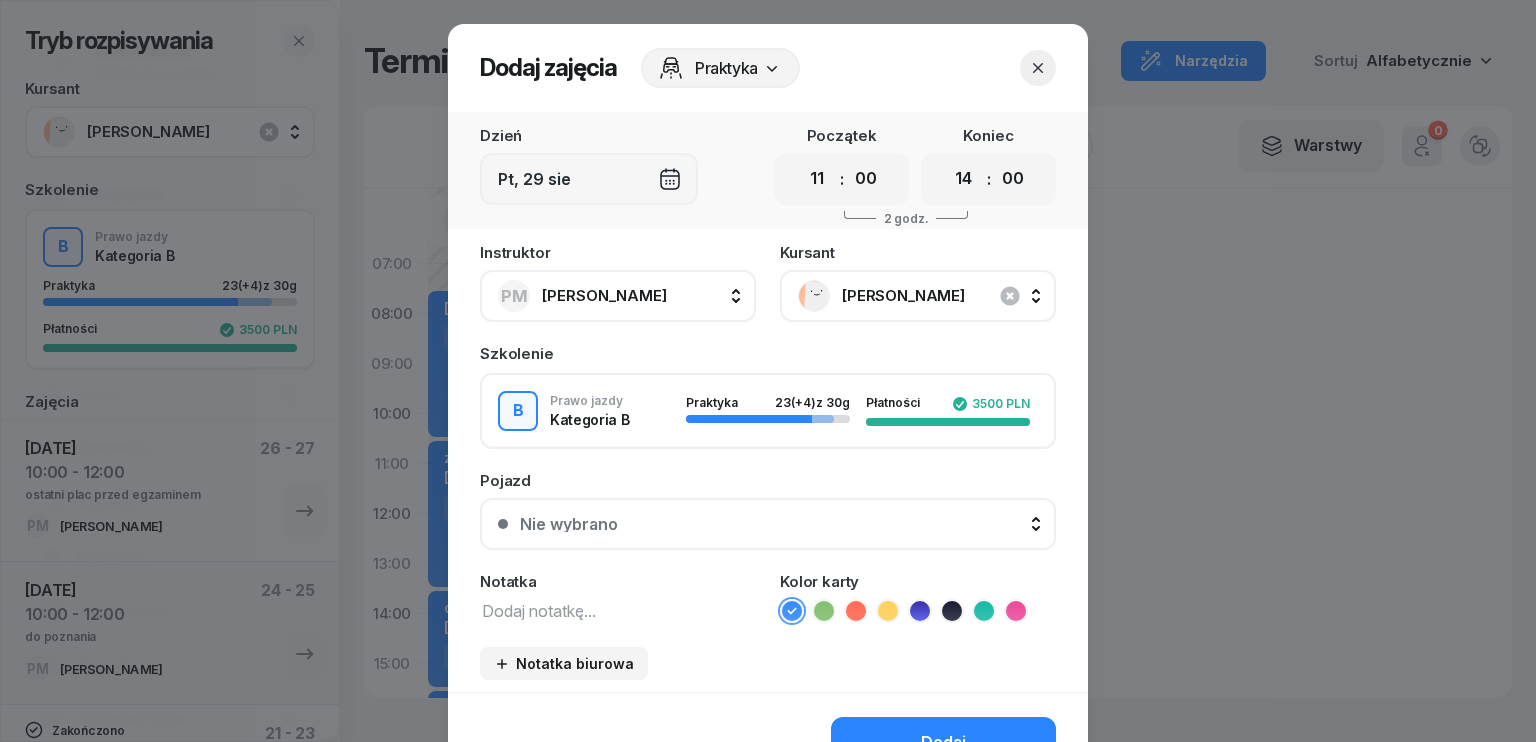 click on "00 01 02 03 04 05 06 07 08 09 10 11 12 13 14 15 16 17 18 19 20 21 22 23" at bounding box center (964, 179) 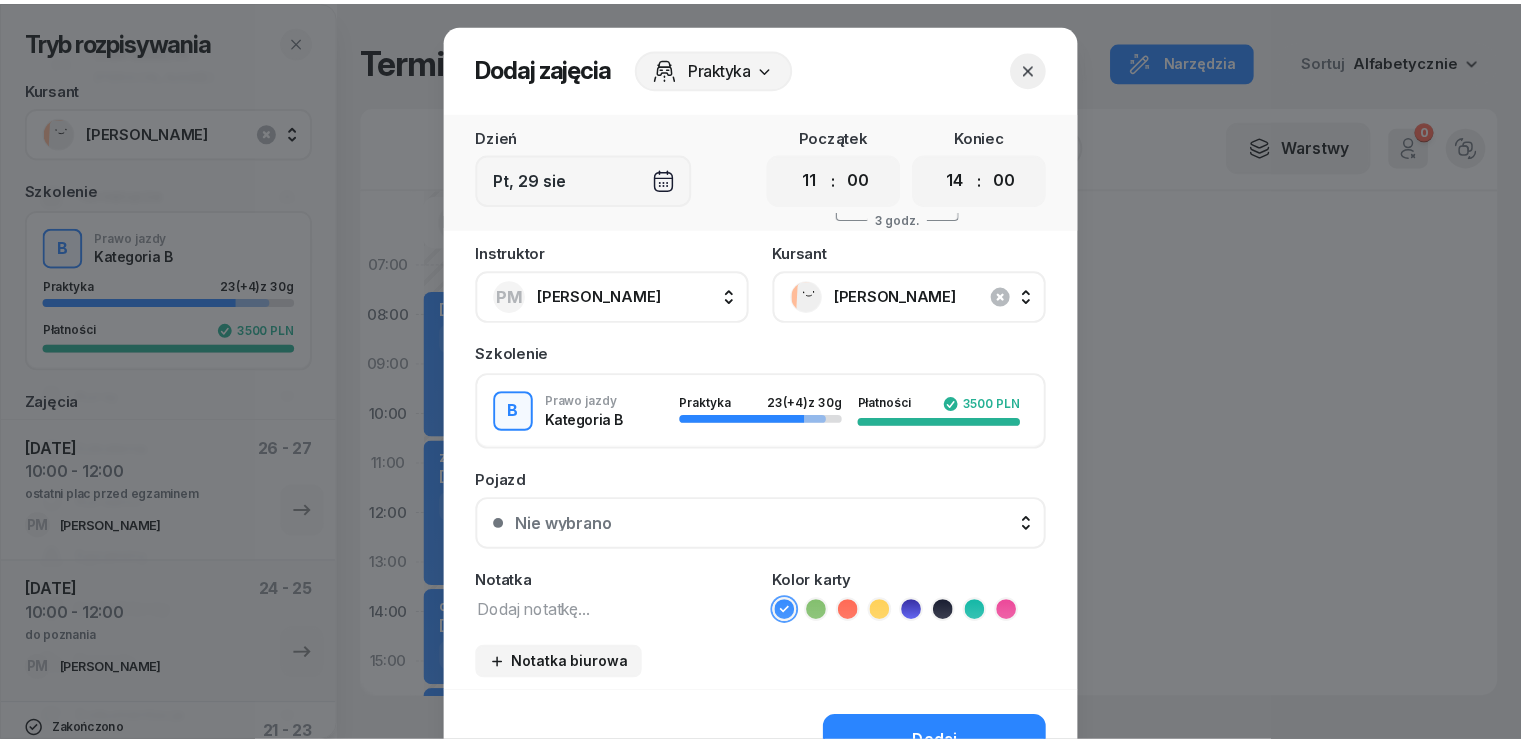 scroll, scrollTop: 100, scrollLeft: 0, axis: vertical 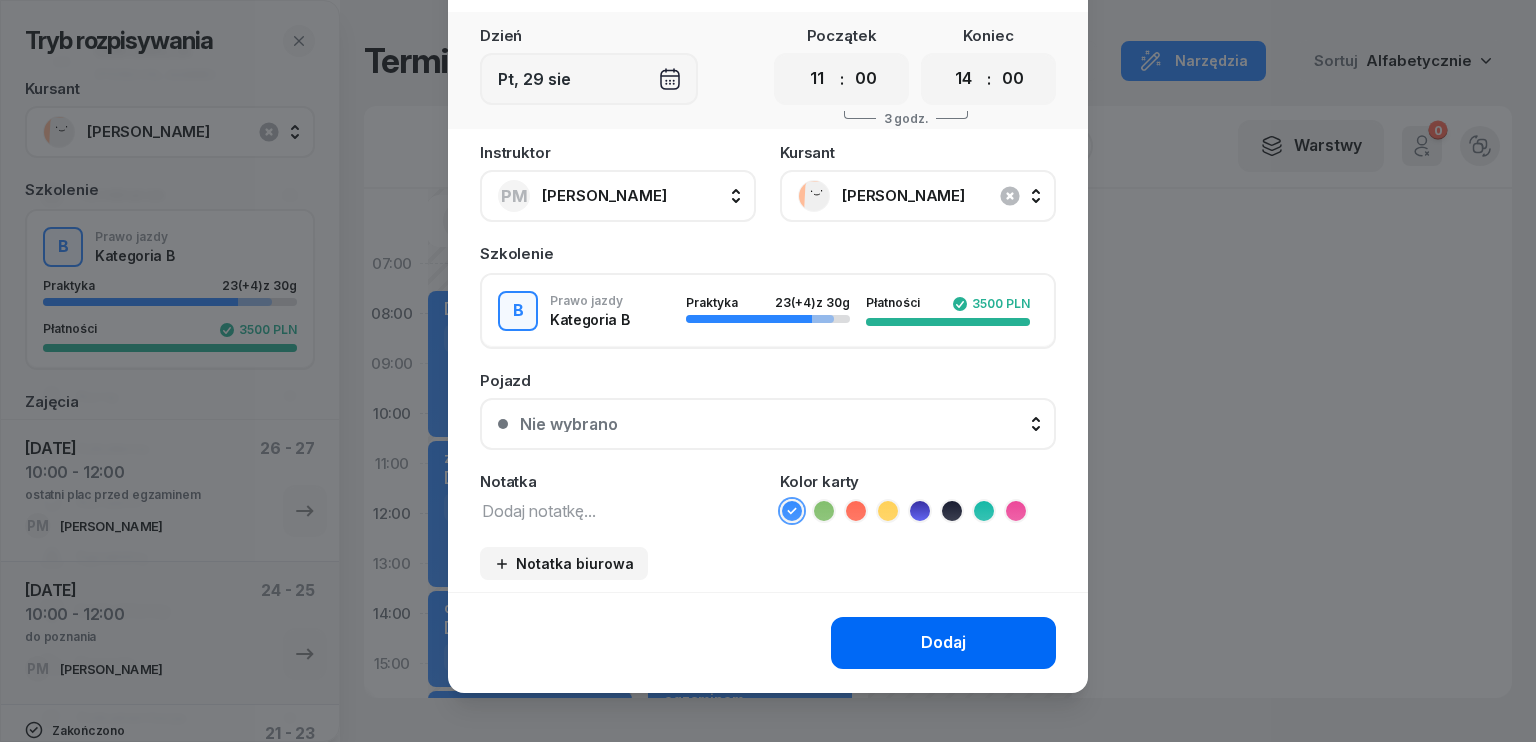 click on "Dodaj" at bounding box center [943, 643] 